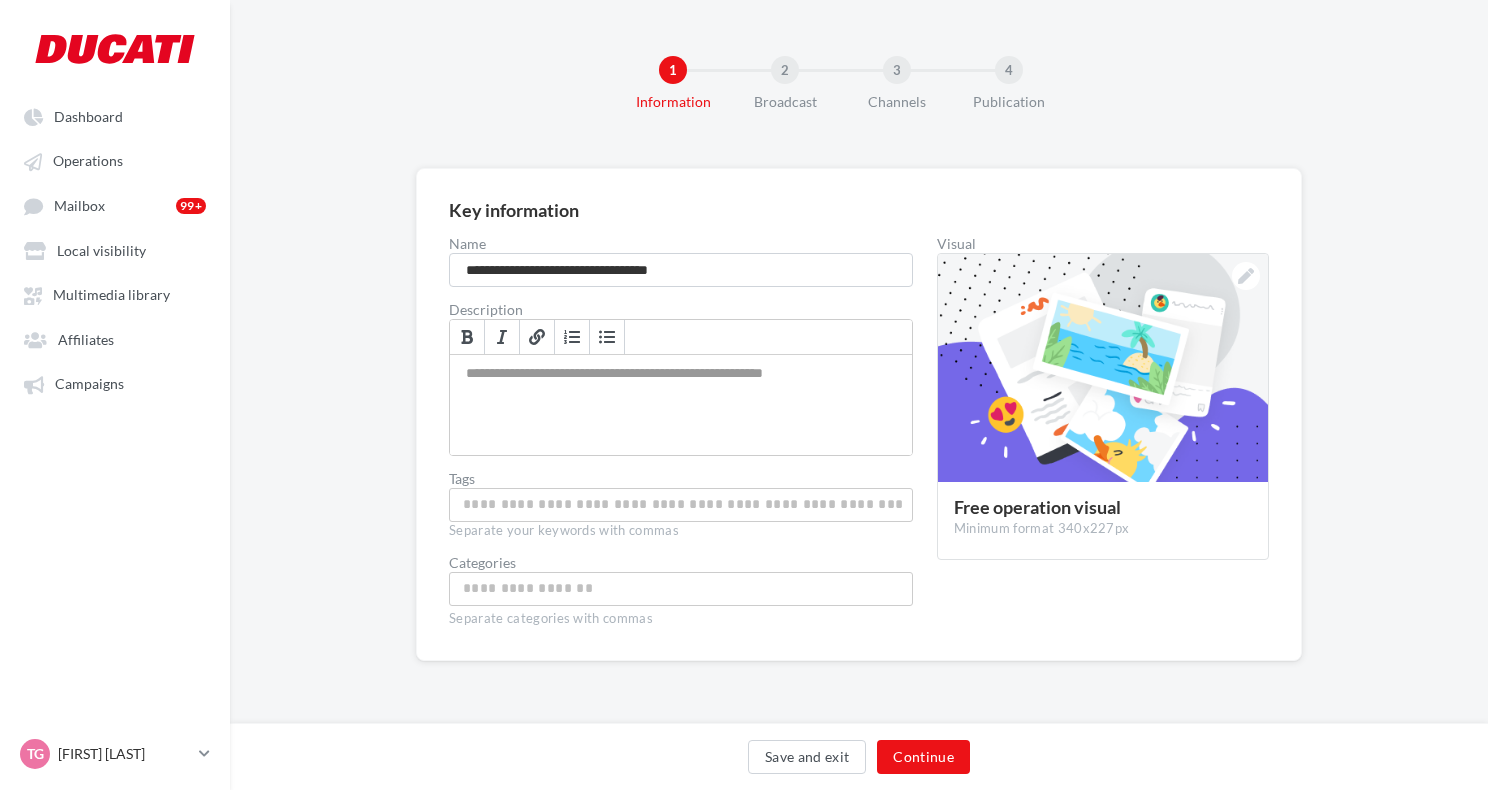 scroll, scrollTop: 0, scrollLeft: 0, axis: both 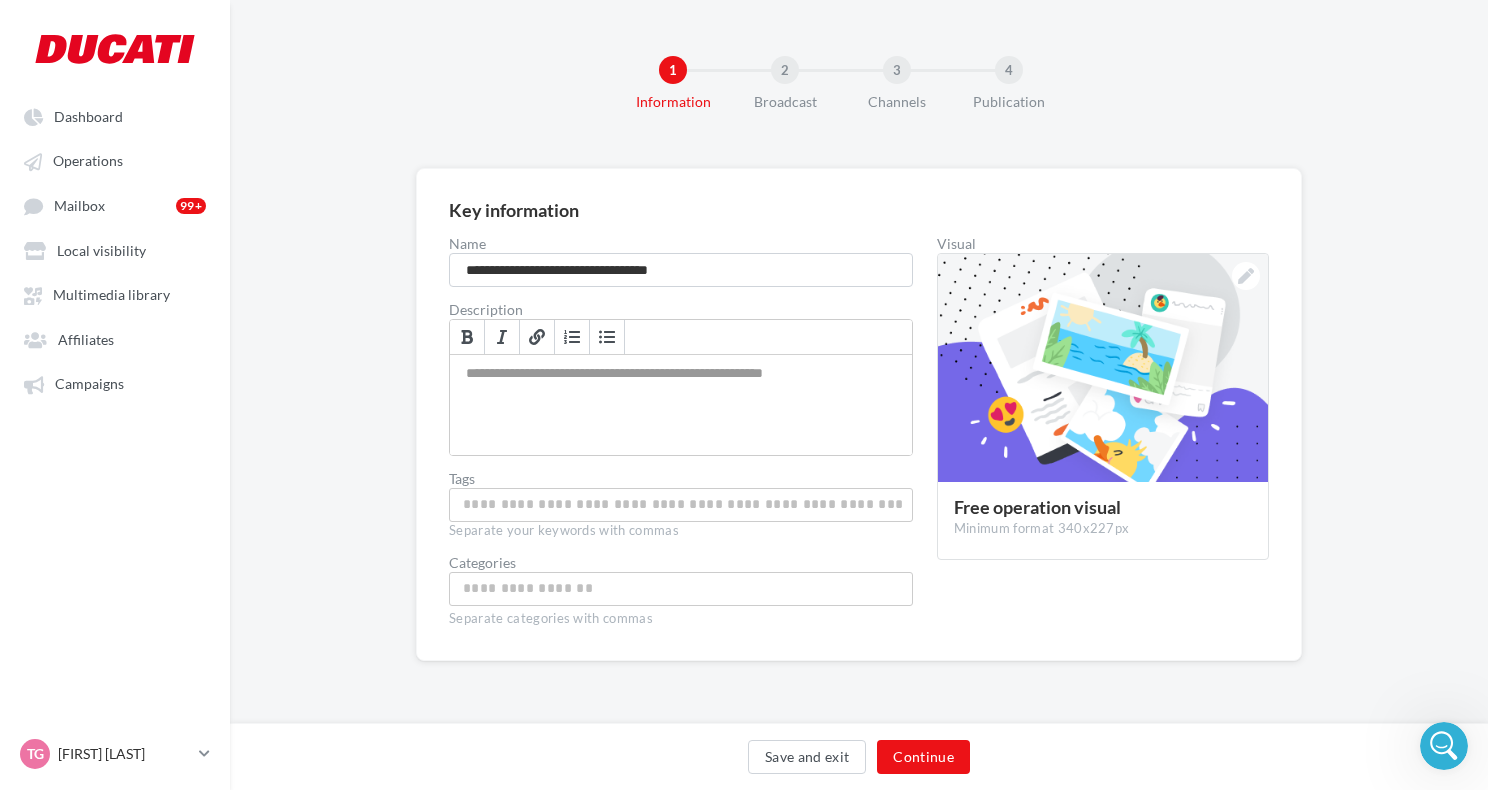 click on "1 Information 2 Broadcast 3 Channels 4 Publication" at bounding box center (891, 92) 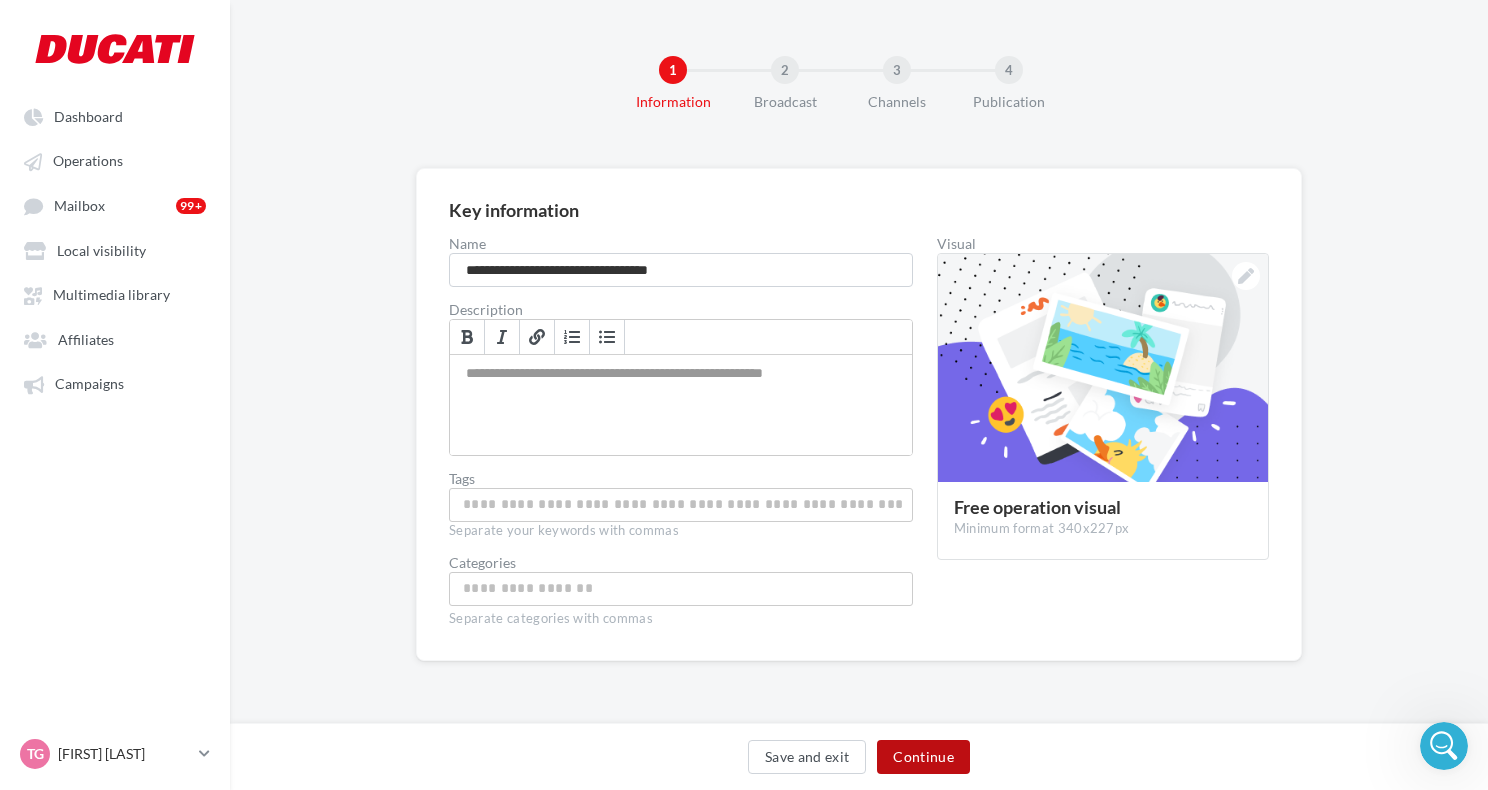 click on "Continue" at bounding box center [923, 757] 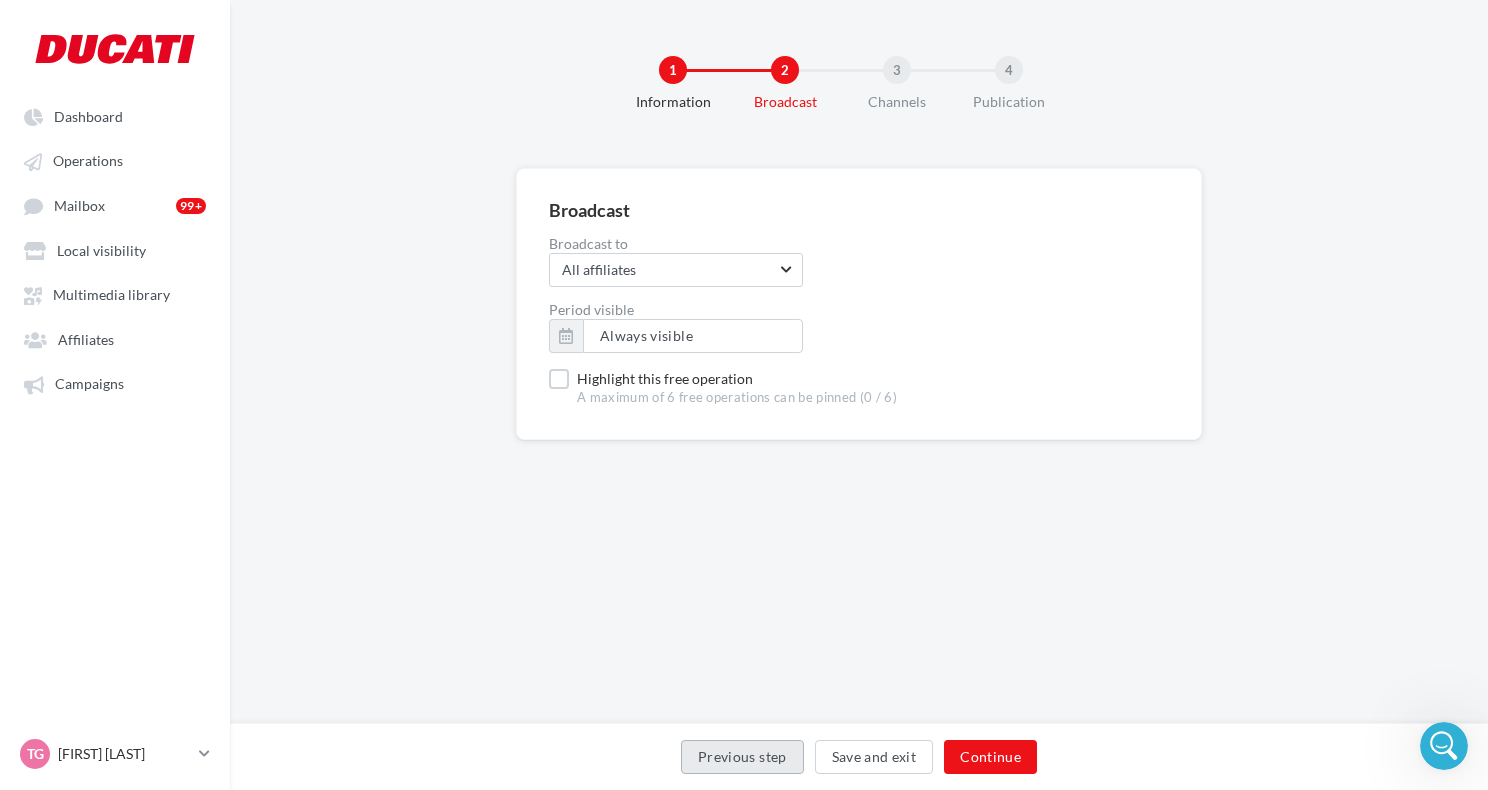 click on "Previous step" at bounding box center [742, 757] 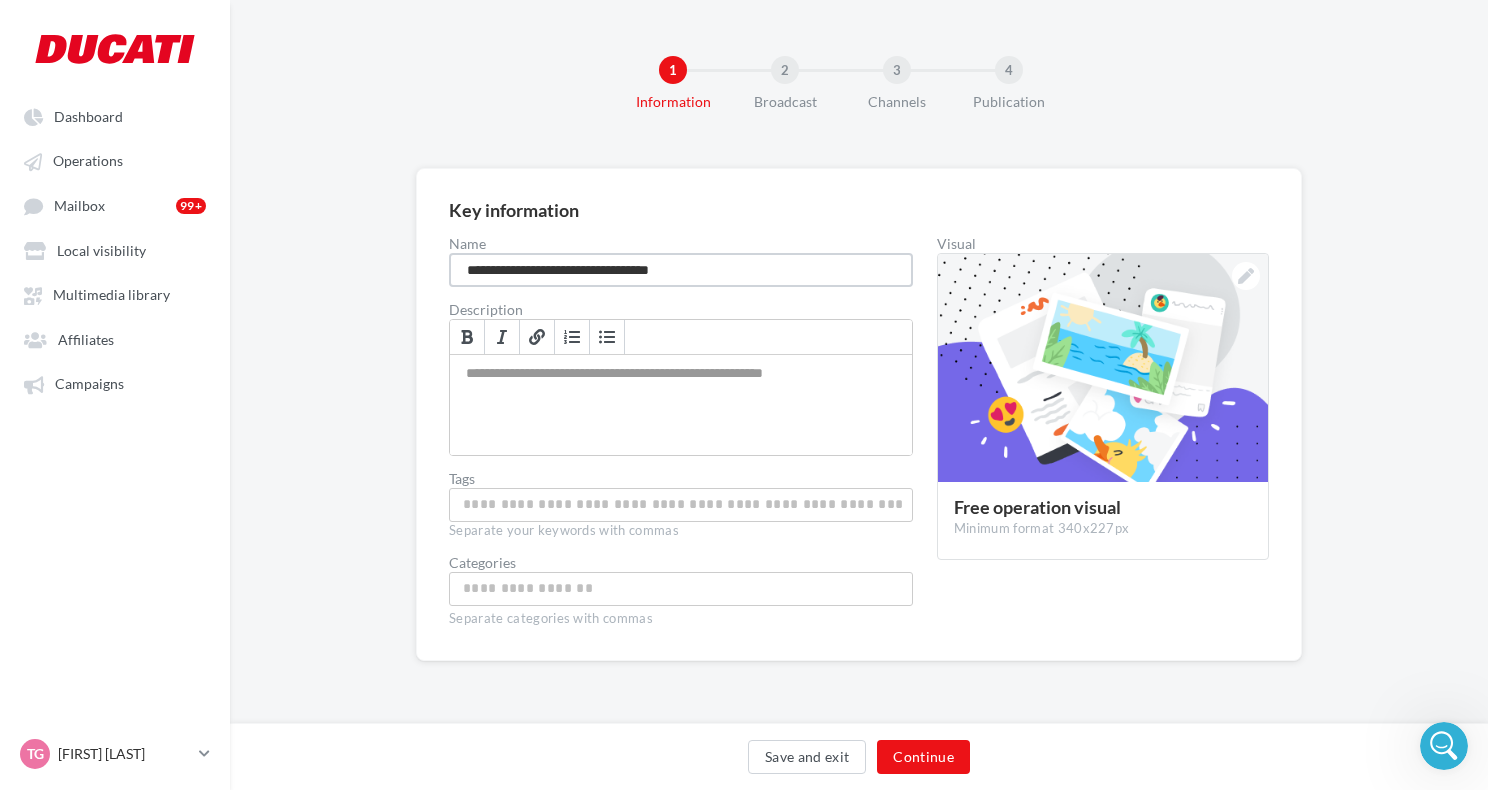 click on "**********" at bounding box center [681, 270] 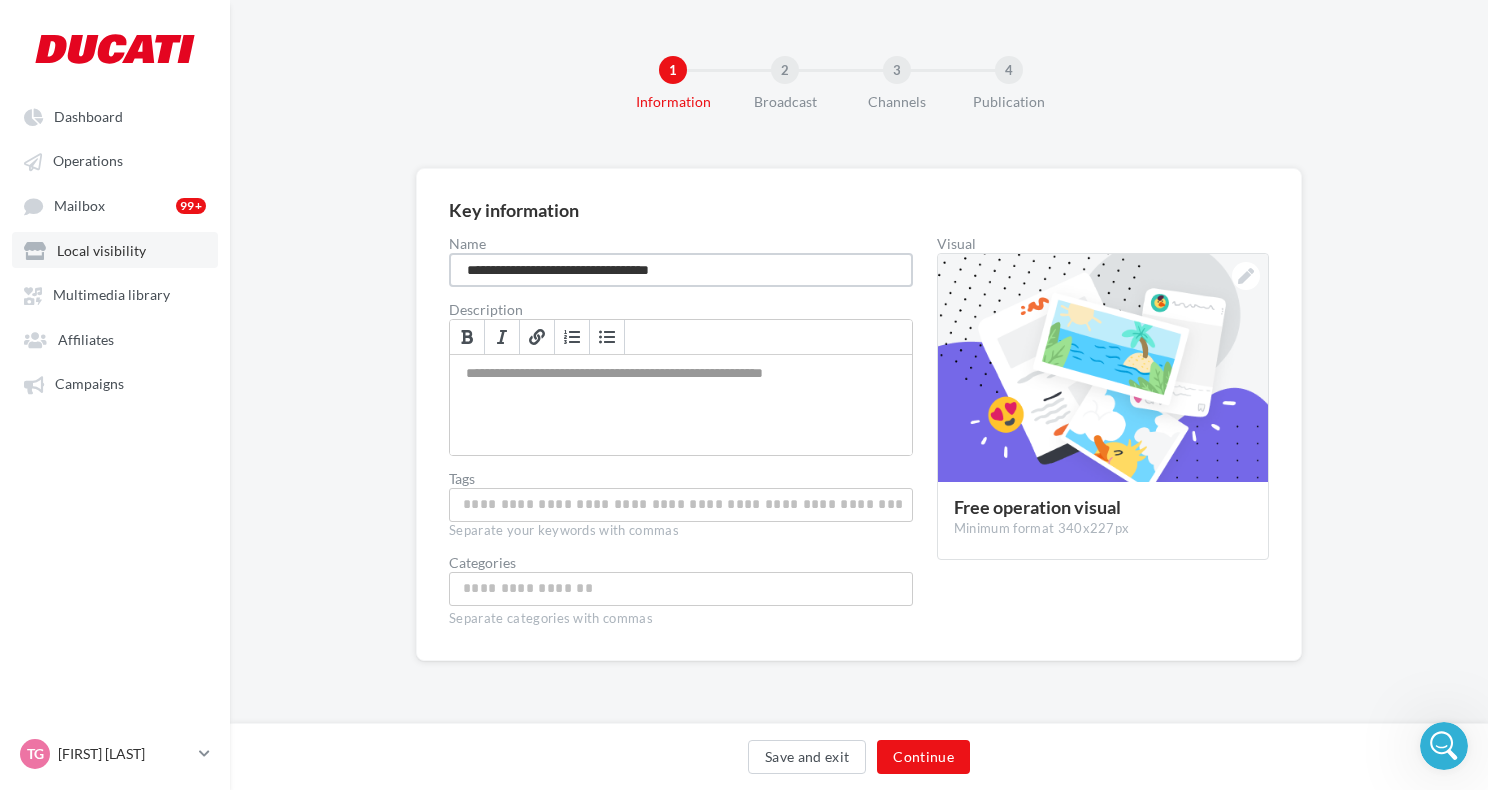 drag, startPoint x: 764, startPoint y: 267, endPoint x: 76, endPoint y: 266, distance: 688.00073 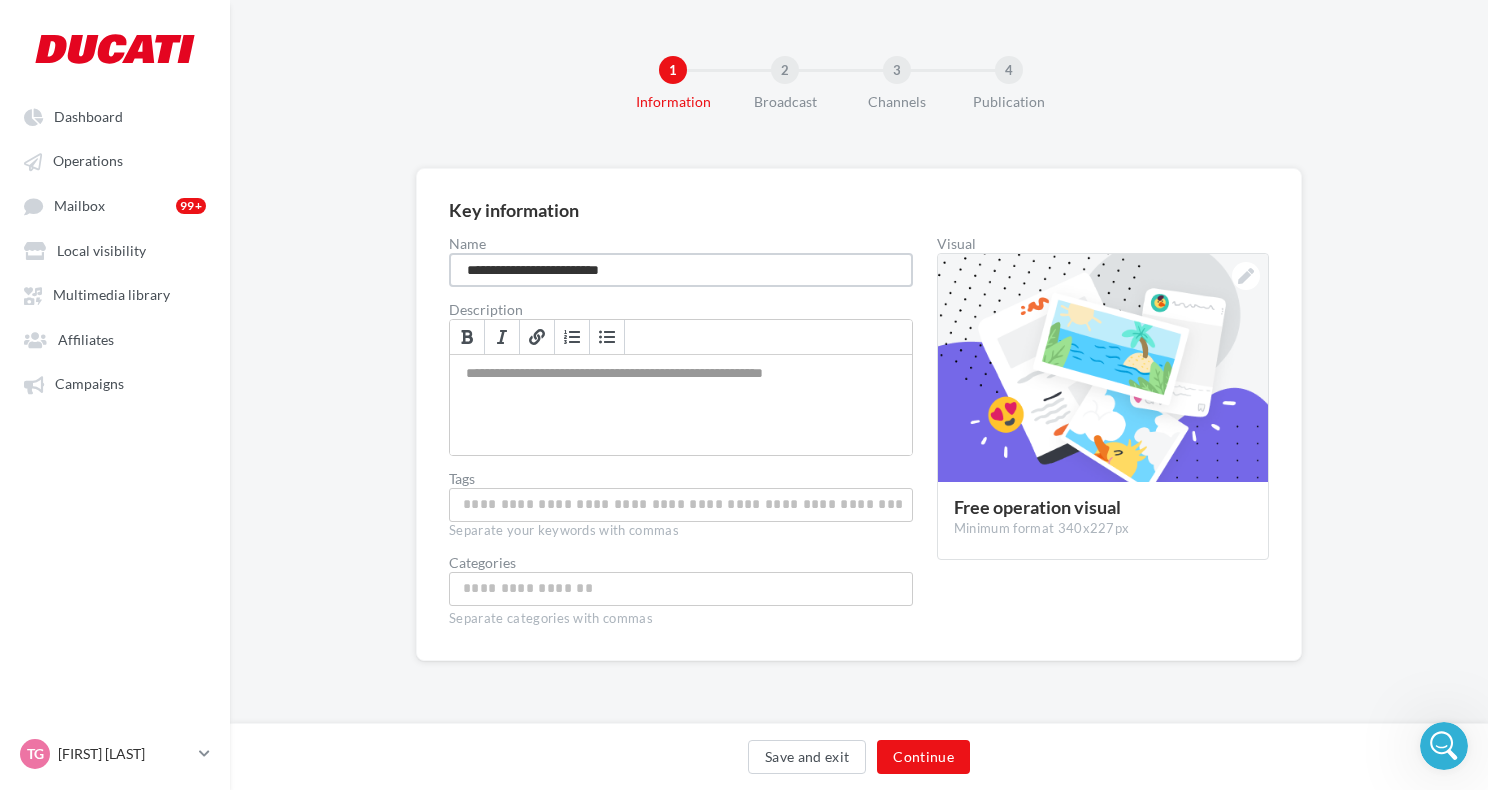 type on "**********" 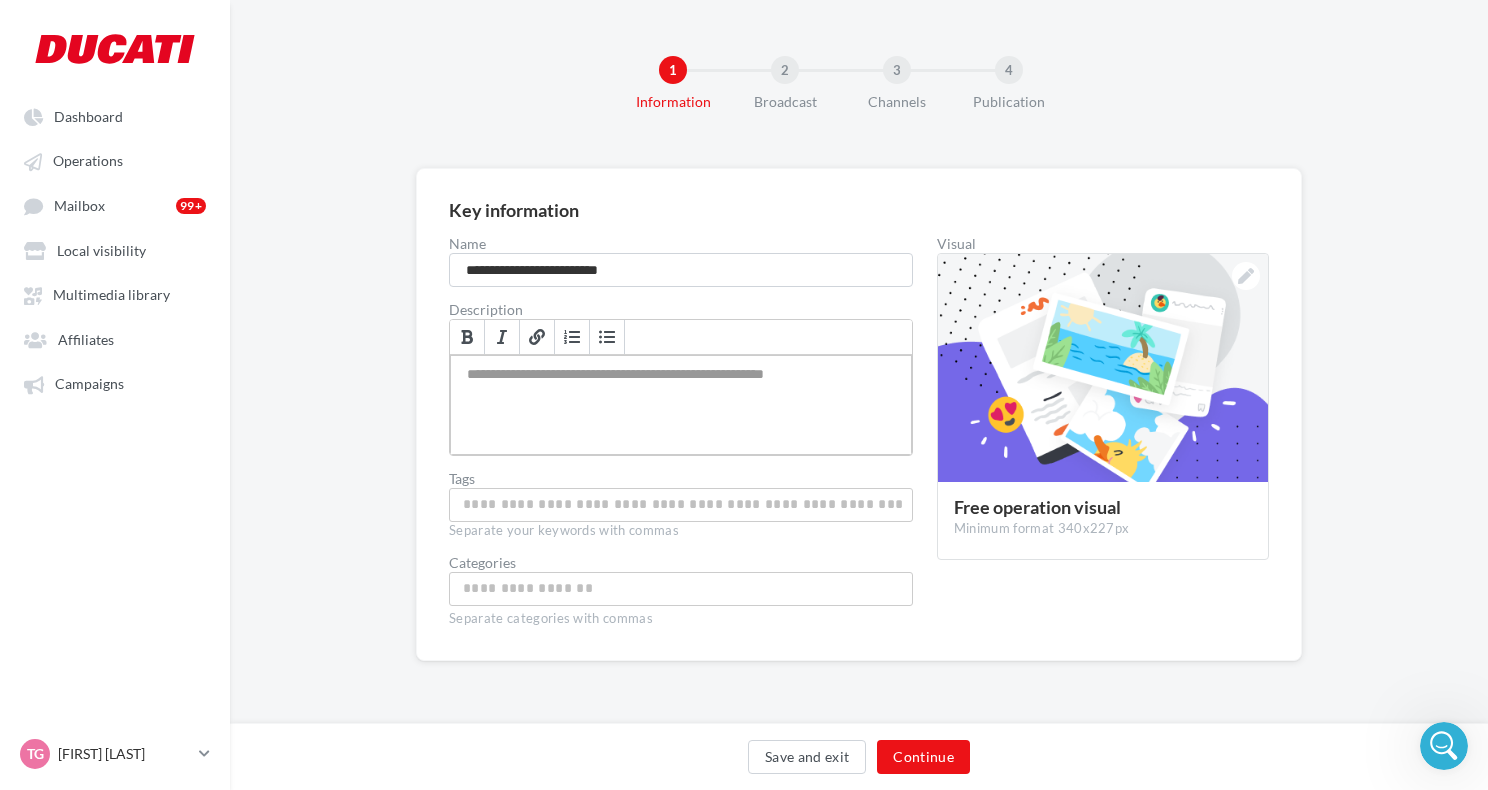 click at bounding box center [681, 405] 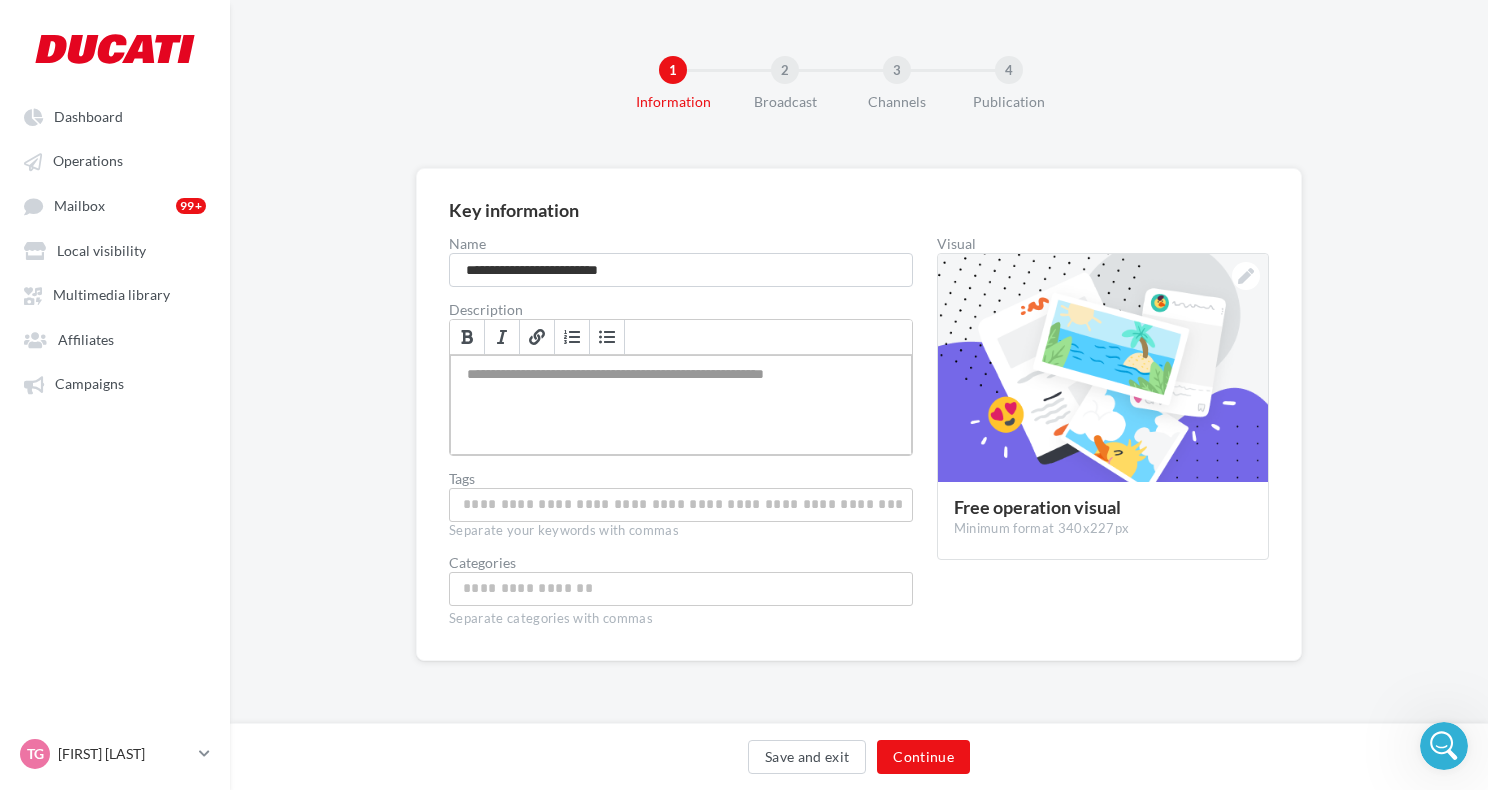 click at bounding box center [681, 405] 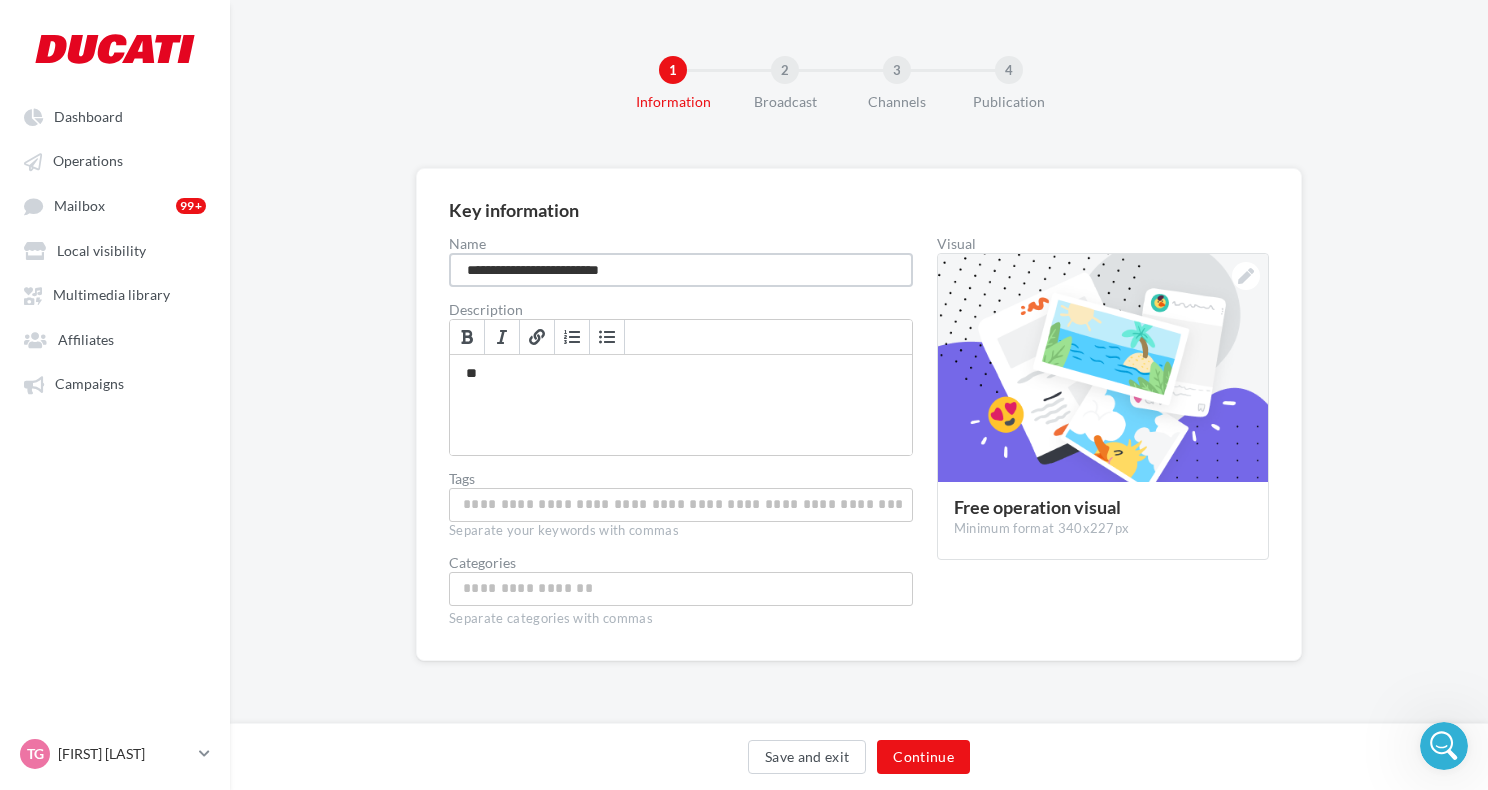 click on "**********" at bounding box center (681, 270) 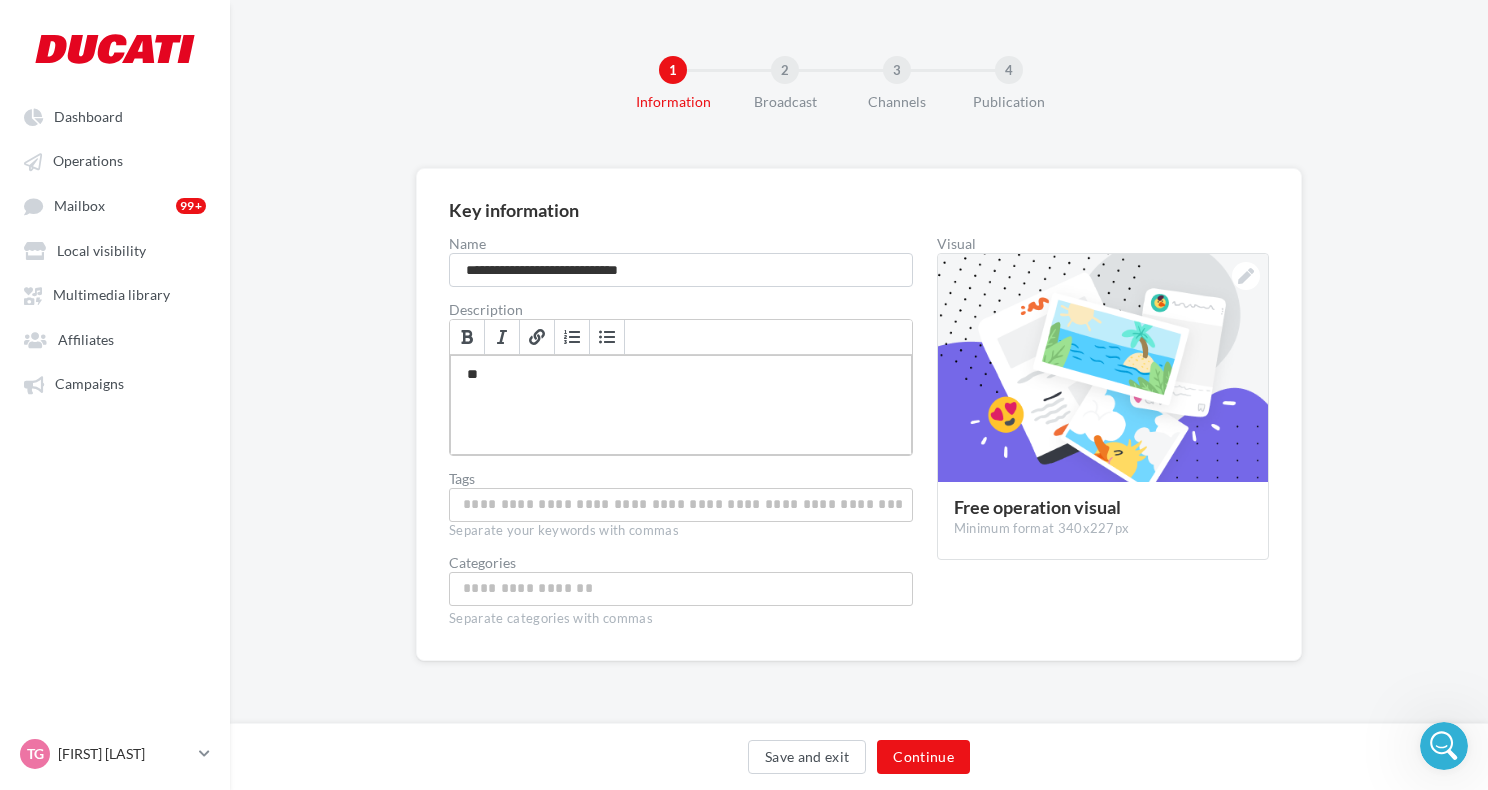 click on "**" at bounding box center [681, 405] 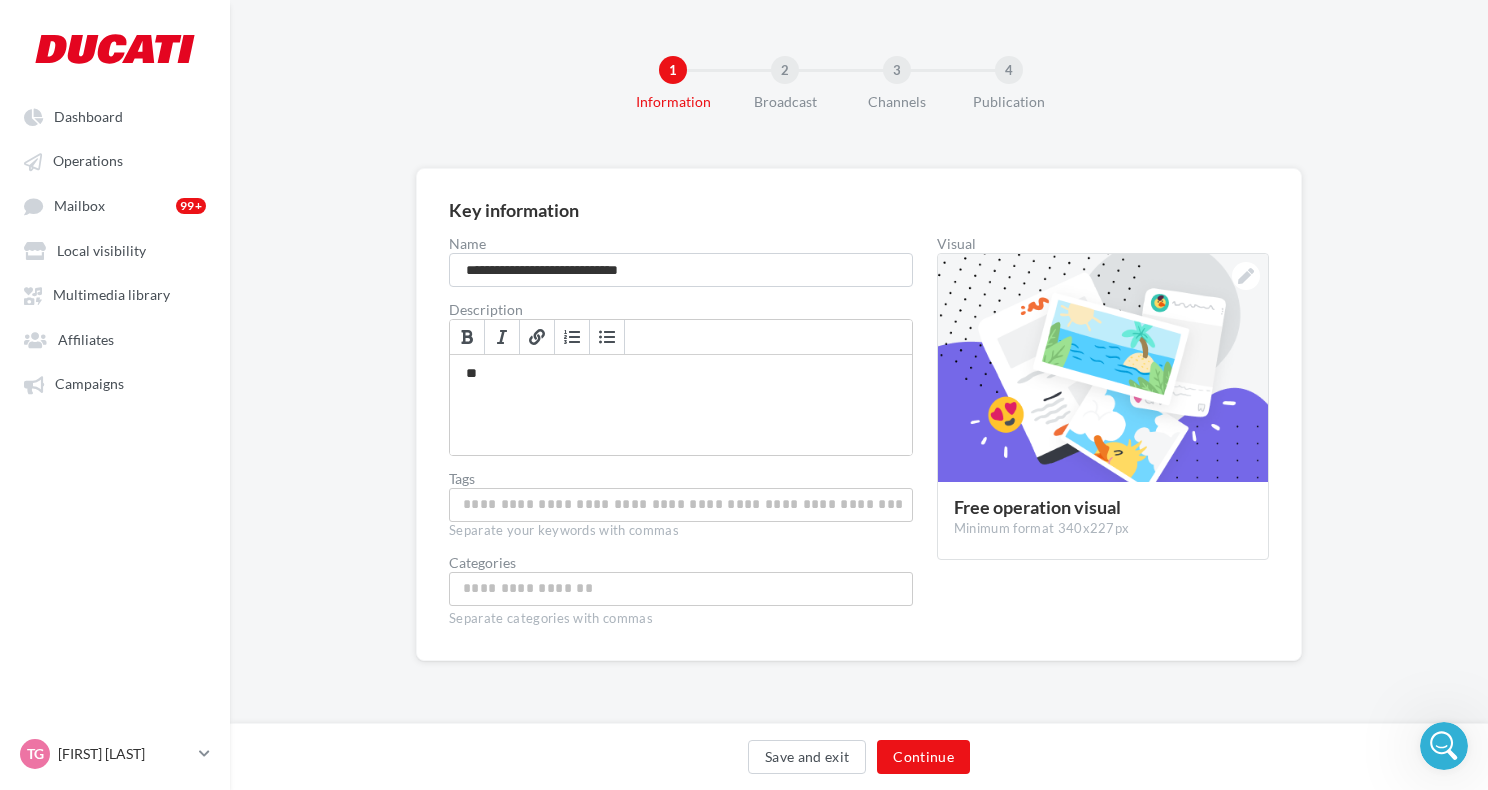 click at bounding box center (681, 504) 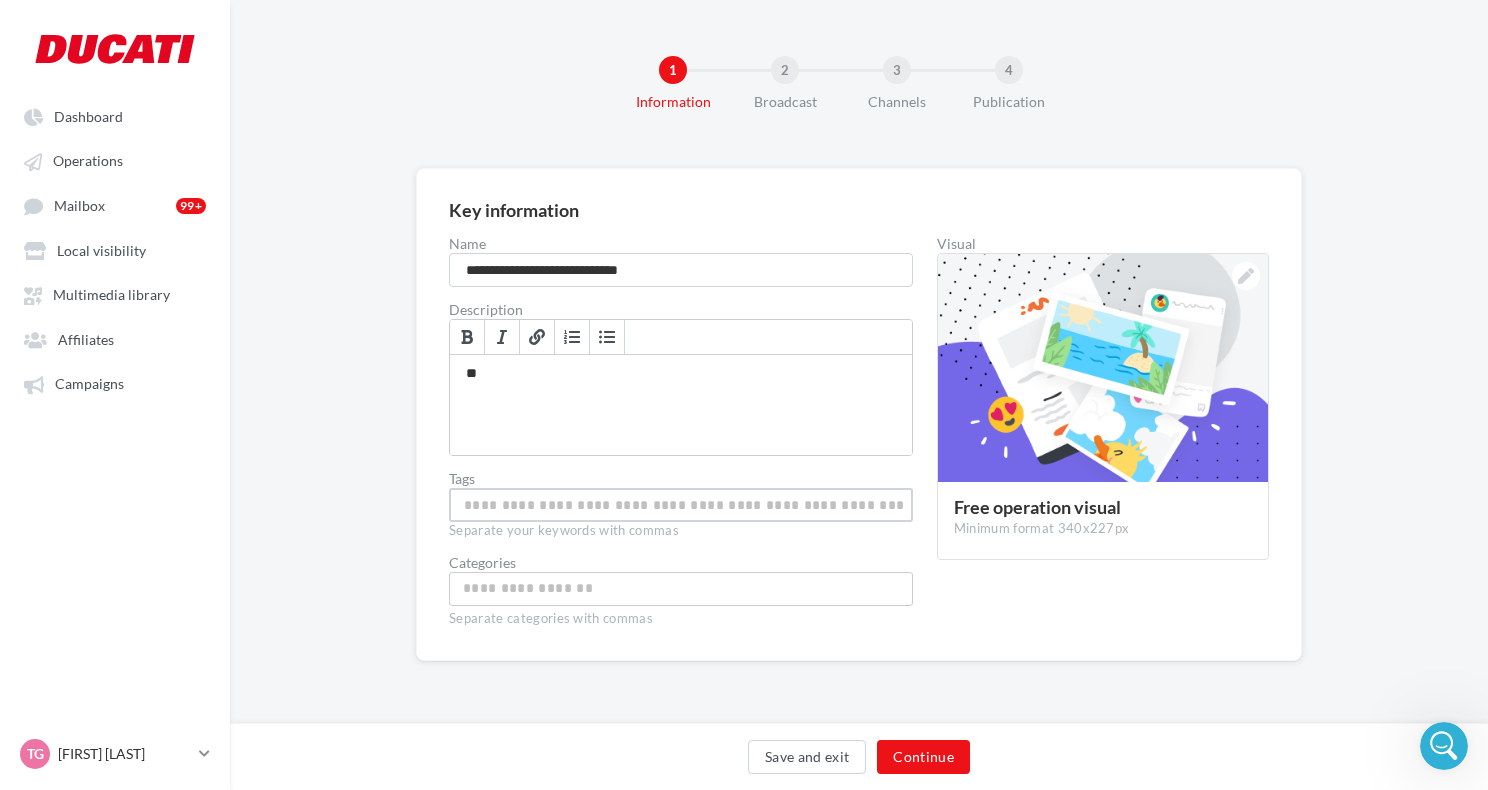 click at bounding box center [681, 588] 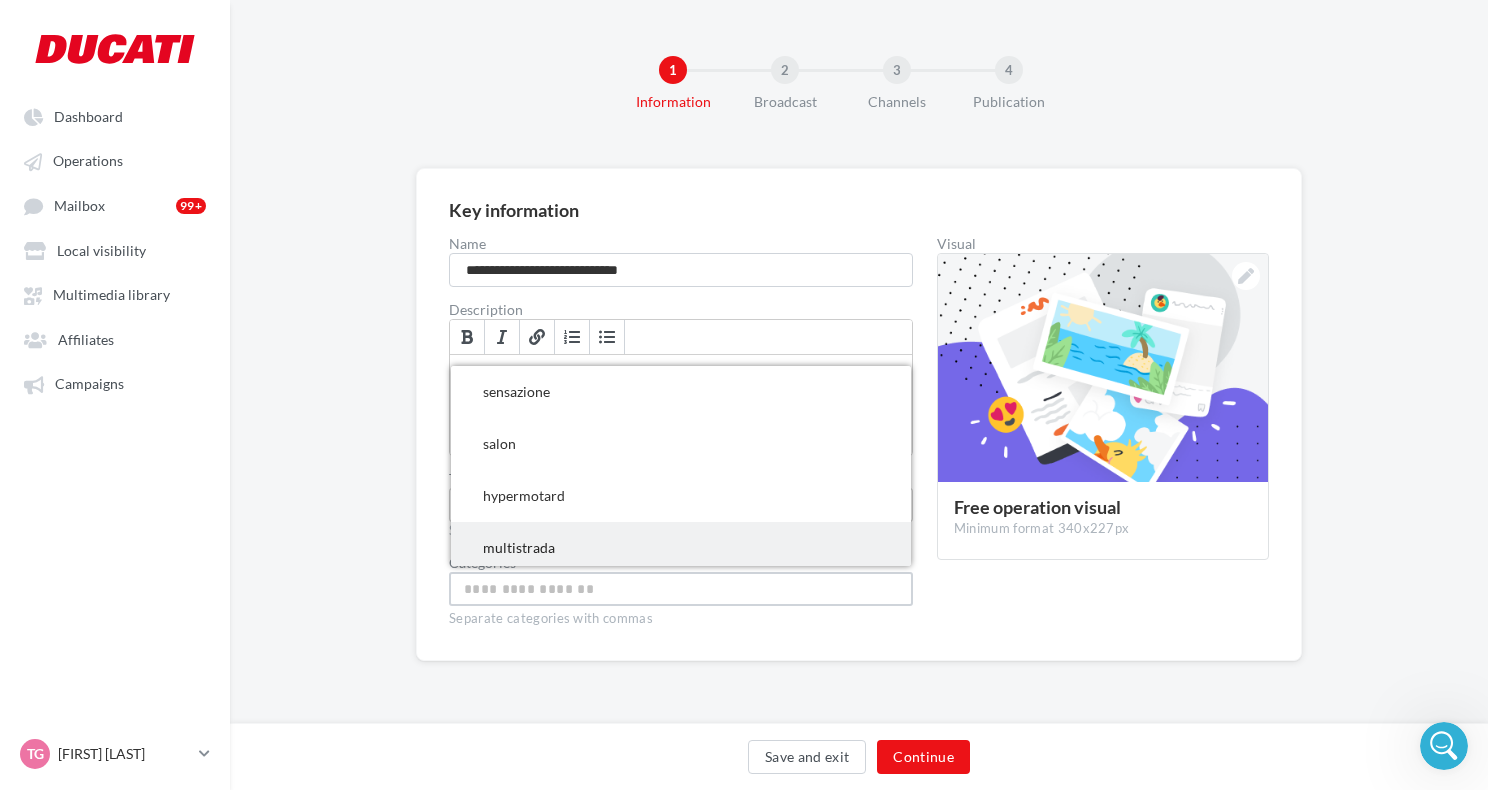 click on "multistrada" at bounding box center [681, 548] 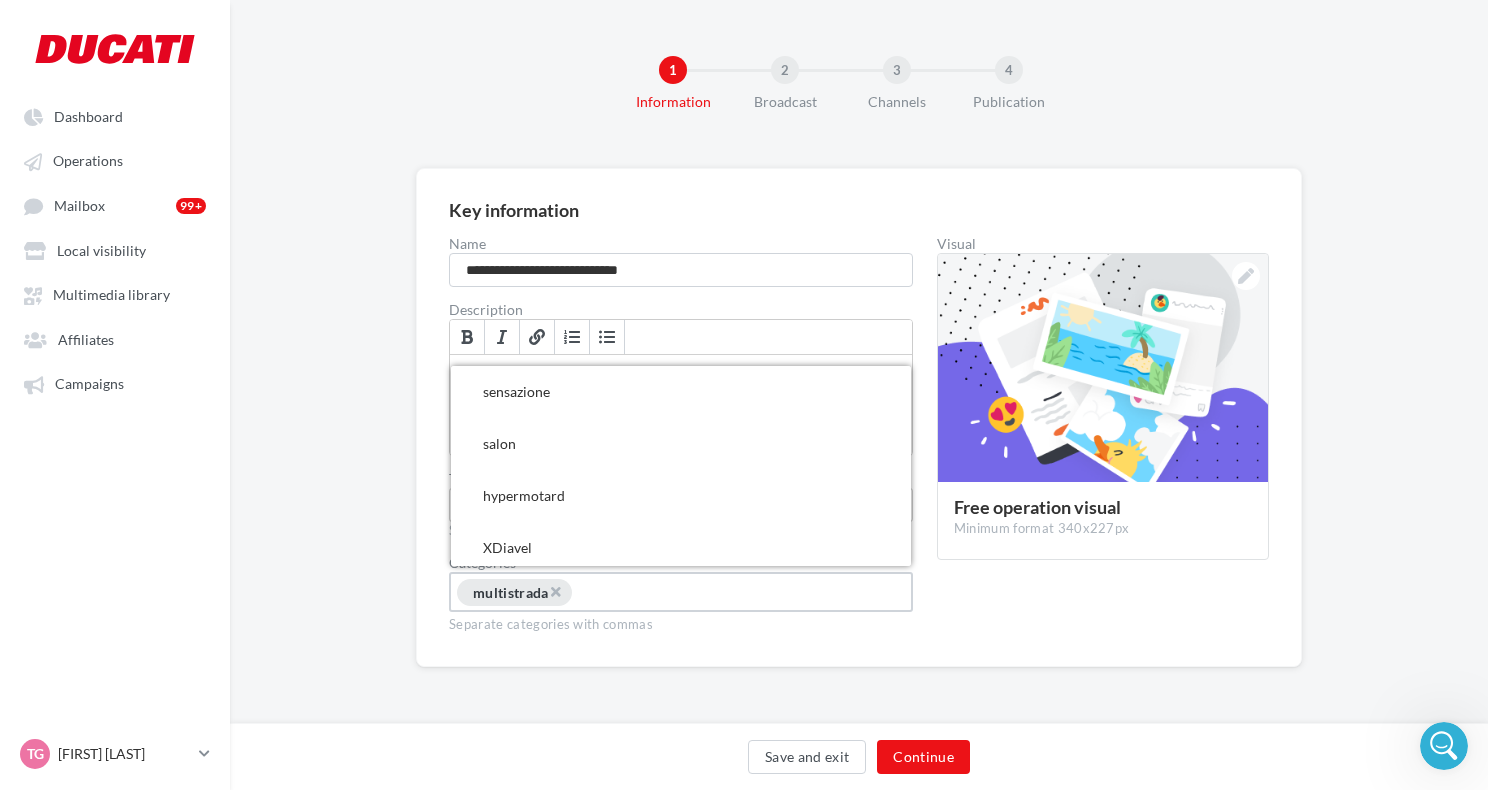 click on "**********" at bounding box center (859, 417) 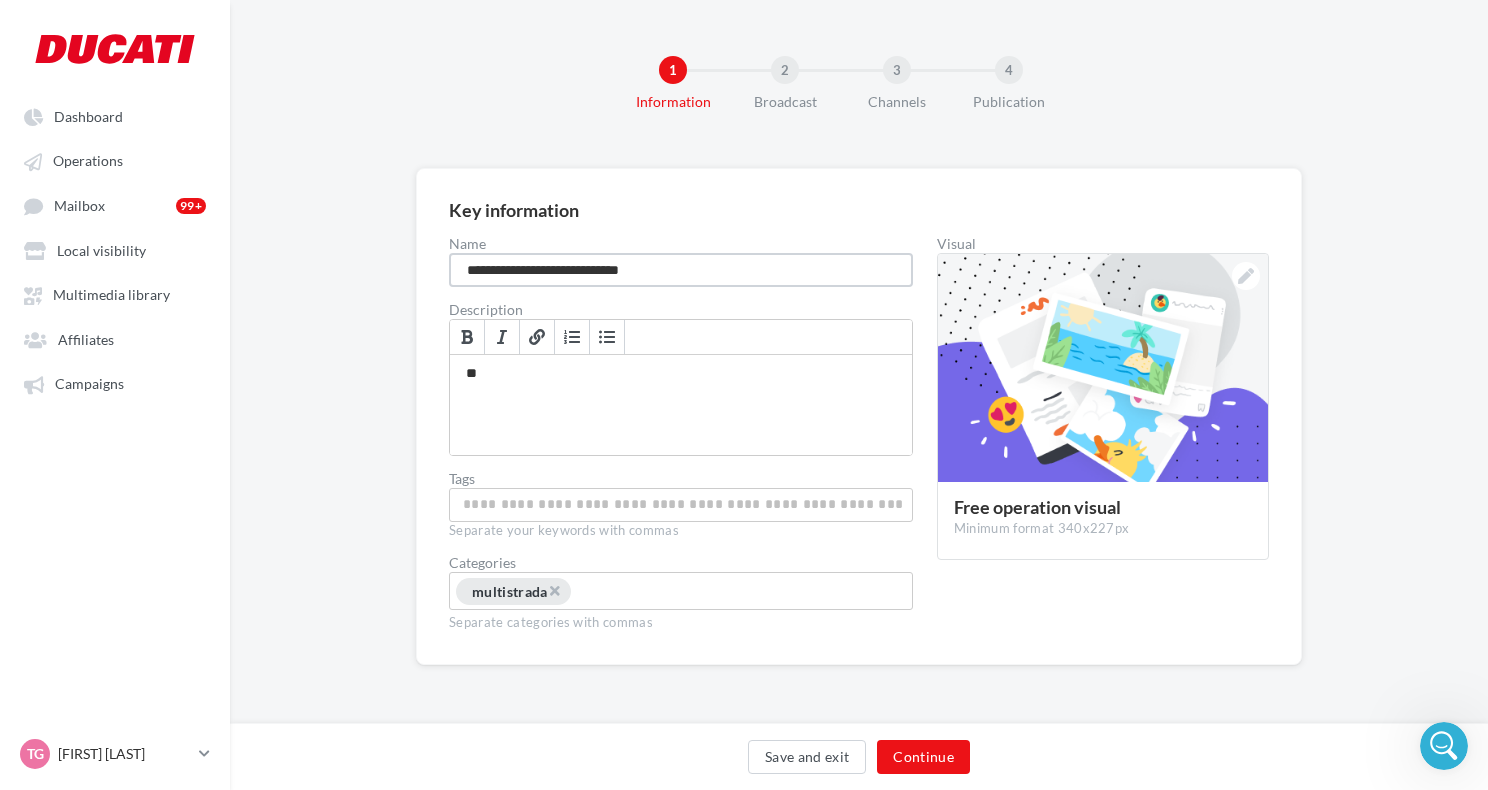 drag, startPoint x: 491, startPoint y: 272, endPoint x: 436, endPoint y: 274, distance: 55.03635 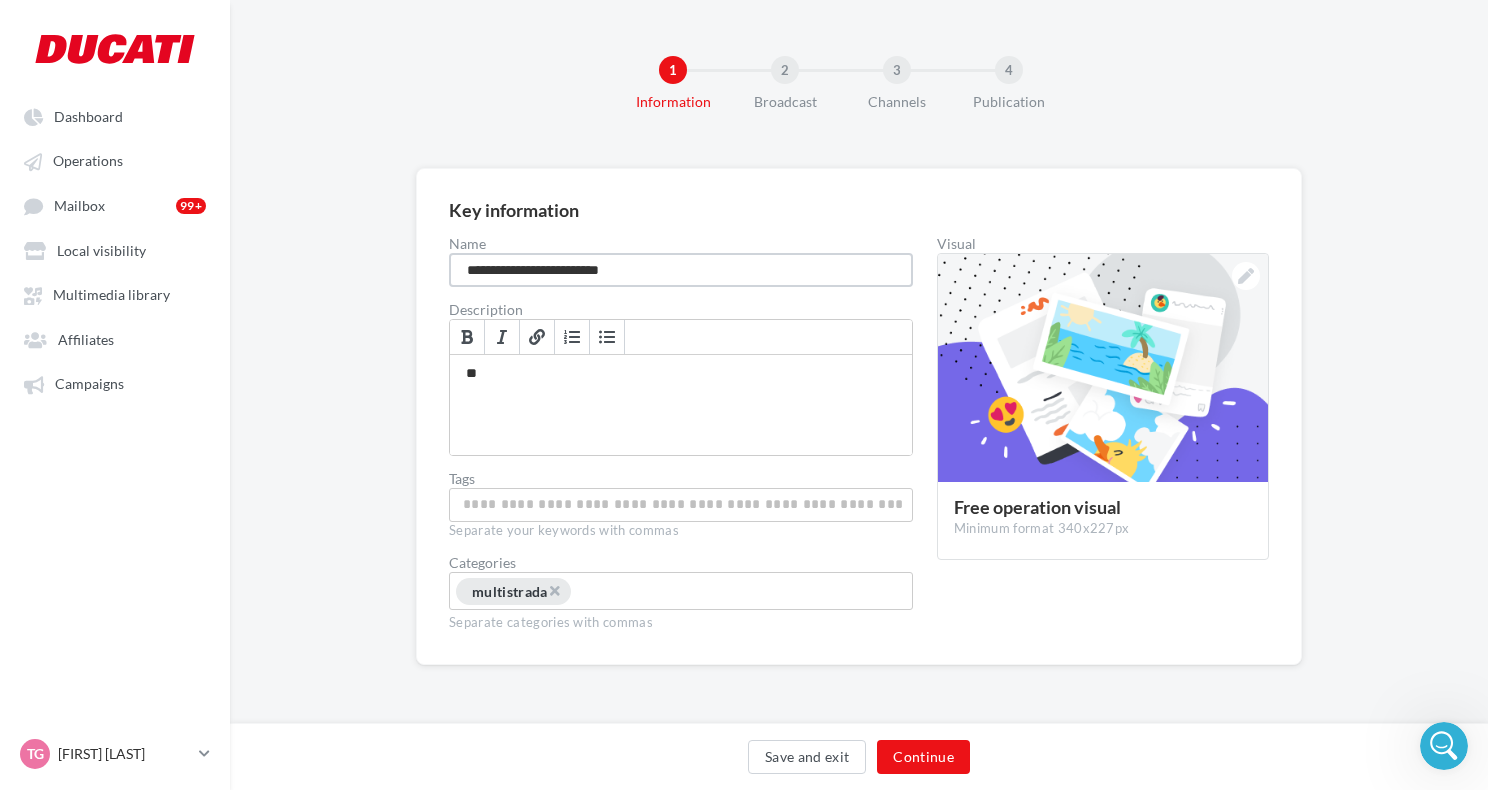 type on "**********" 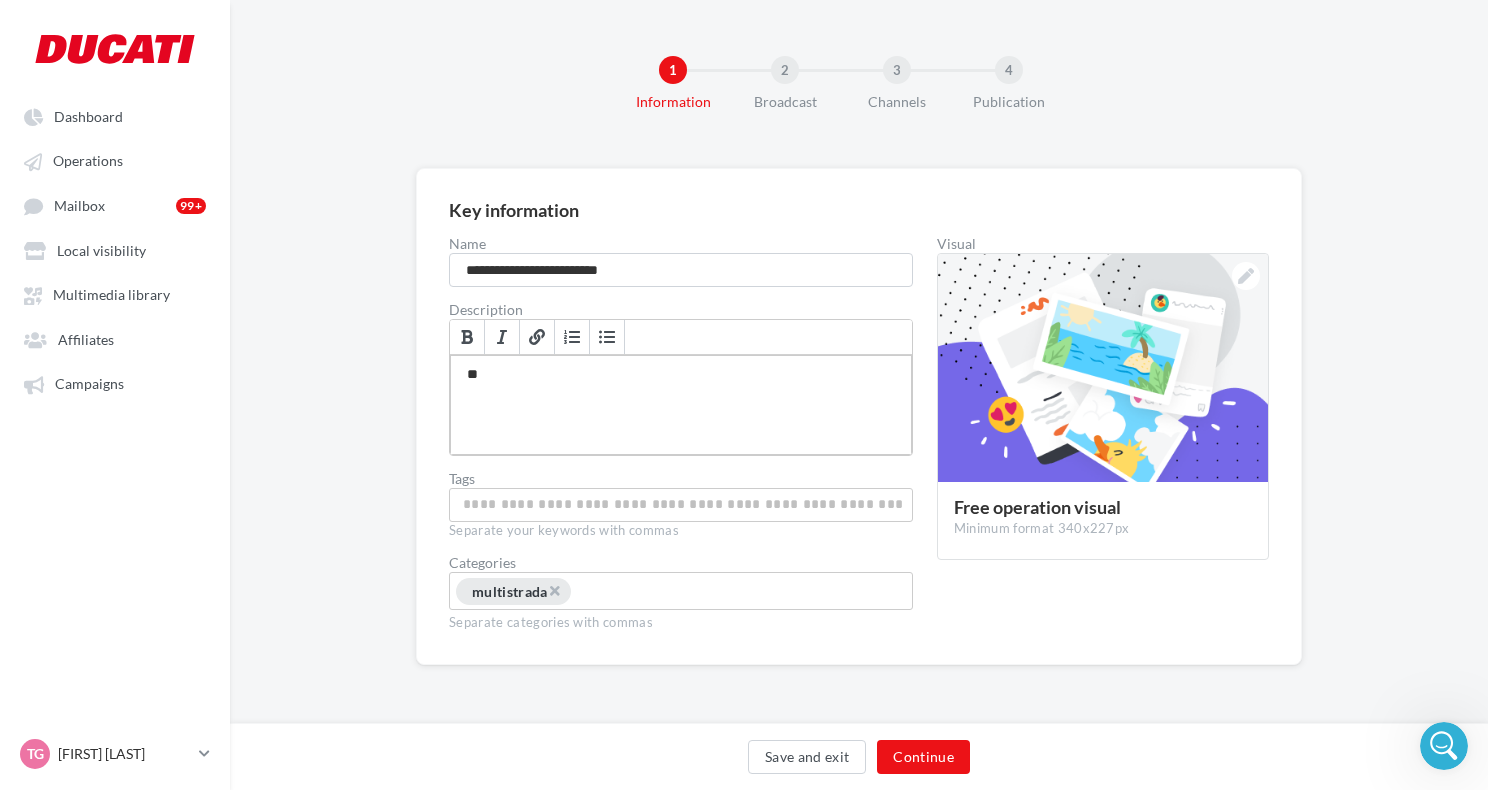 click on "**" at bounding box center [681, 405] 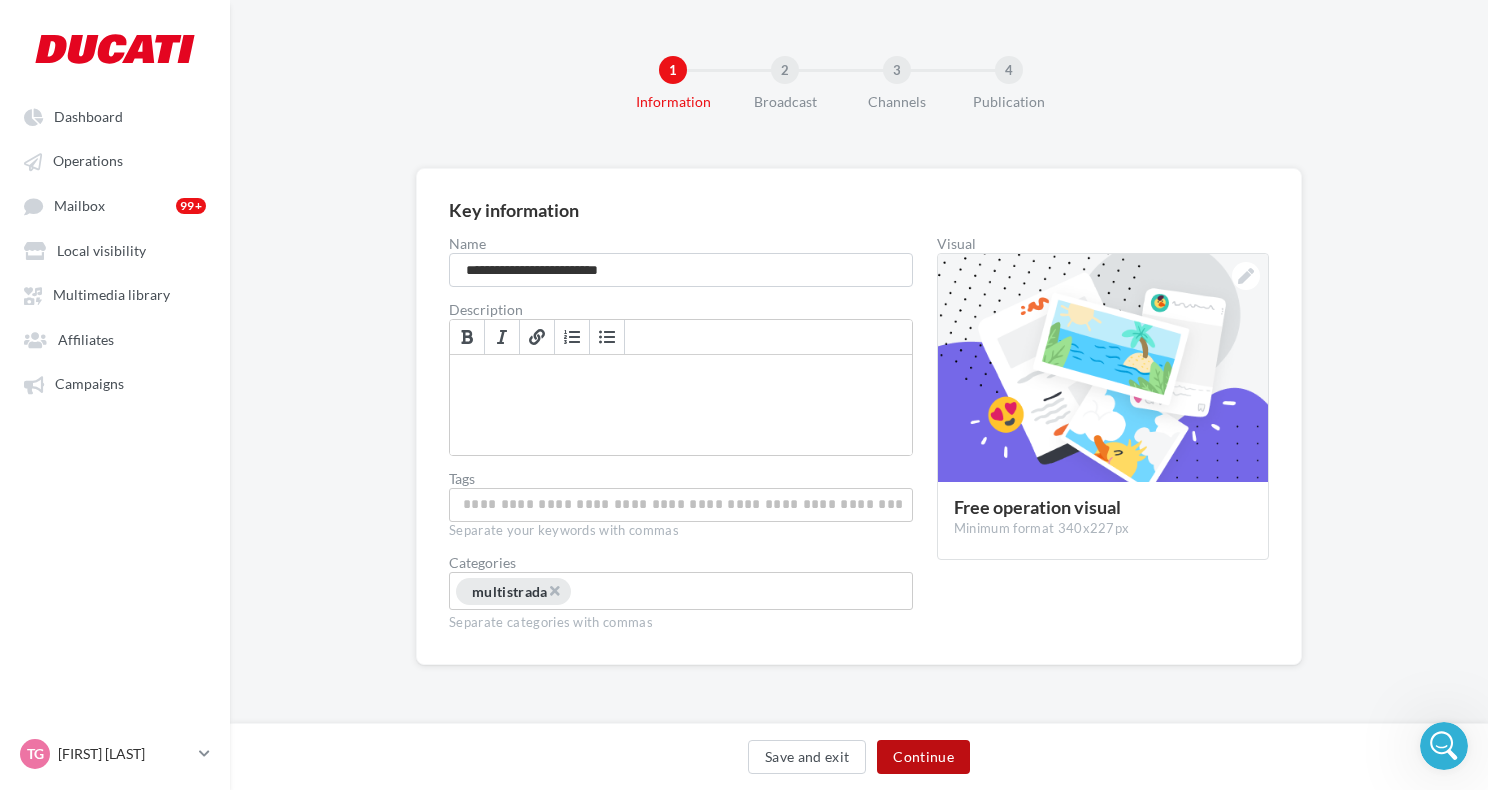 click on "Continue" at bounding box center (923, 757) 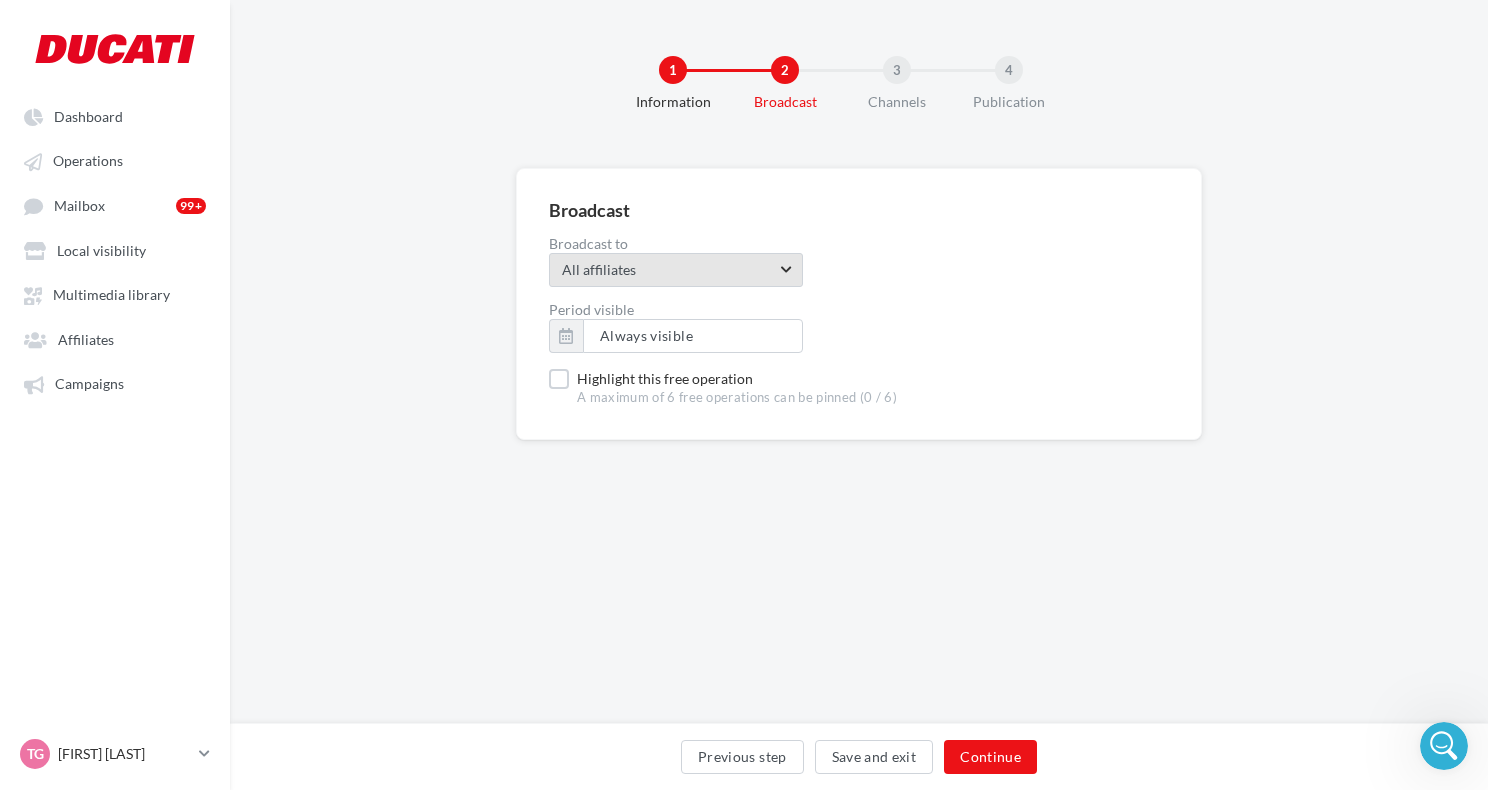 click on "All affiliates" at bounding box center (669, 270) 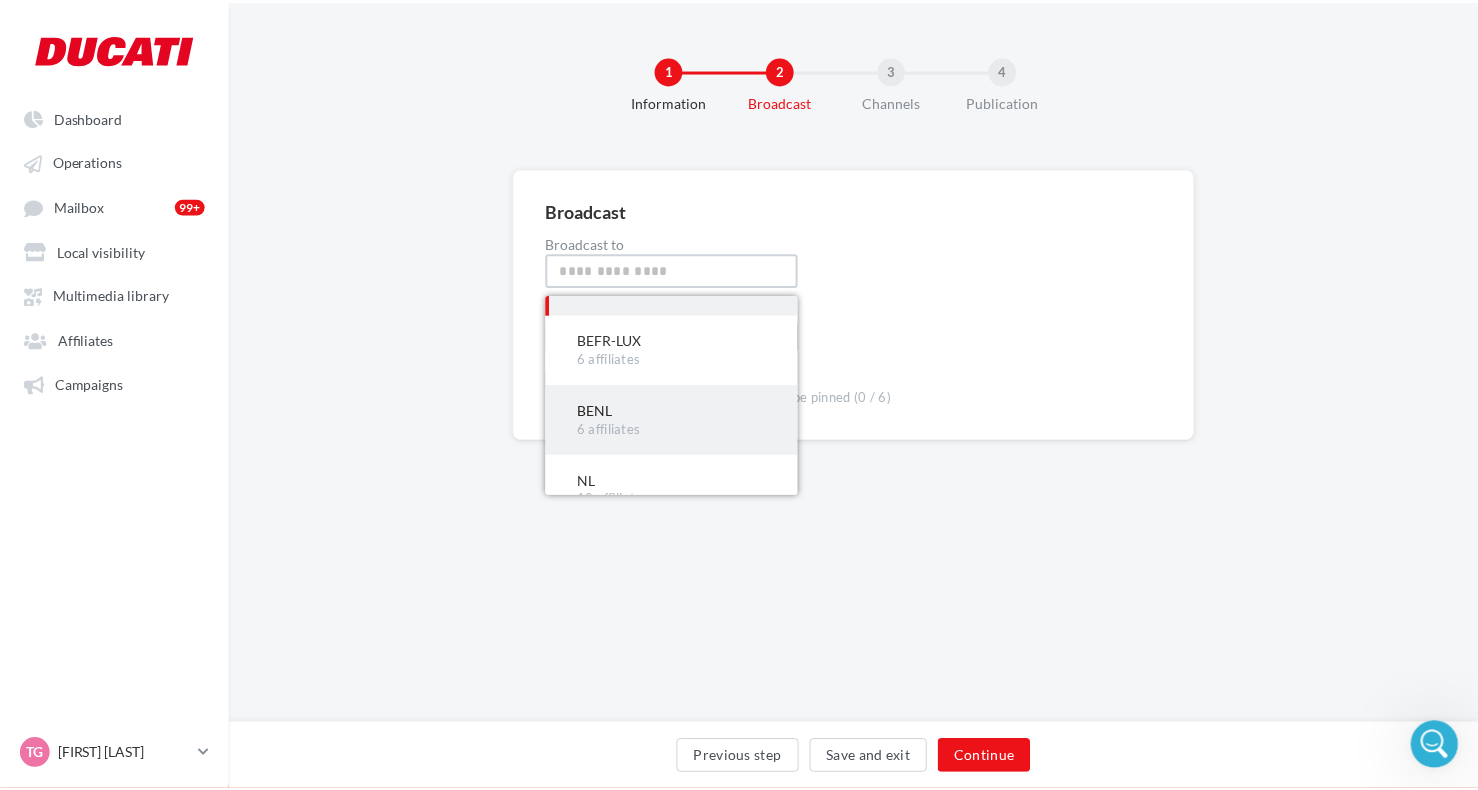 scroll, scrollTop: 61, scrollLeft: 0, axis: vertical 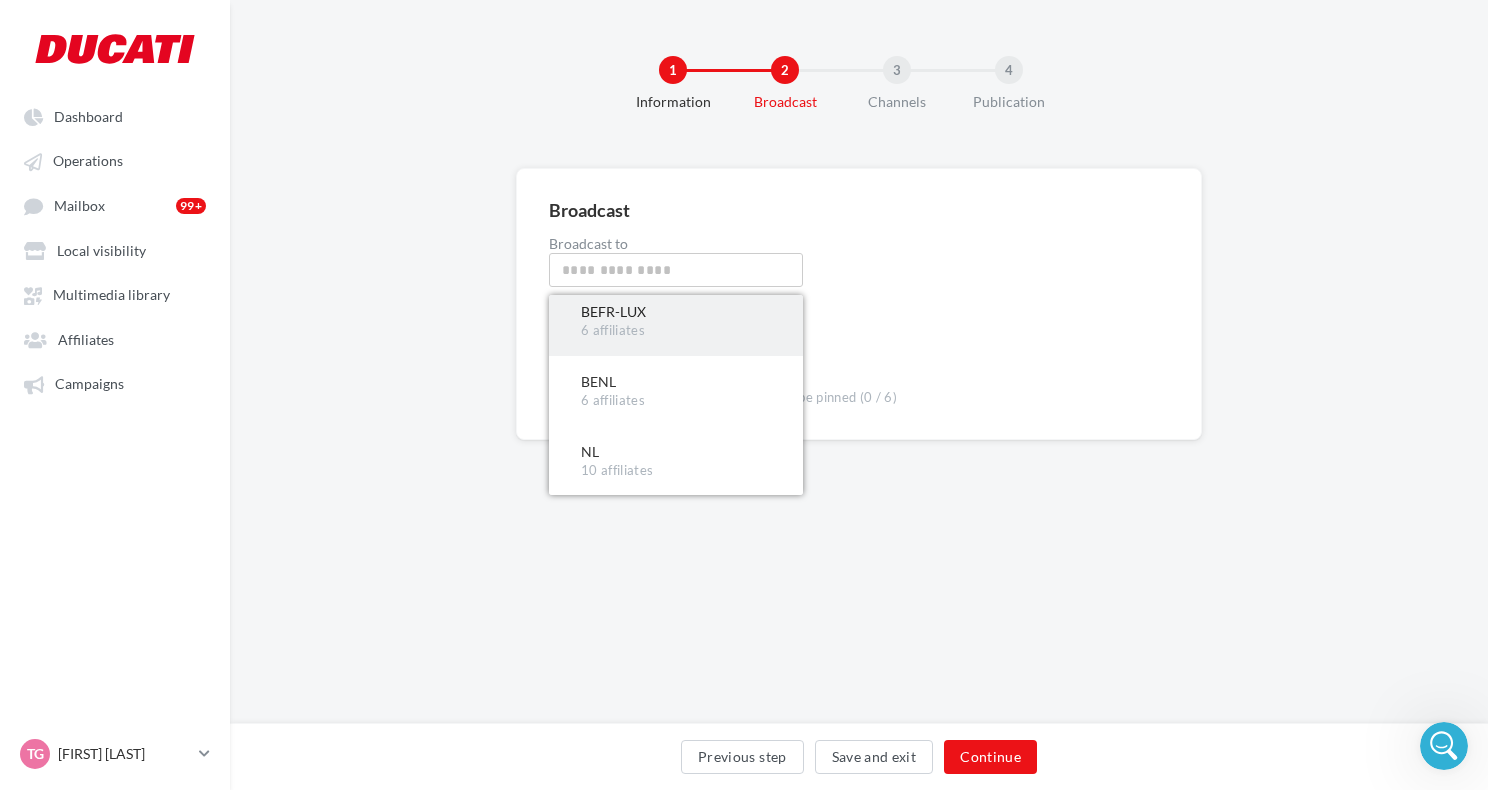 click on "6 affiliates" at bounding box center (676, 331) 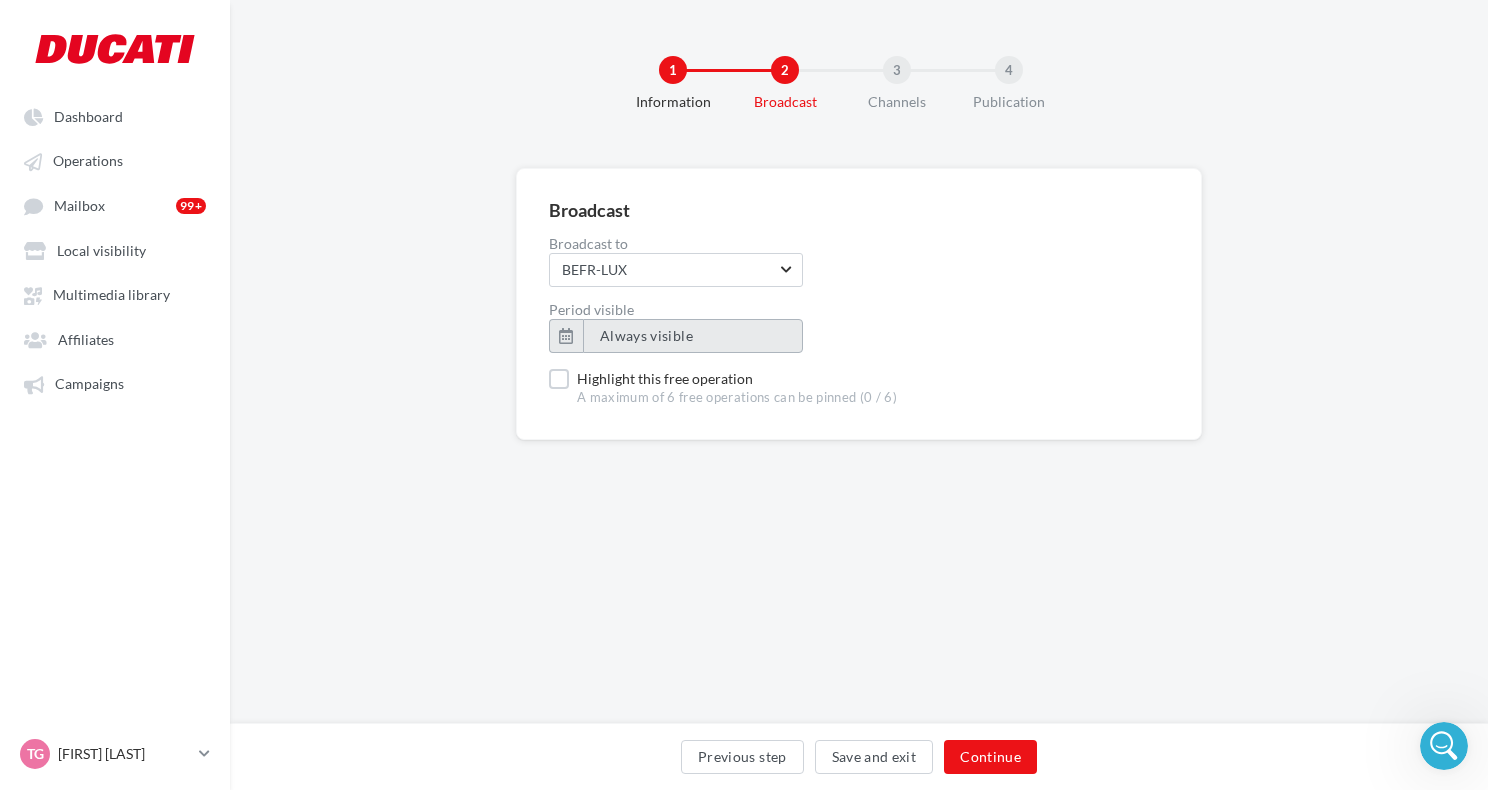 click on "Always visible" at bounding box center (646, 335) 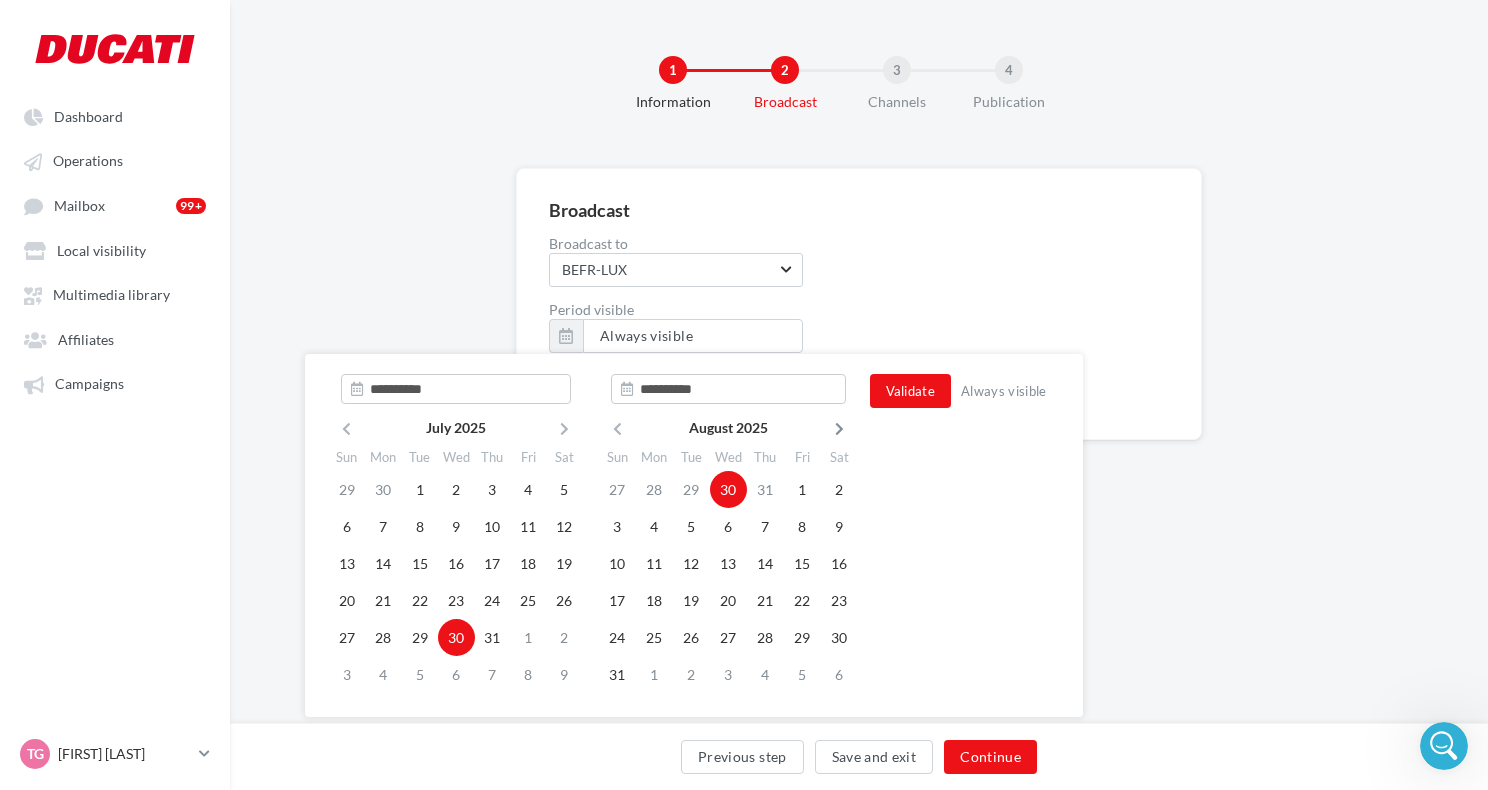 click at bounding box center (839, 429) 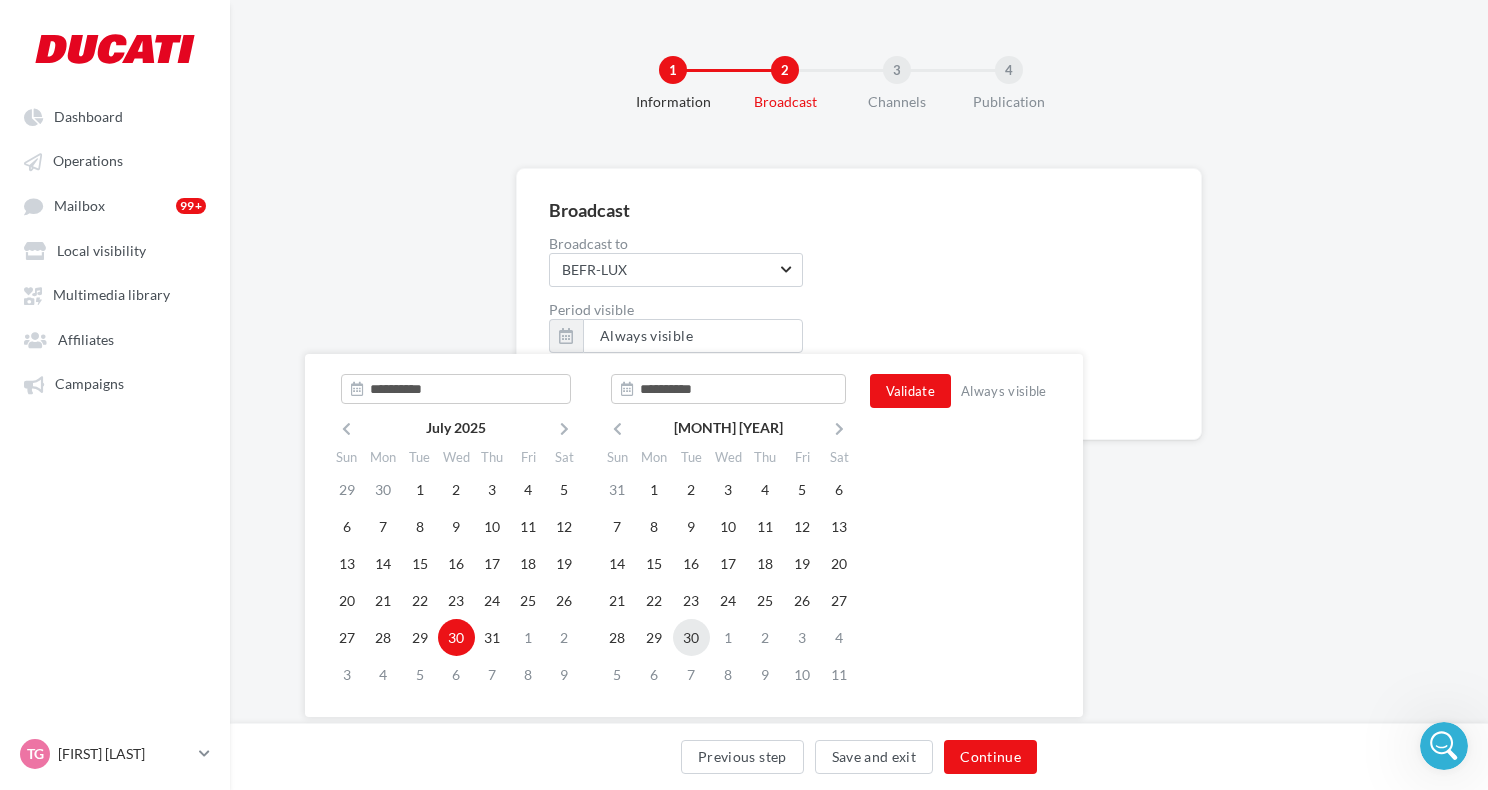 type on "**********" 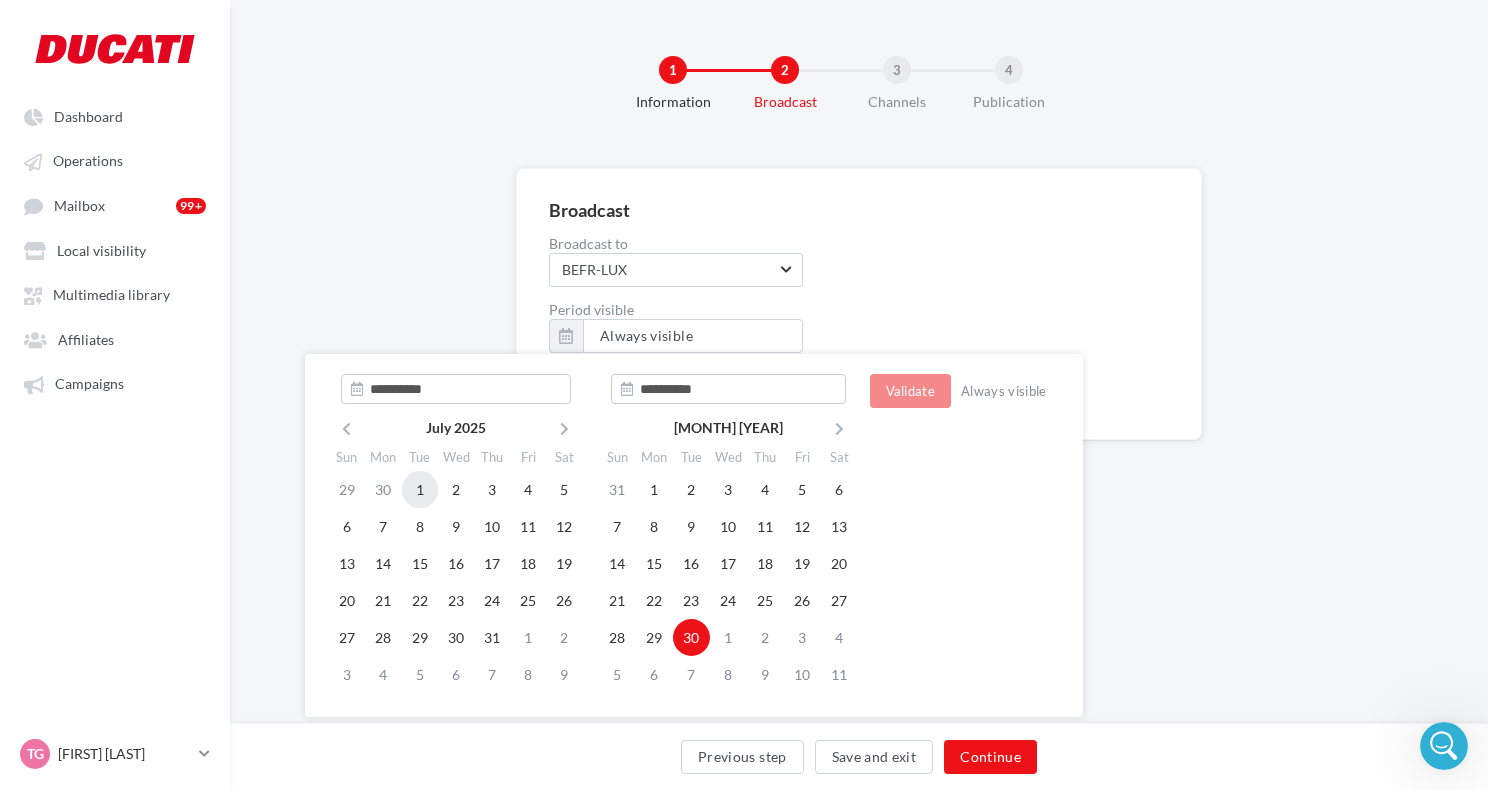 type on "**********" 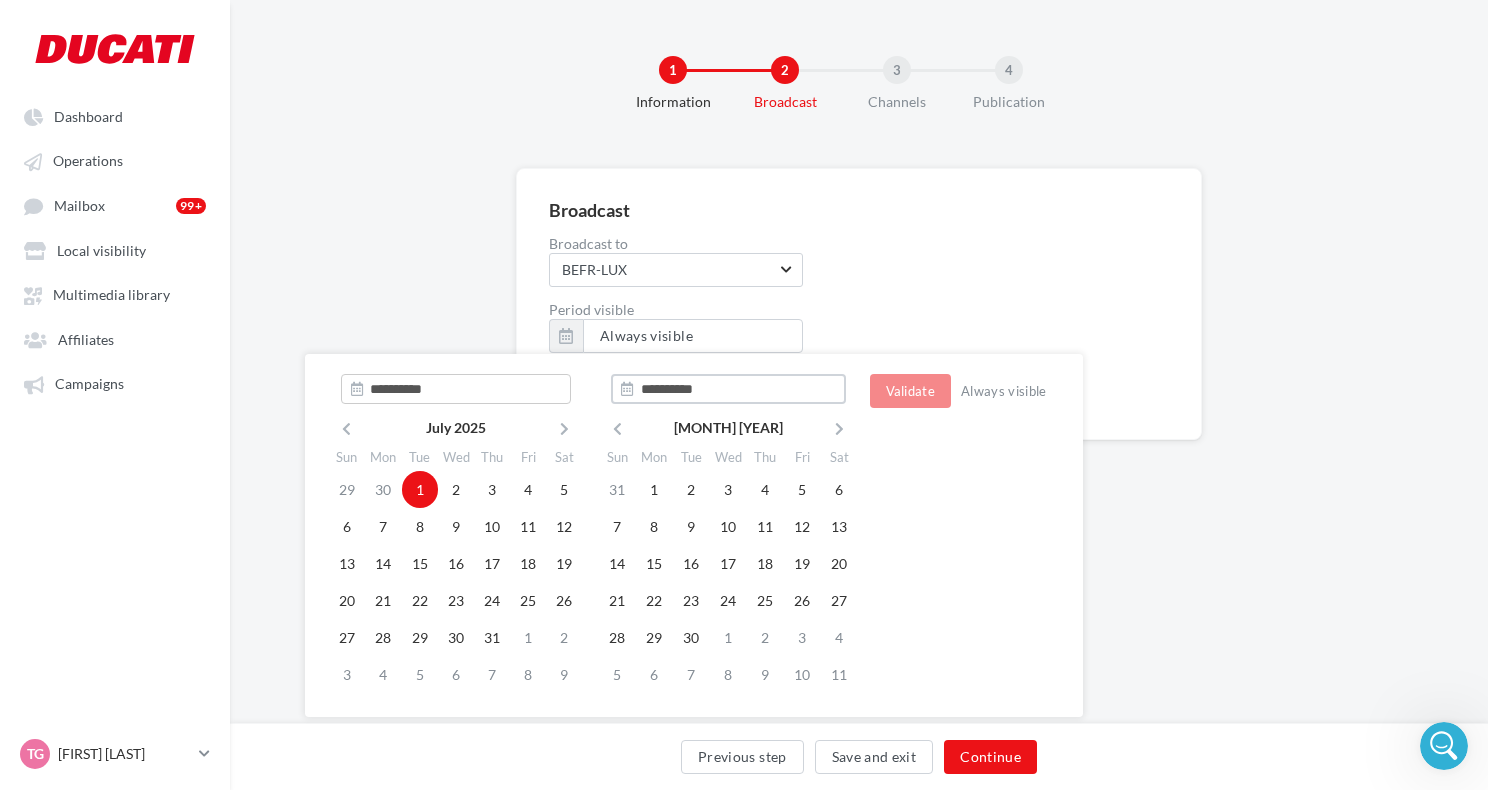 click on "**********" at bounding box center (728, 389) 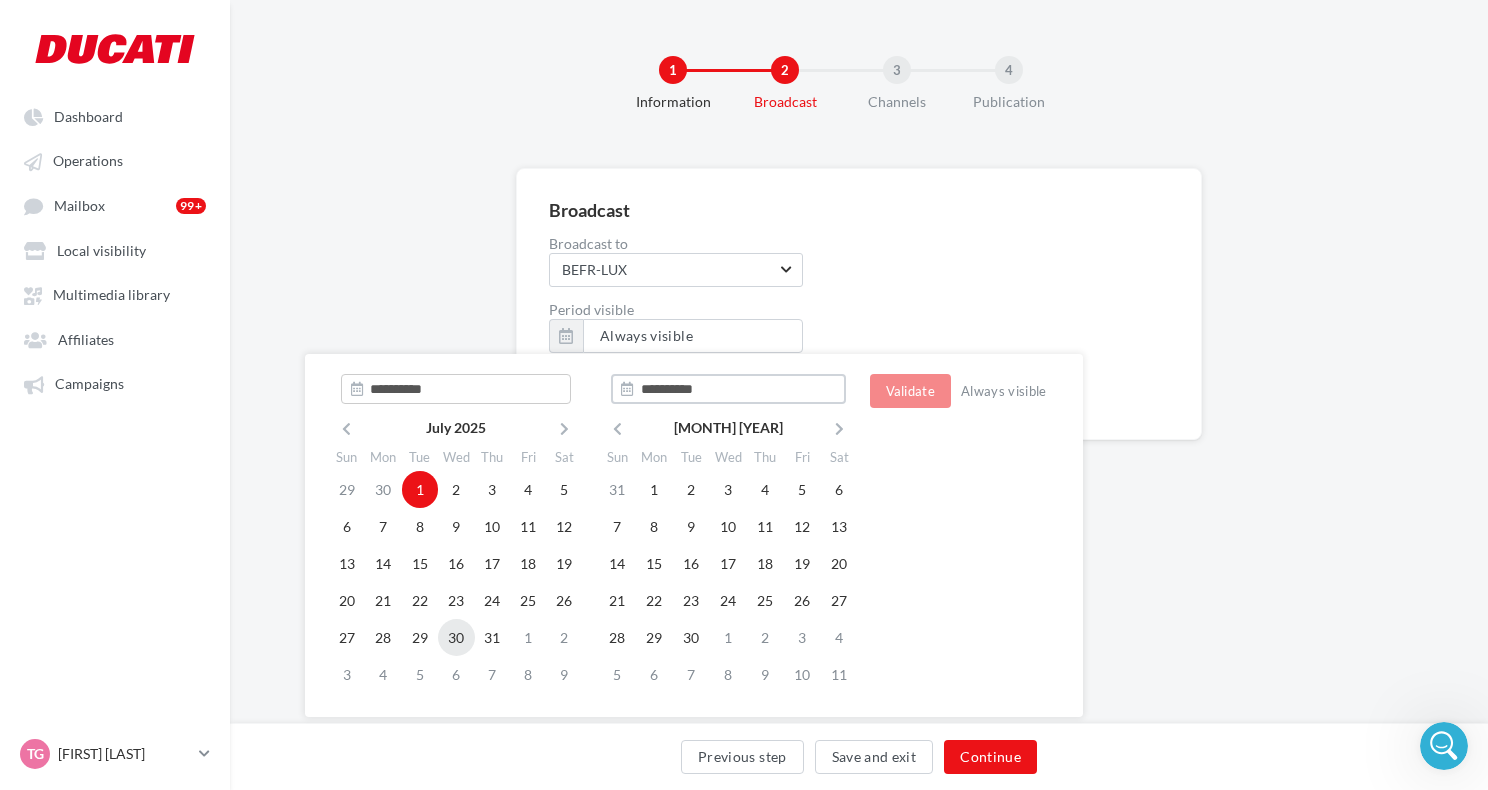type on "**********" 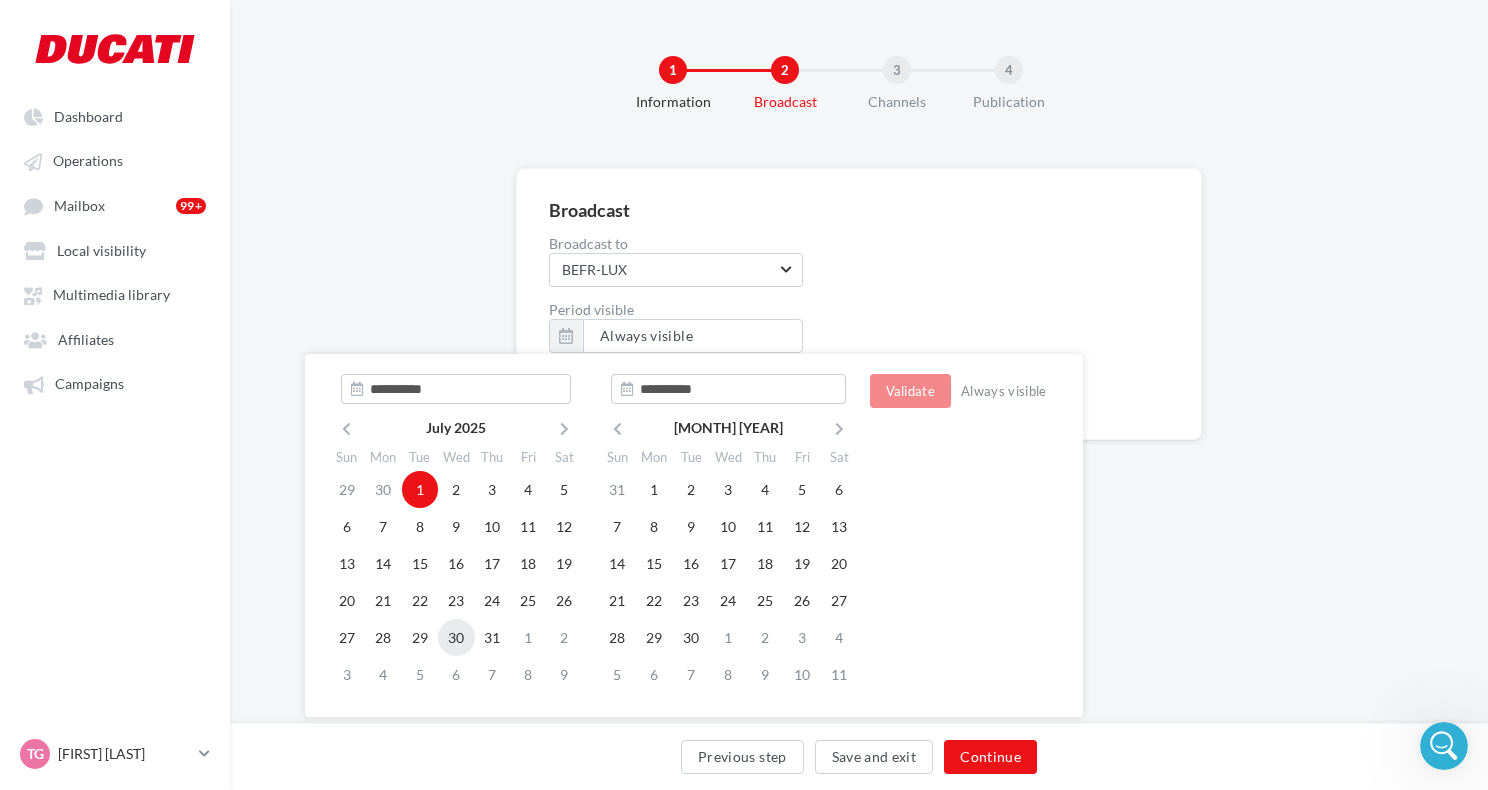 click on "30" at bounding box center [456, 637] 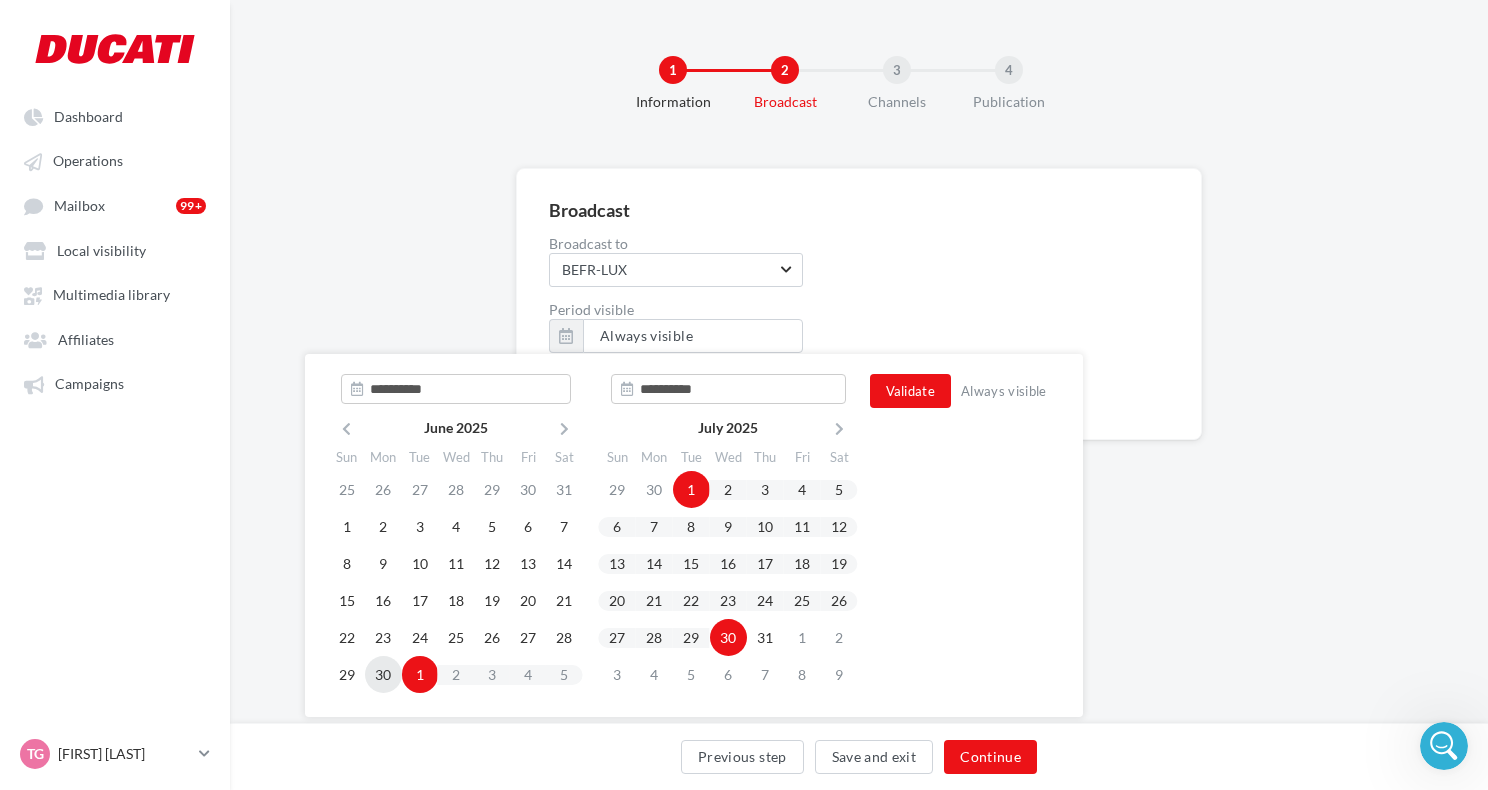 type on "**********" 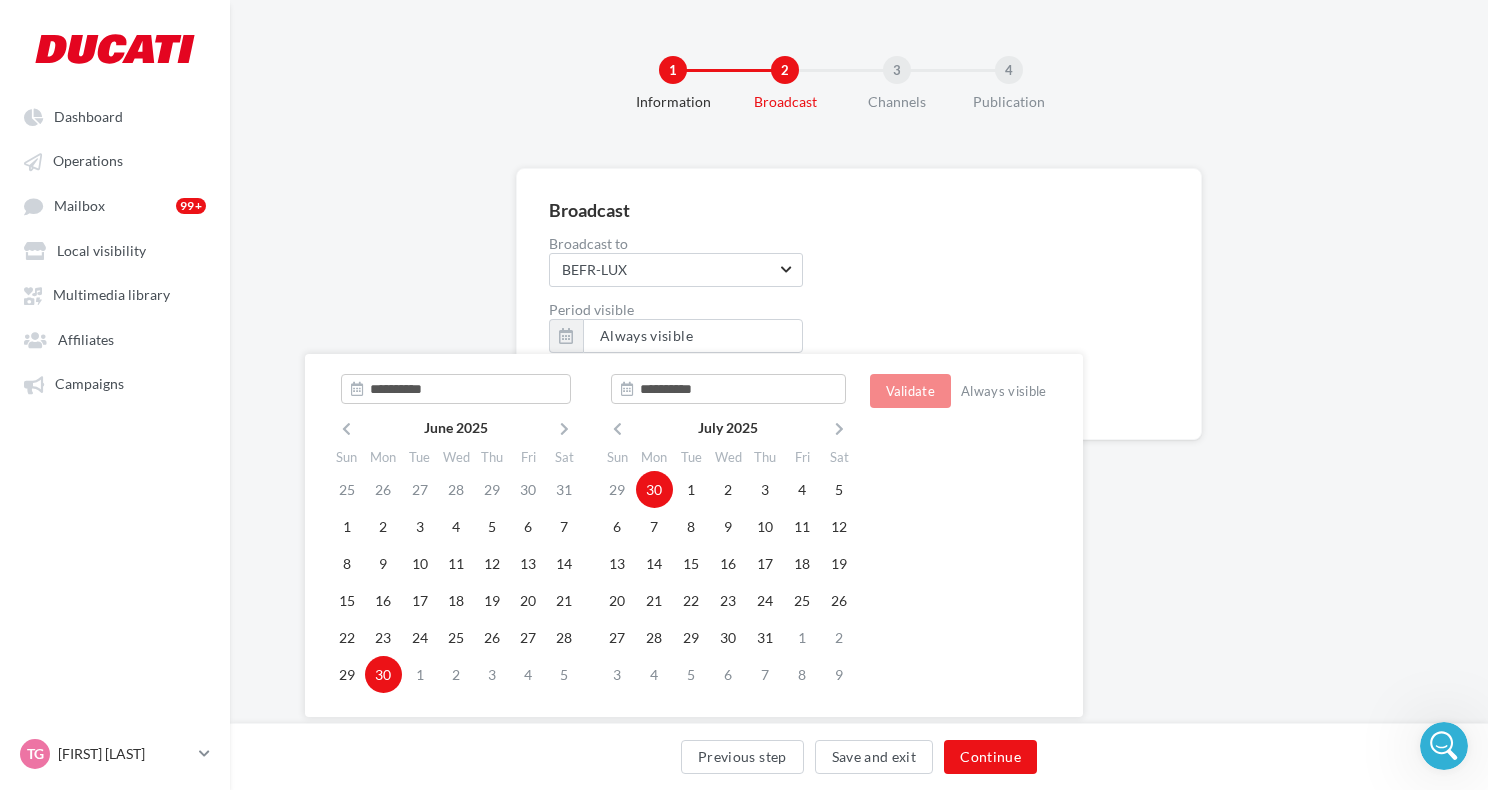 type on "**********" 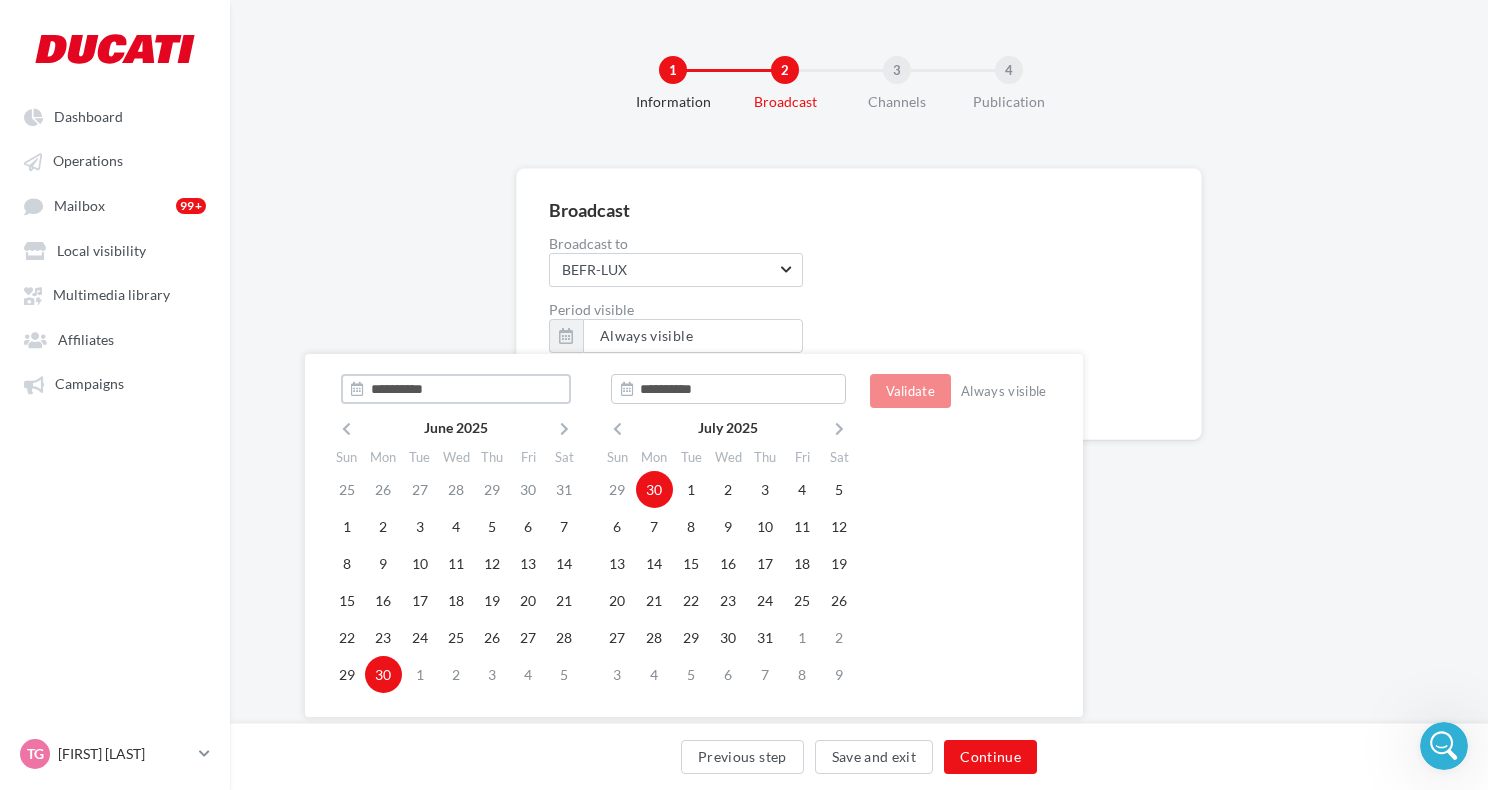 click on "**********" at bounding box center [456, 389] 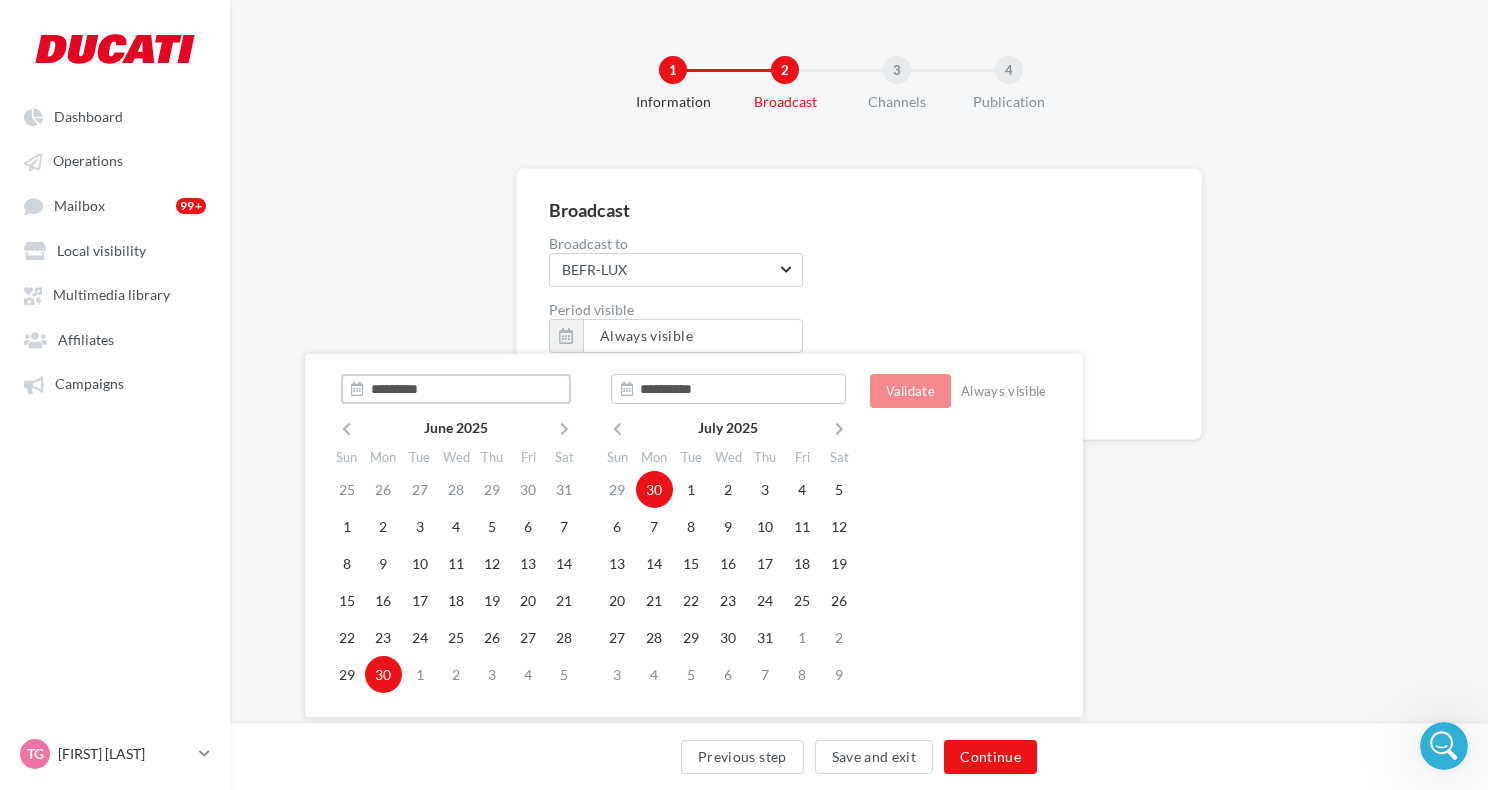 type on "**********" 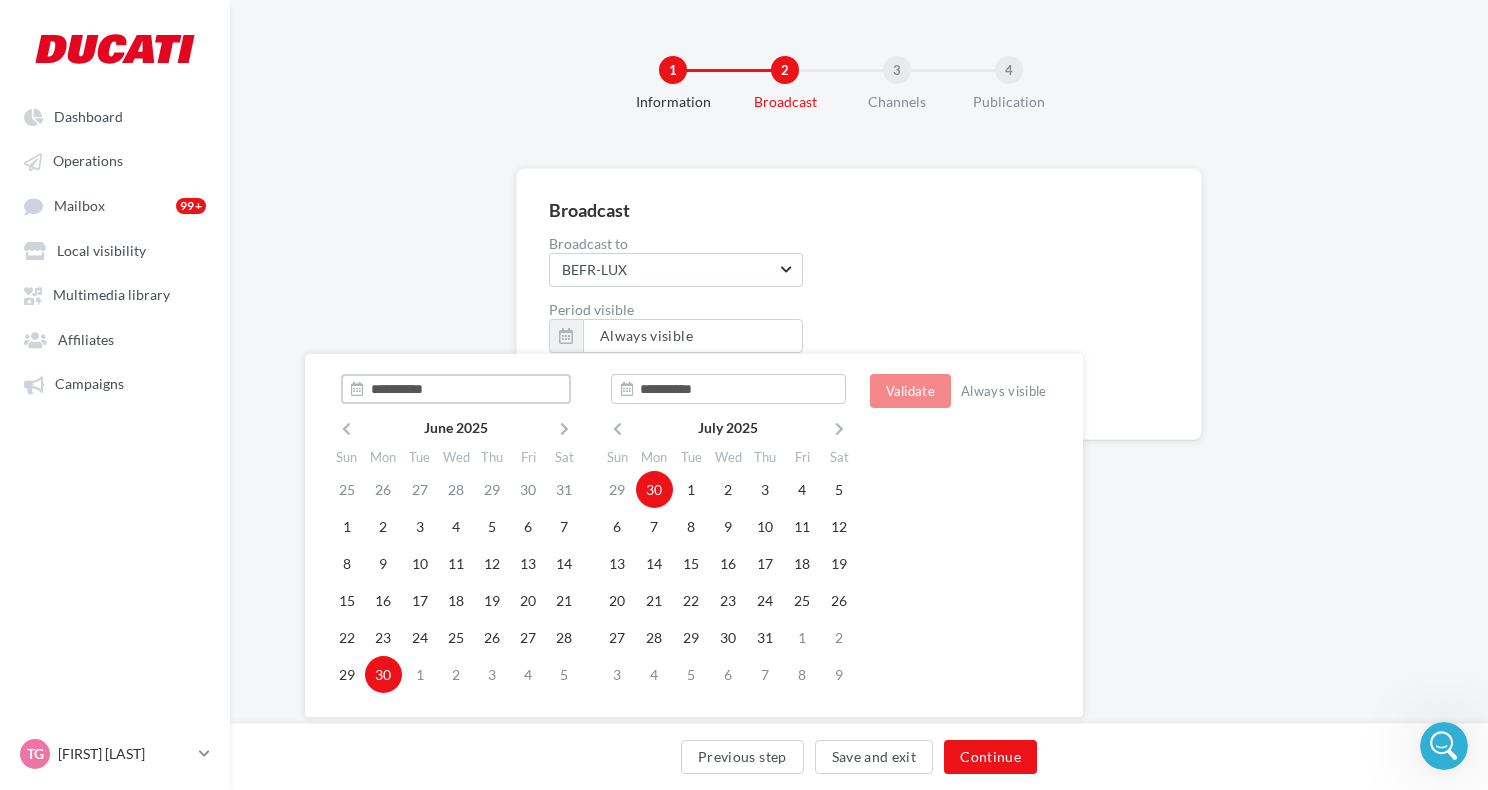 type on "**********" 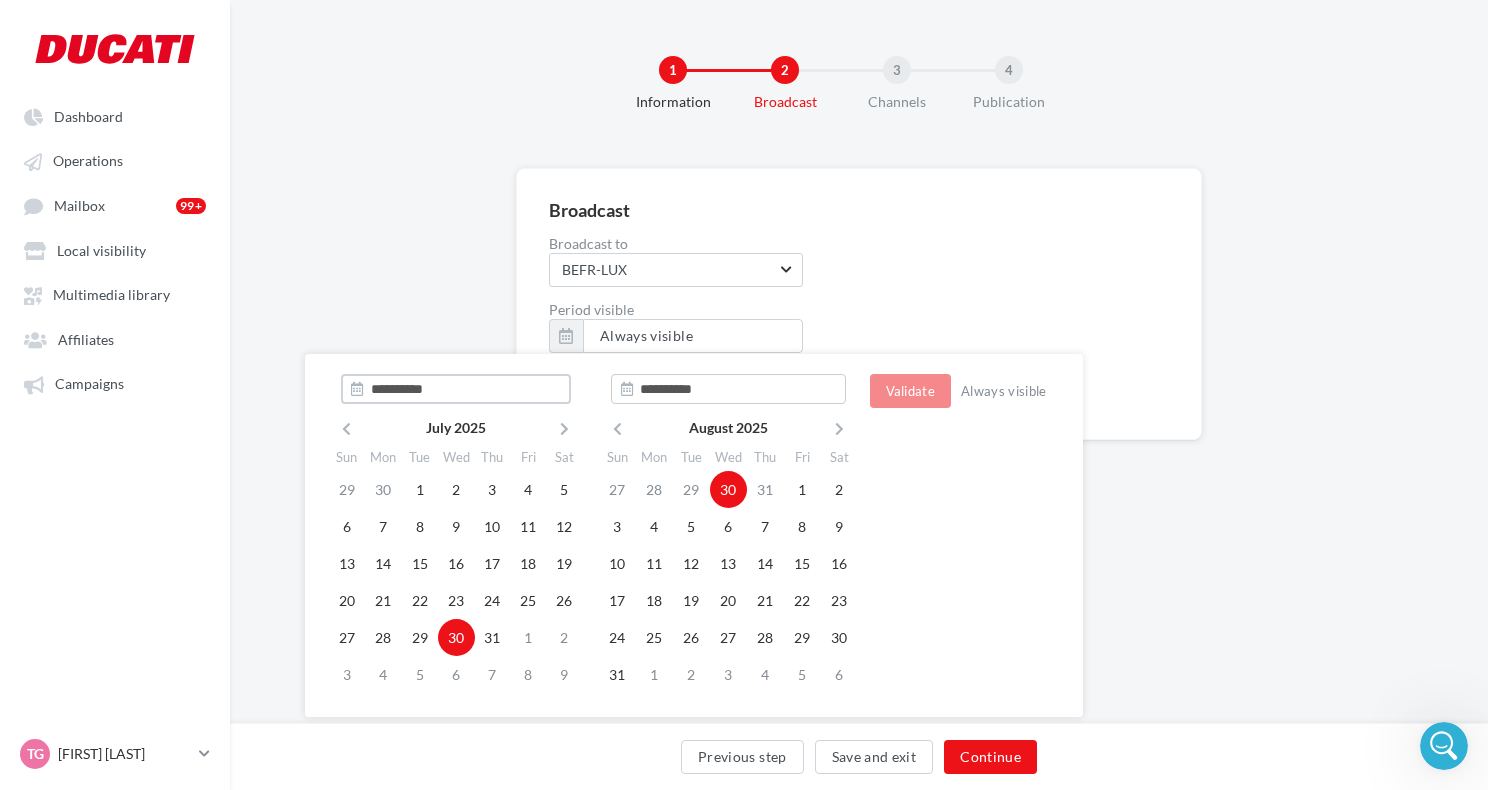 type on "**********" 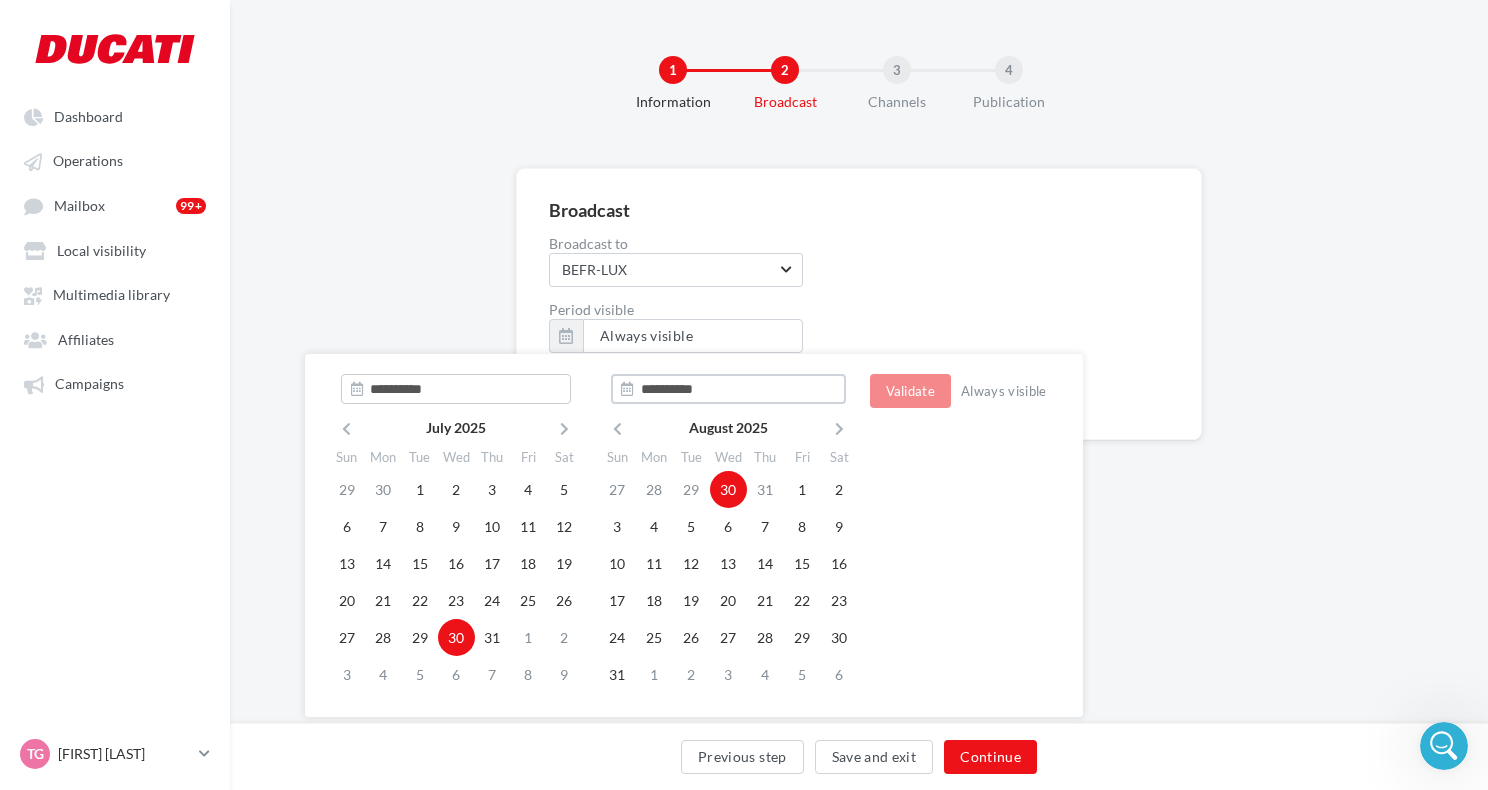 click on "**********" at bounding box center (728, 389) 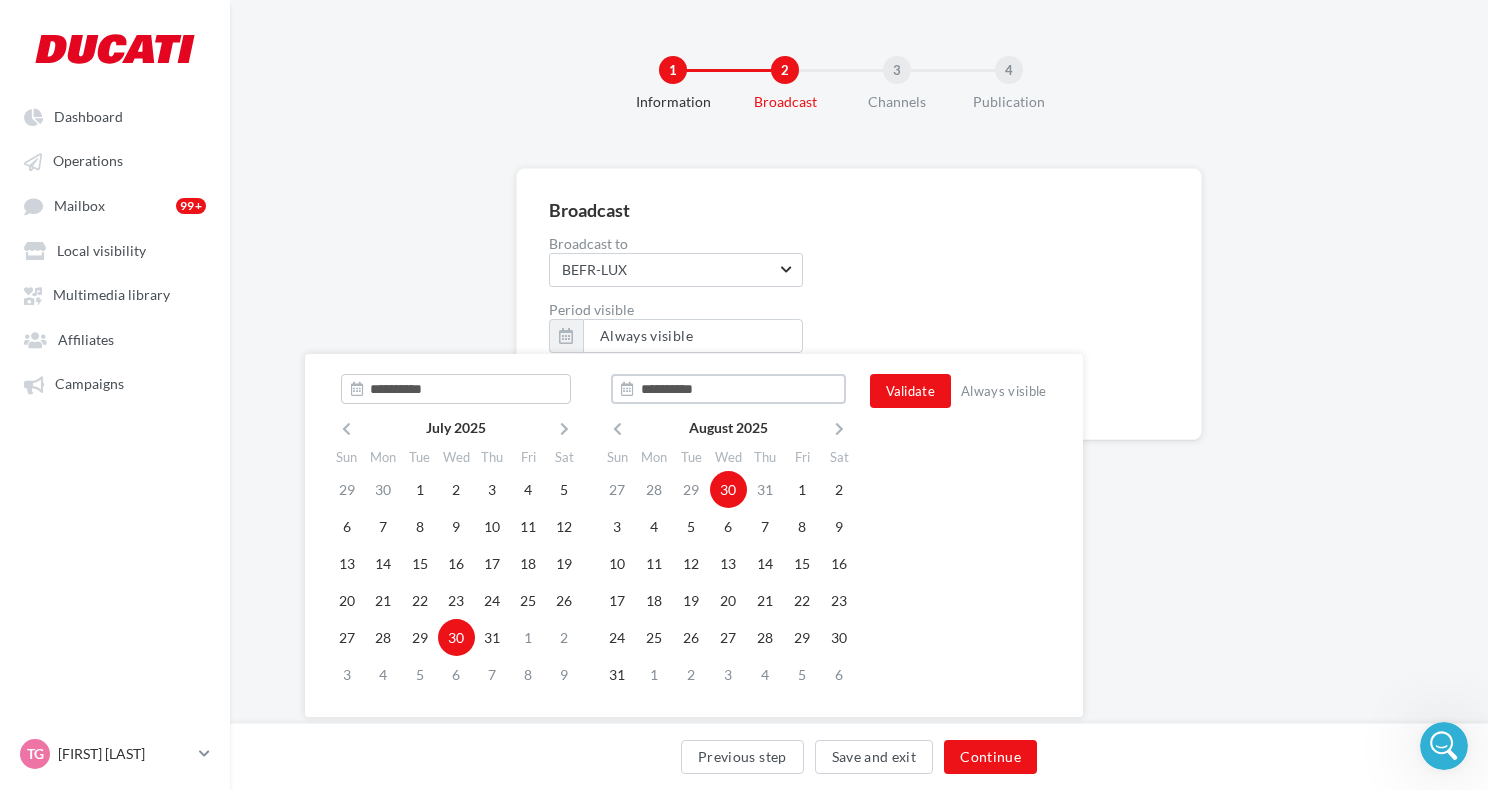 click on "**********" at bounding box center [728, 389] 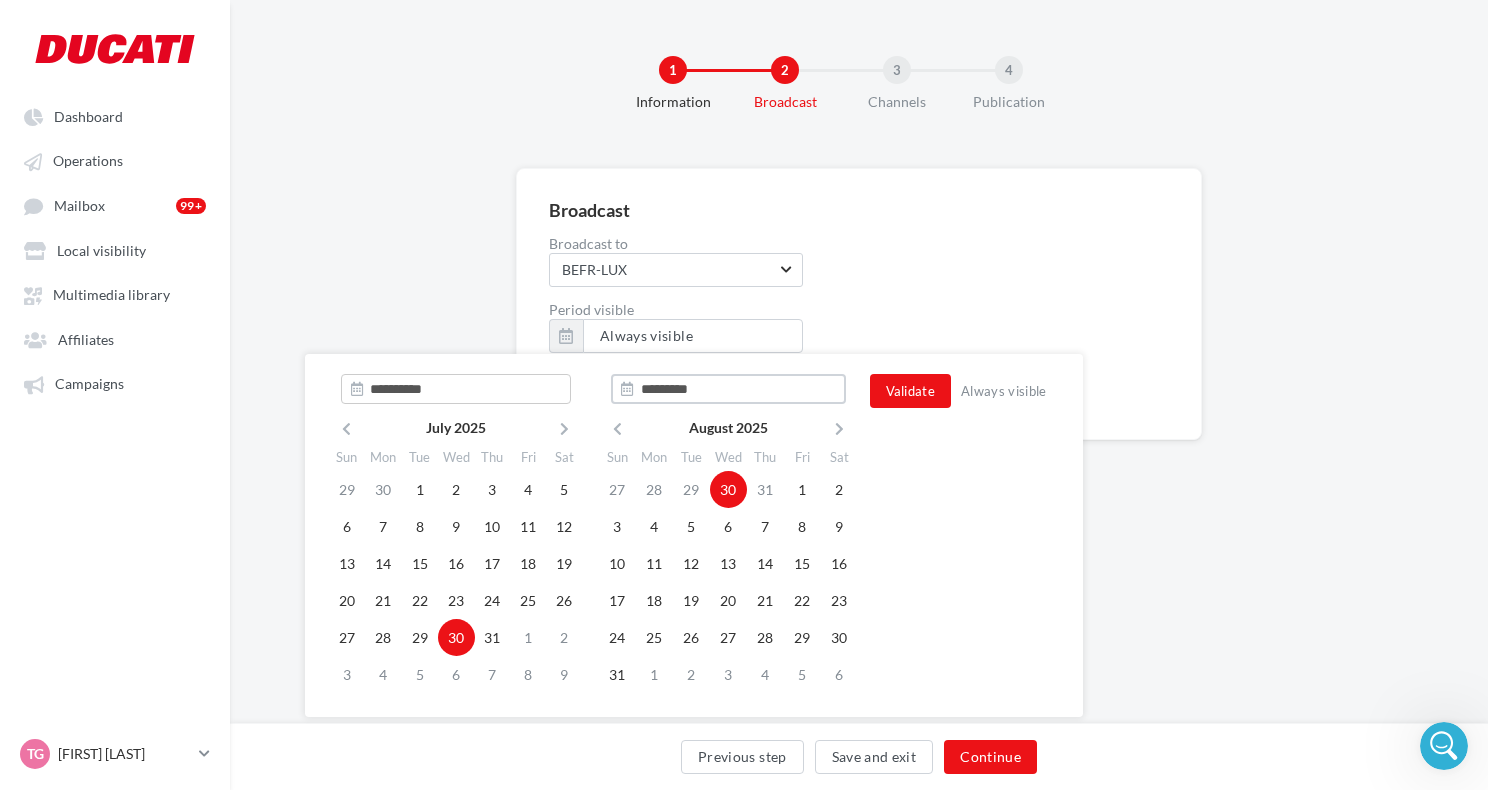 type on "**********" 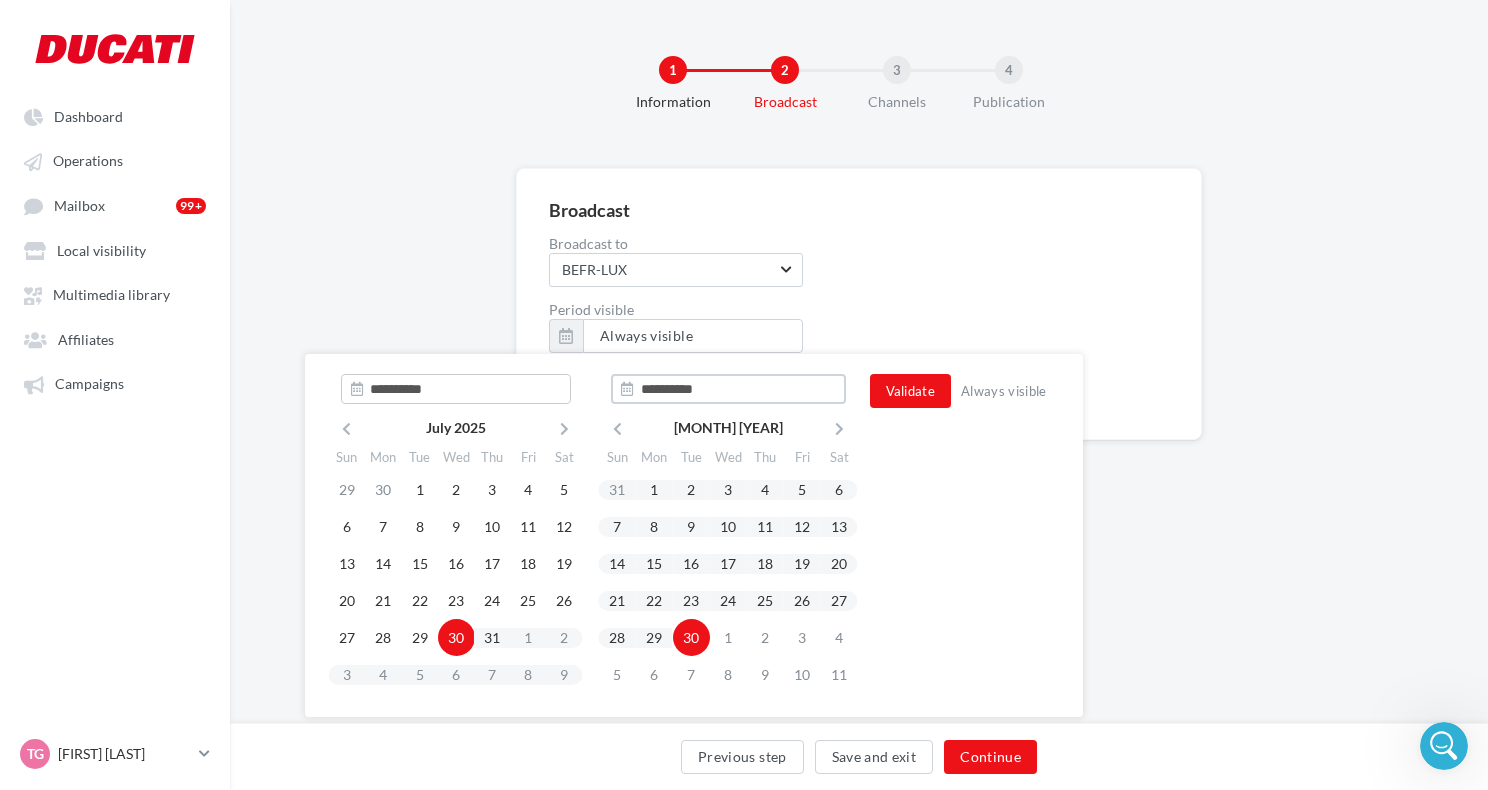 type on "**********" 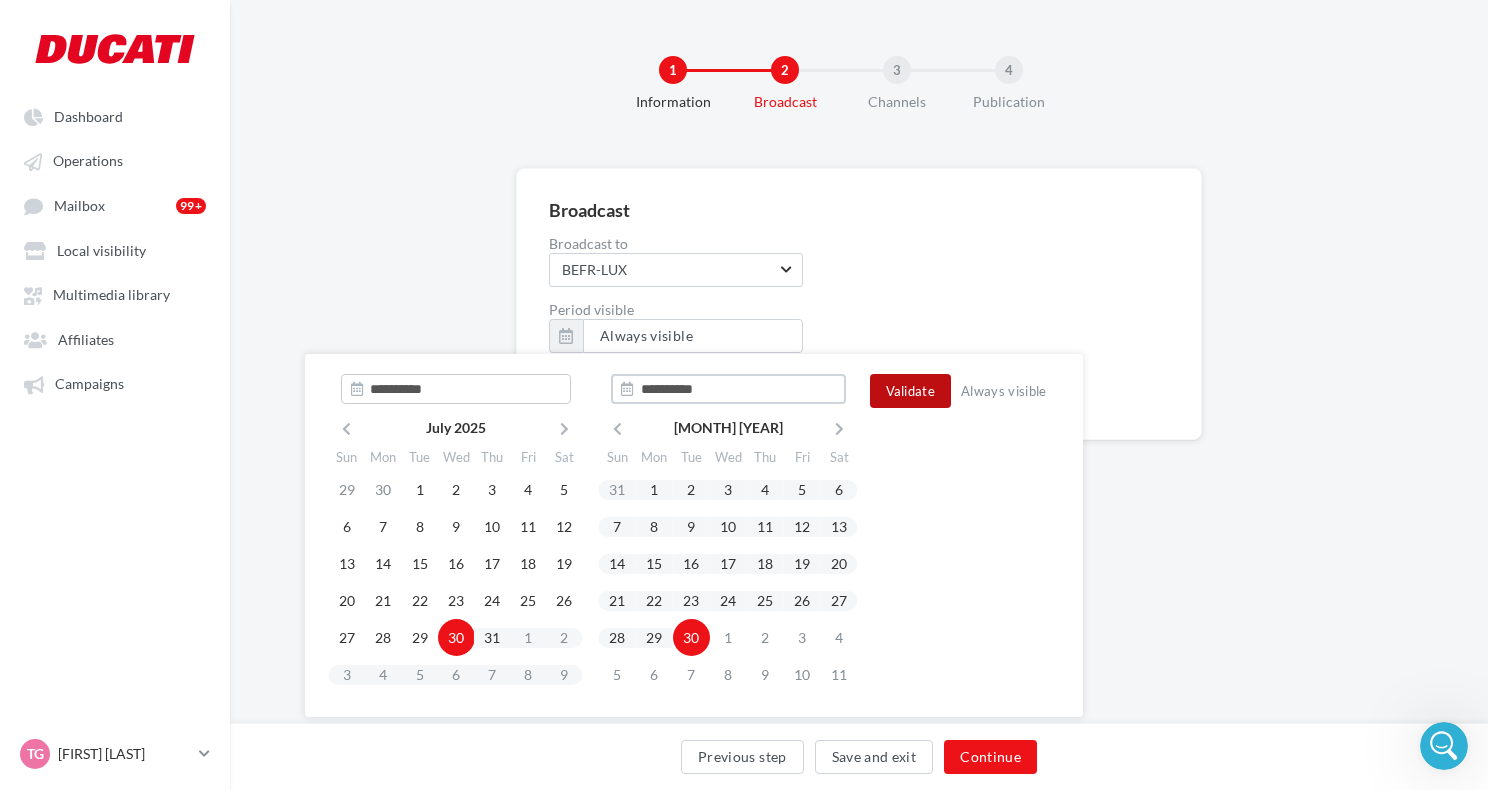 type on "**********" 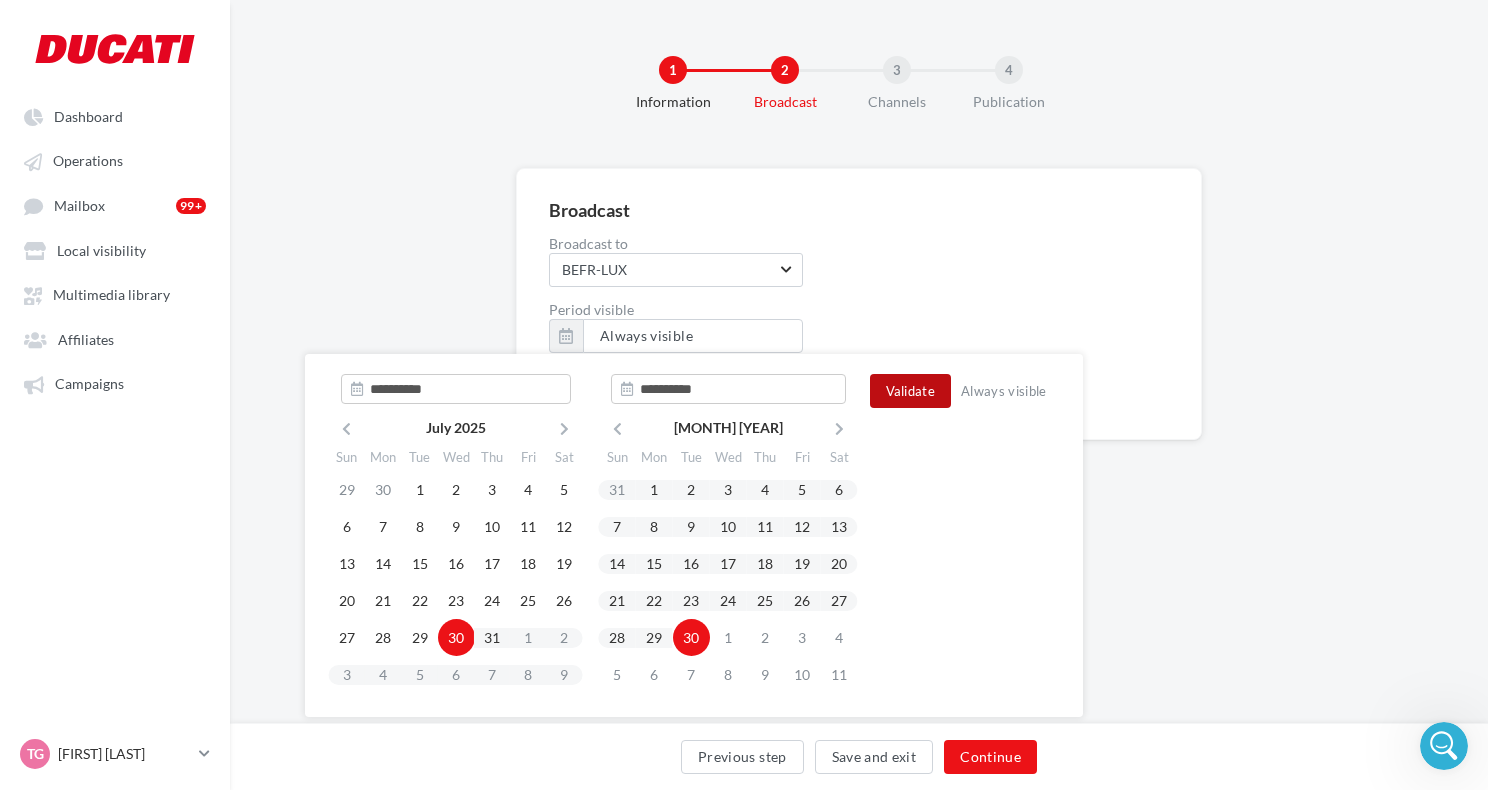 click on "Validate" at bounding box center [911, 391] 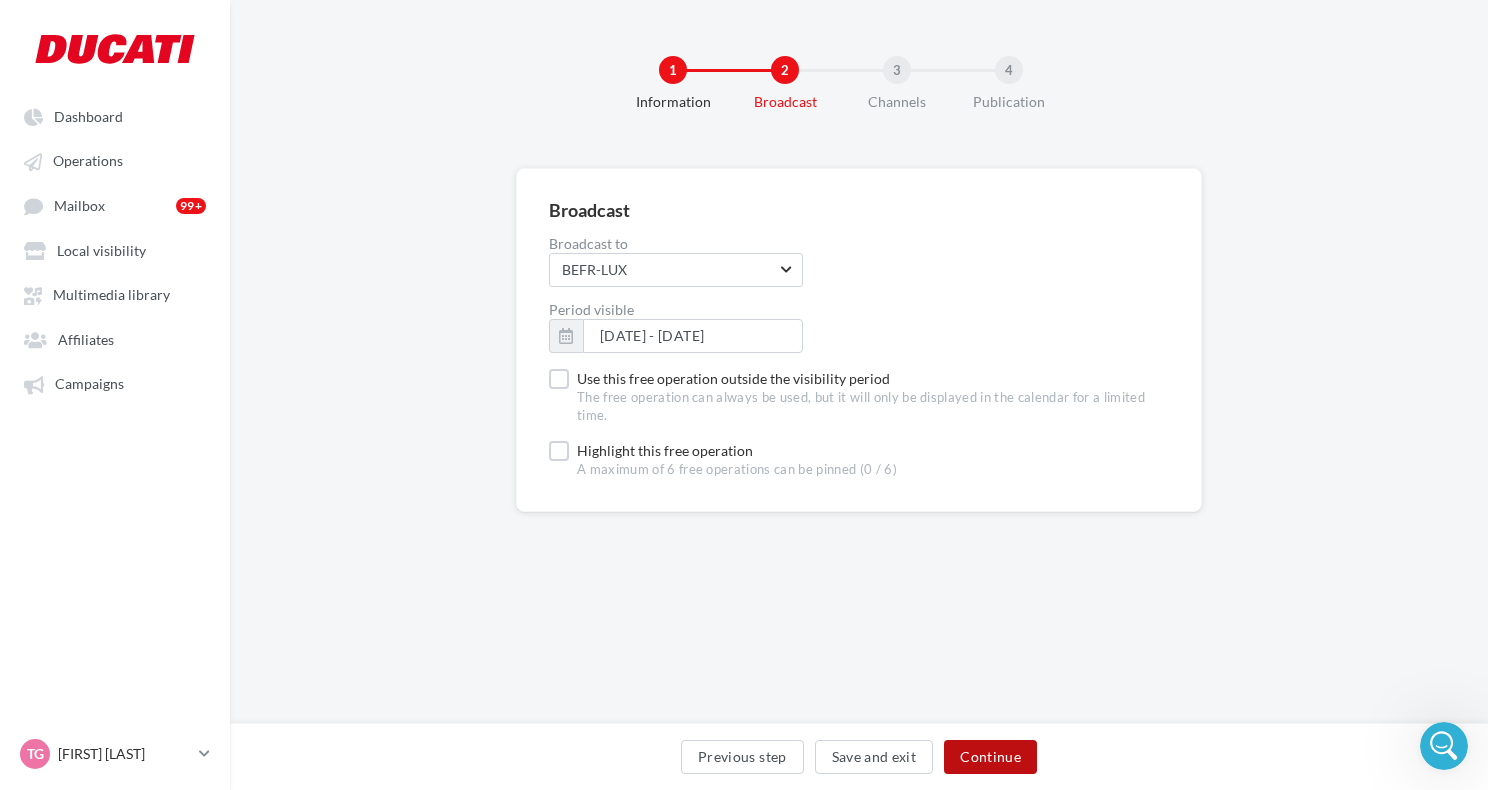 click on "Continue" at bounding box center [990, 757] 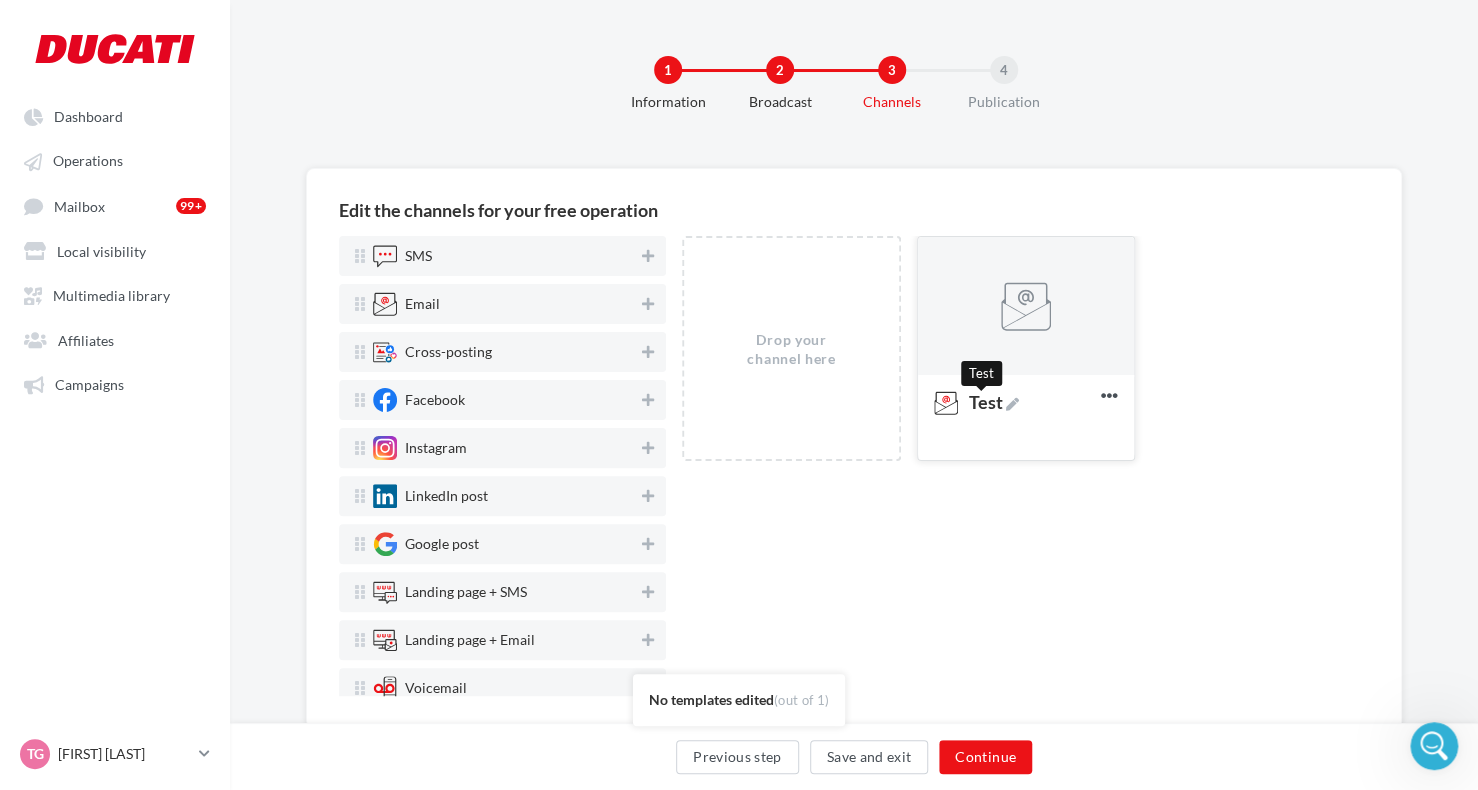 click on "Test" at bounding box center [994, 402] 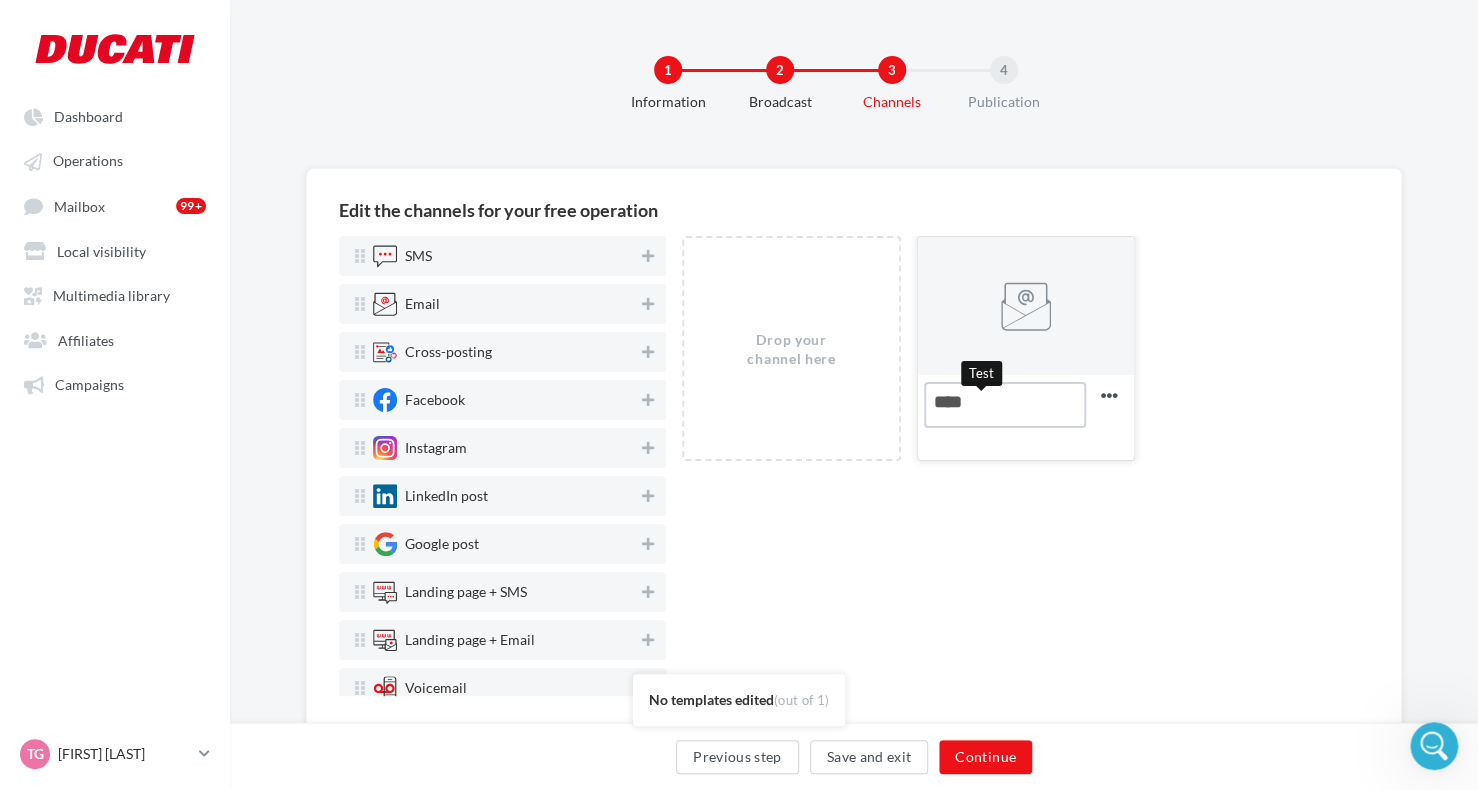 click on "Test
Test" at bounding box center [1005, 405] 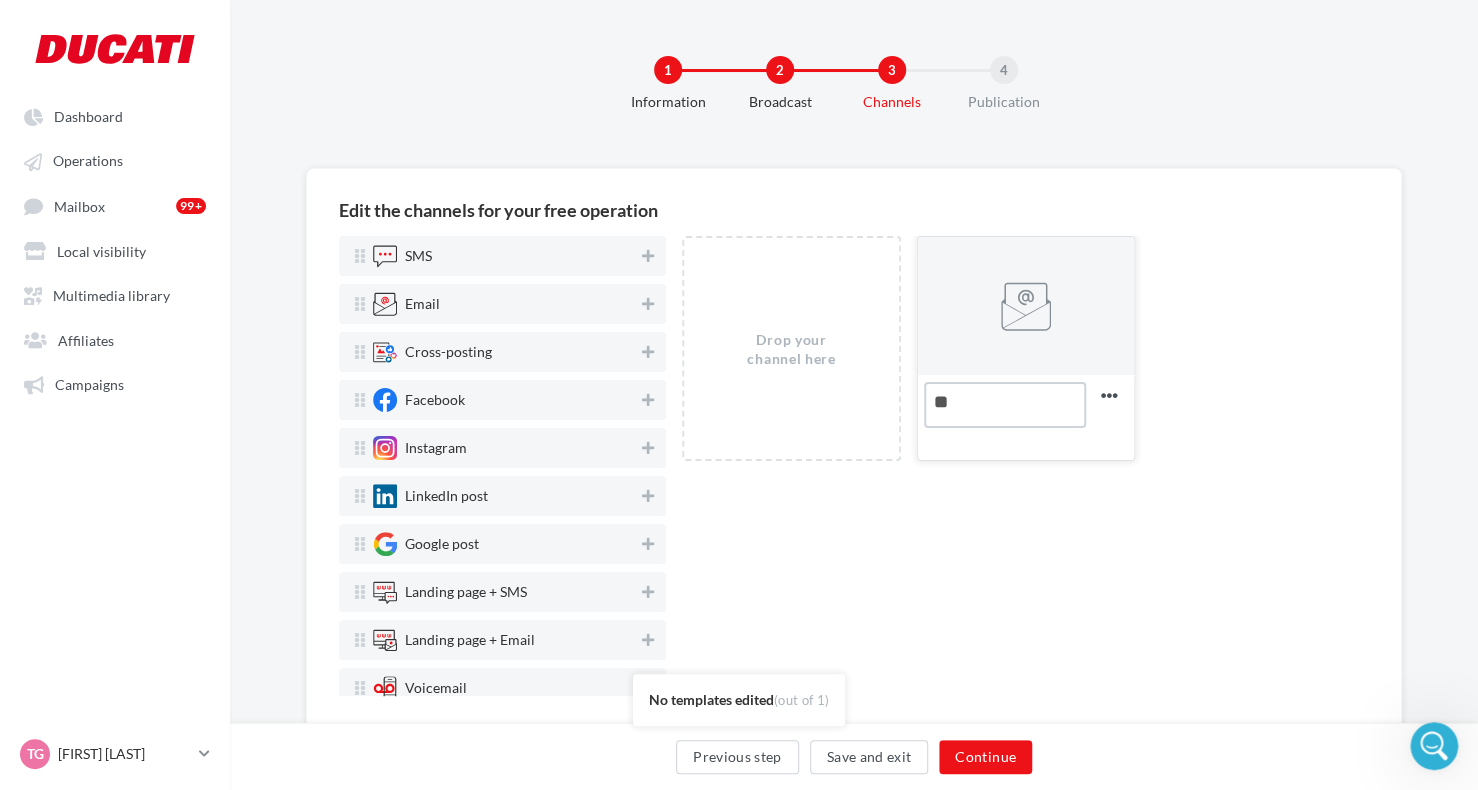 type on "*" 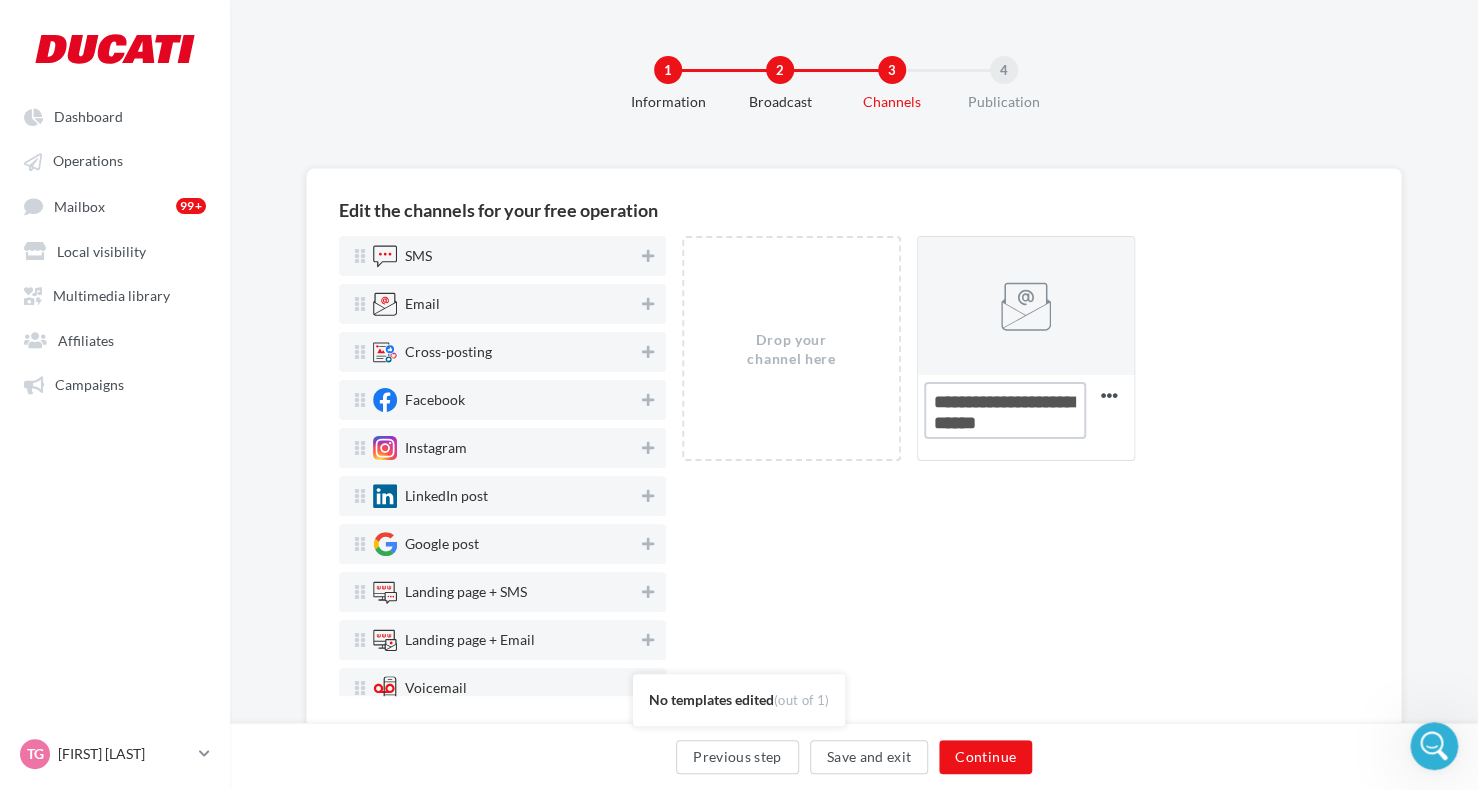 type on "**********" 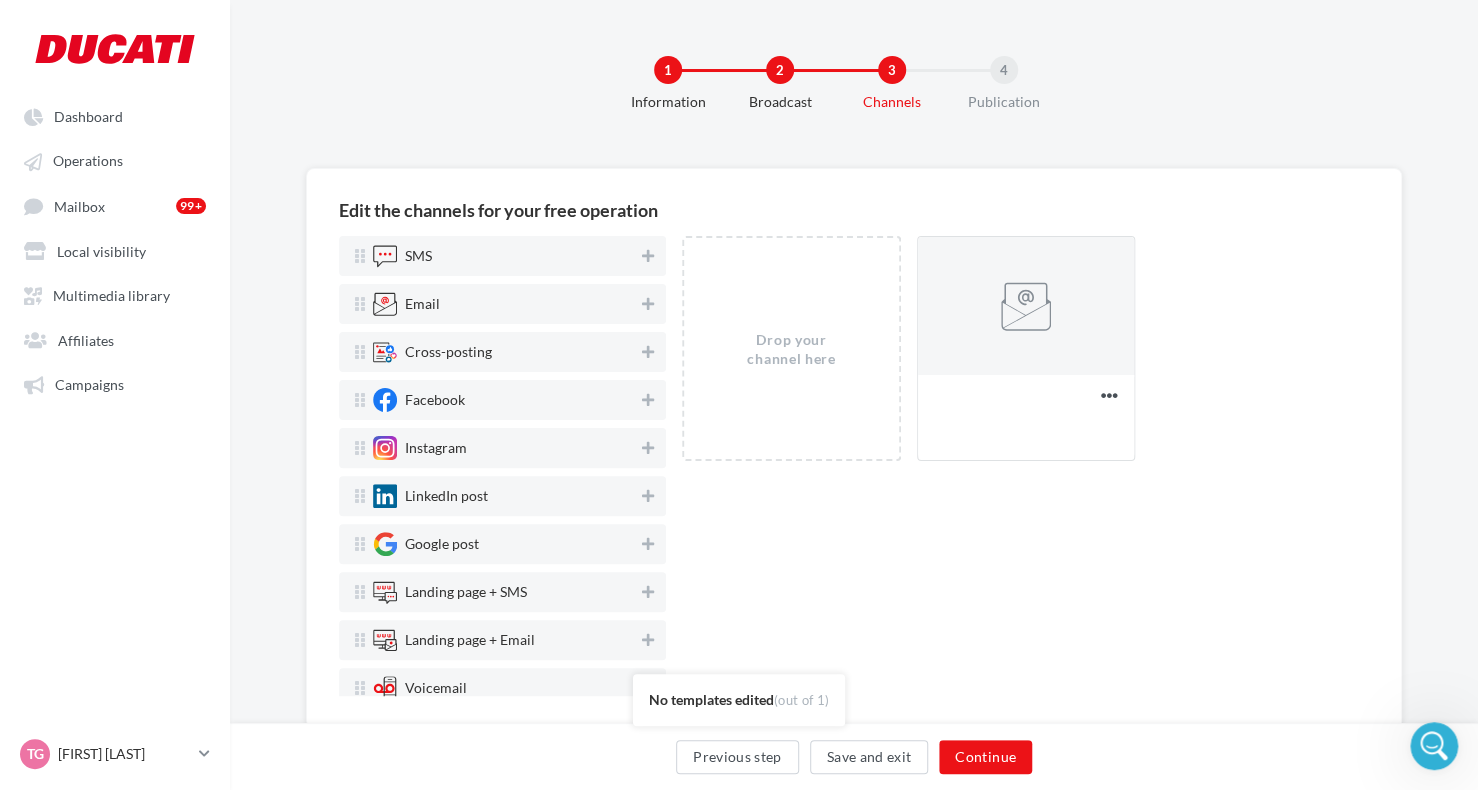 click on "Drop your channel here                                [PRODUCT]   Delete   Add targeting" at bounding box center (1025, 466) 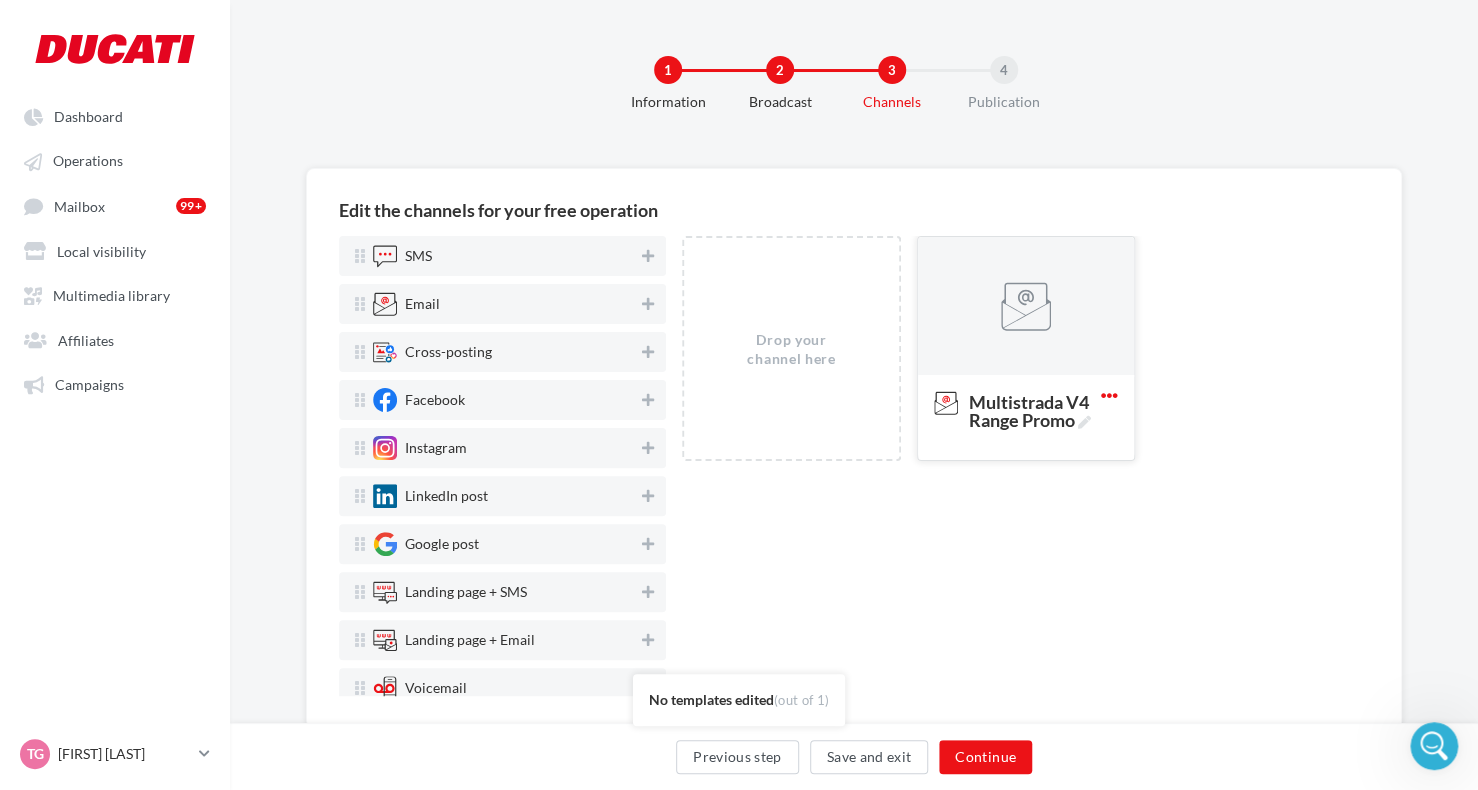 click at bounding box center [1109, 395] 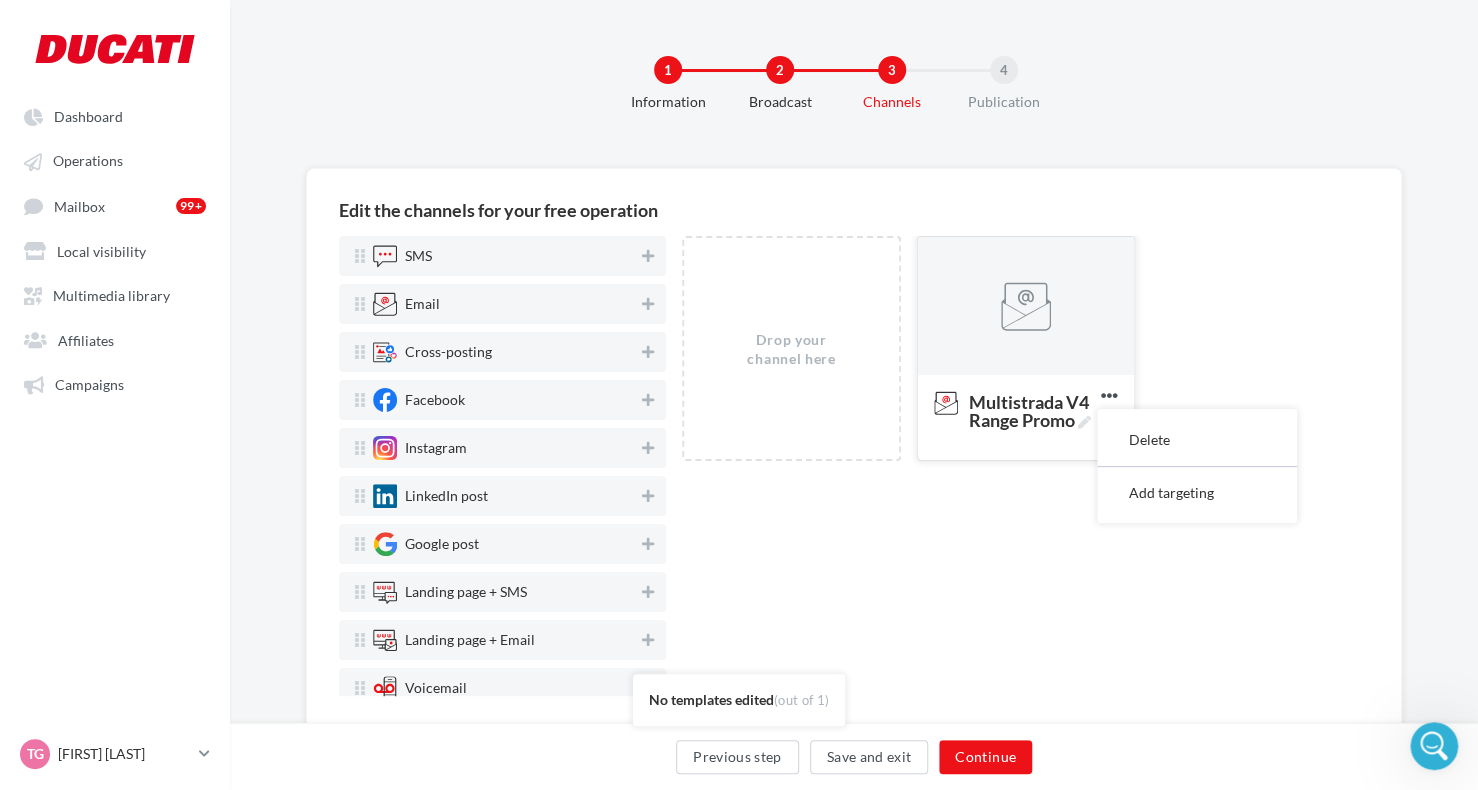 click at bounding box center [1026, 307] 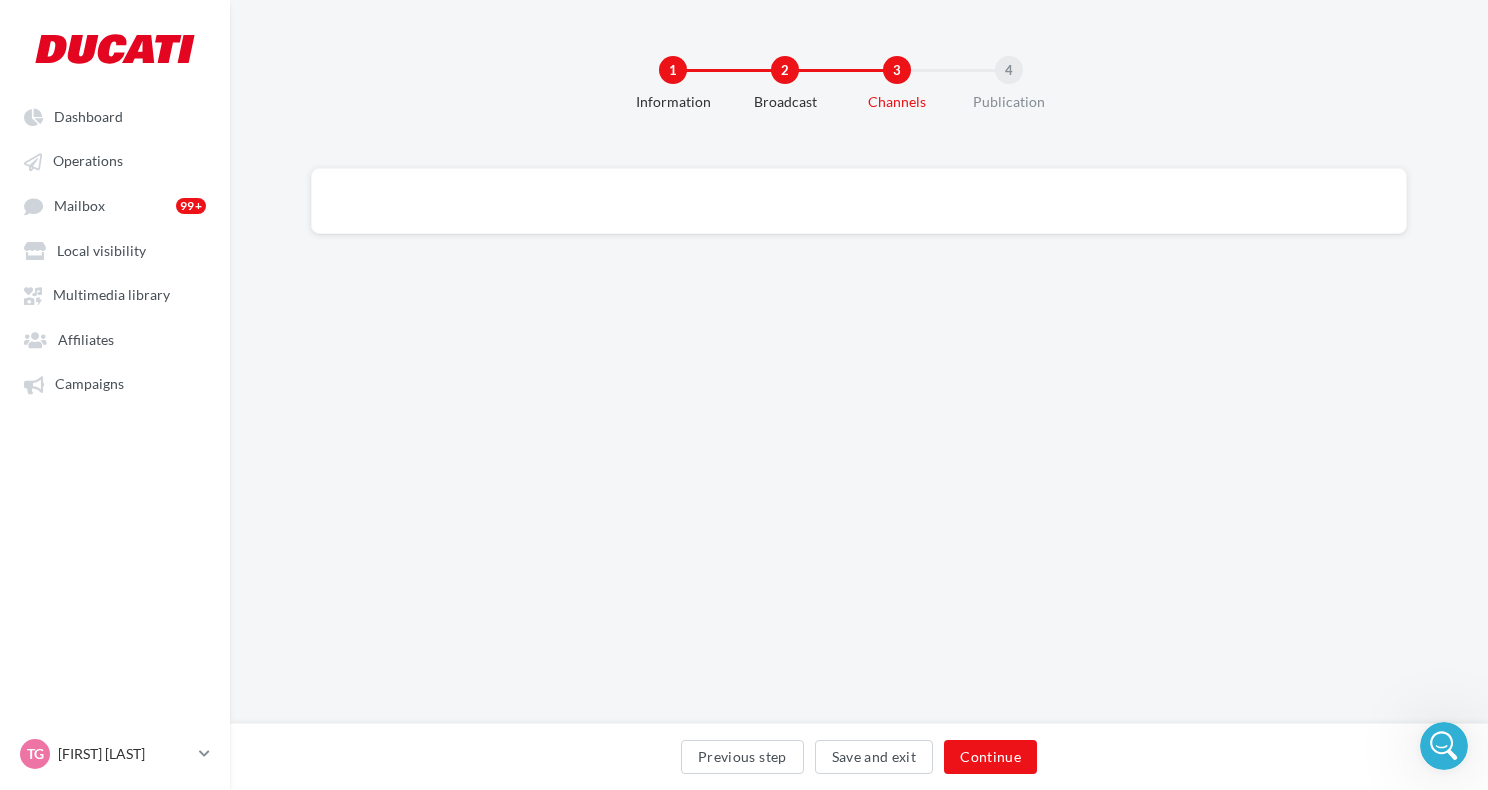 click on "1 Information 2 Broadcast 3 Channels 4 Publication Loading ' Previous step   Save and exit   Continue Loading '" at bounding box center [859, 362] 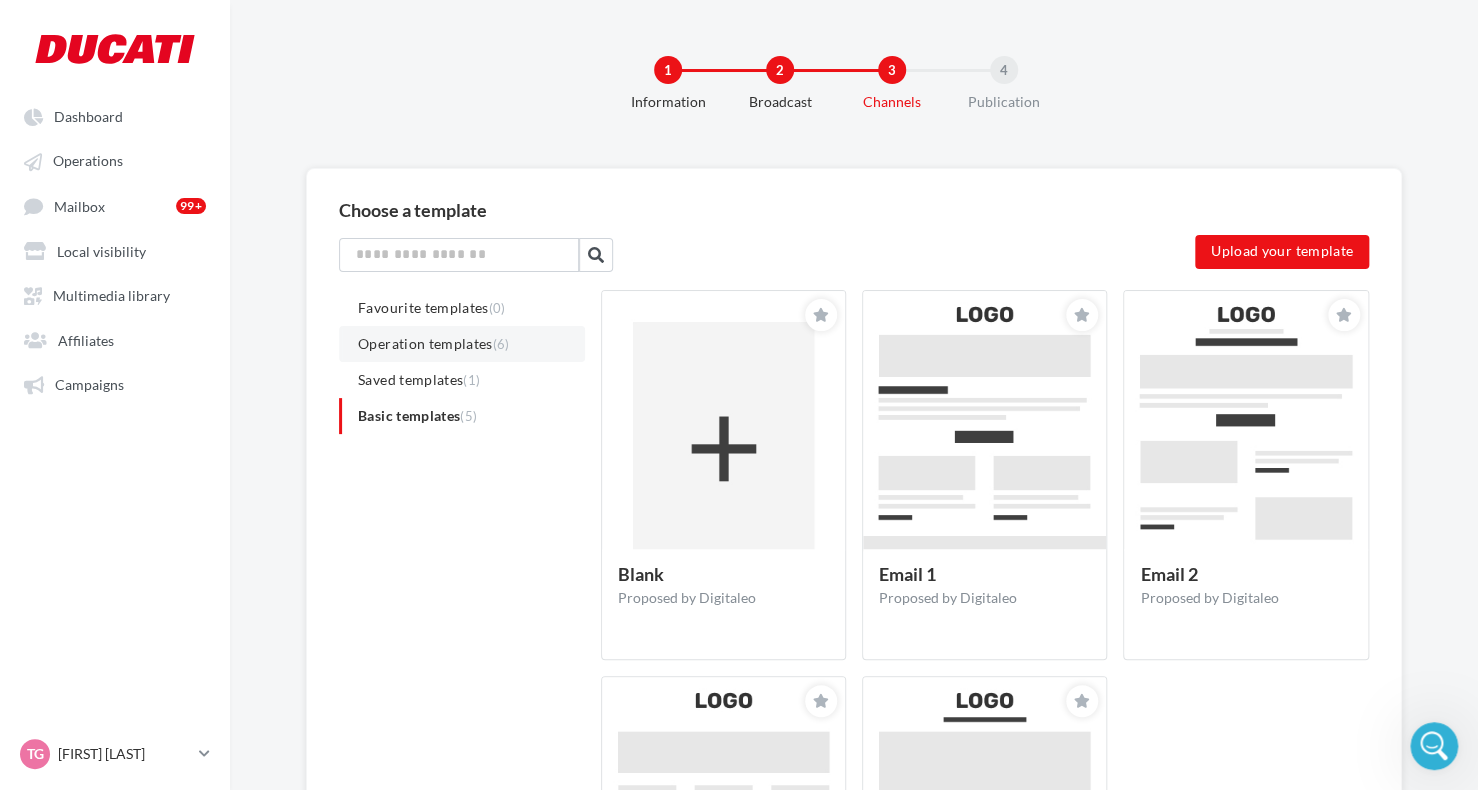 click on "Operation templates  (6)" at bounding box center [434, 343] 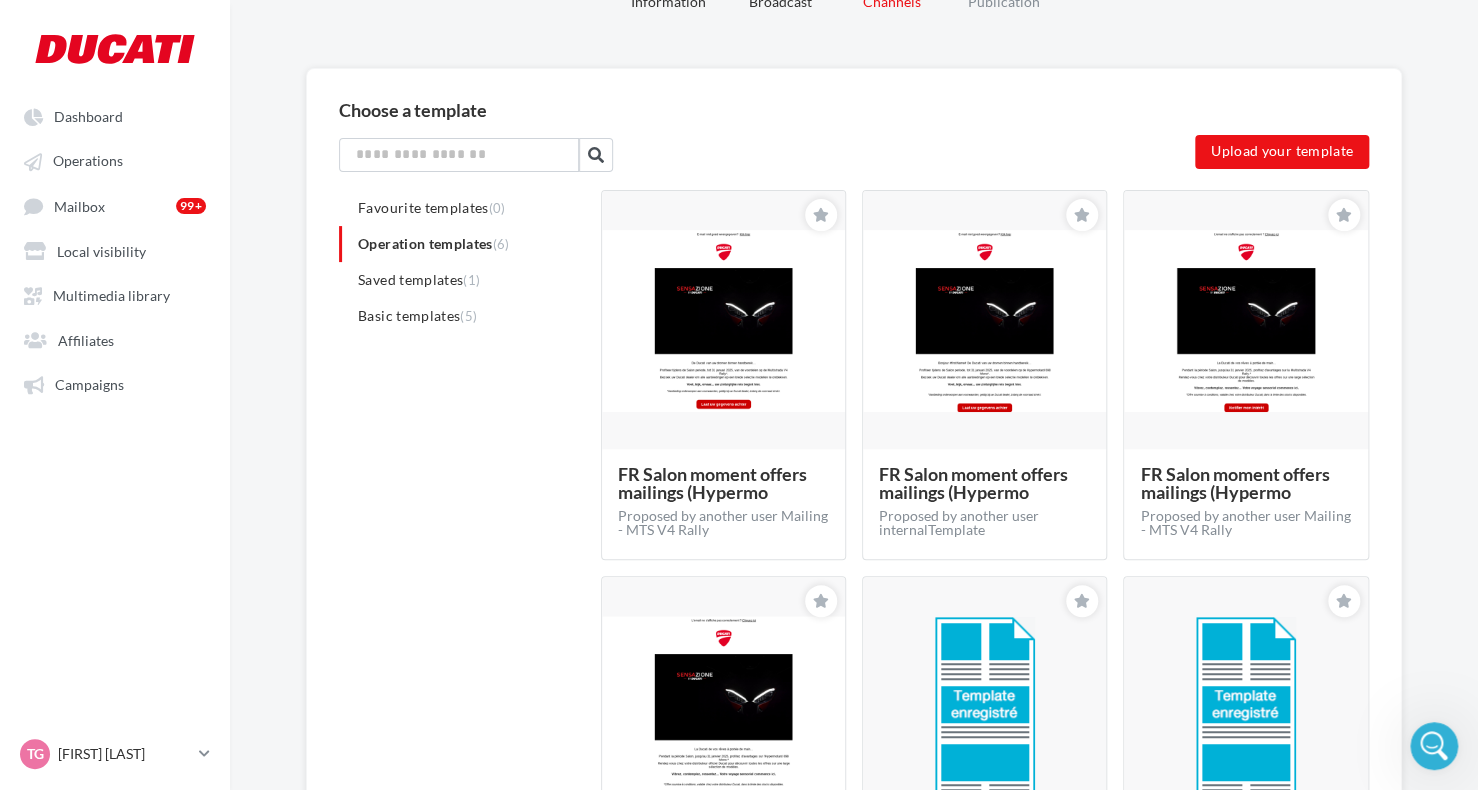 scroll, scrollTop: 0, scrollLeft: 0, axis: both 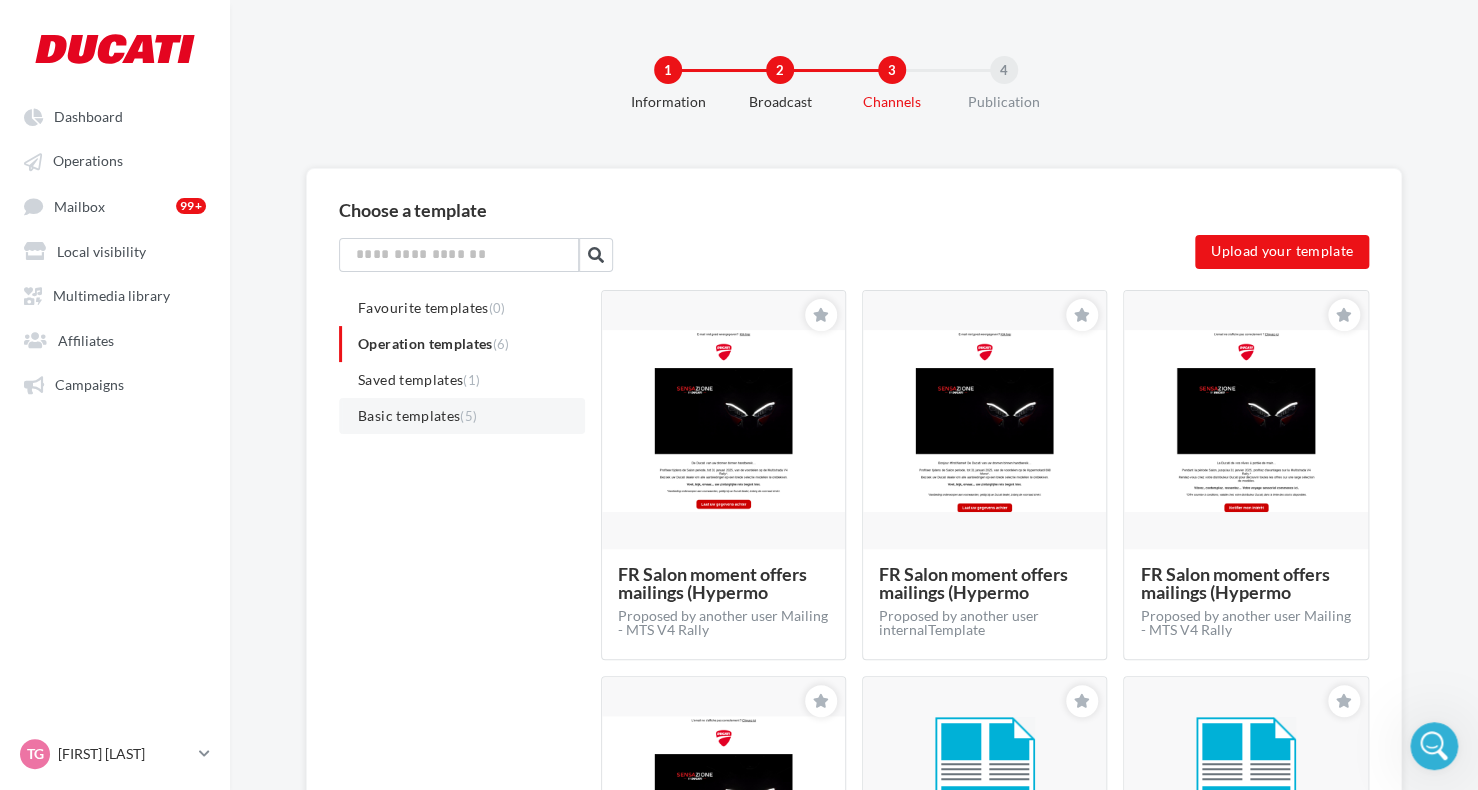 click on "Basic templates  (5)" at bounding box center [417, 415] 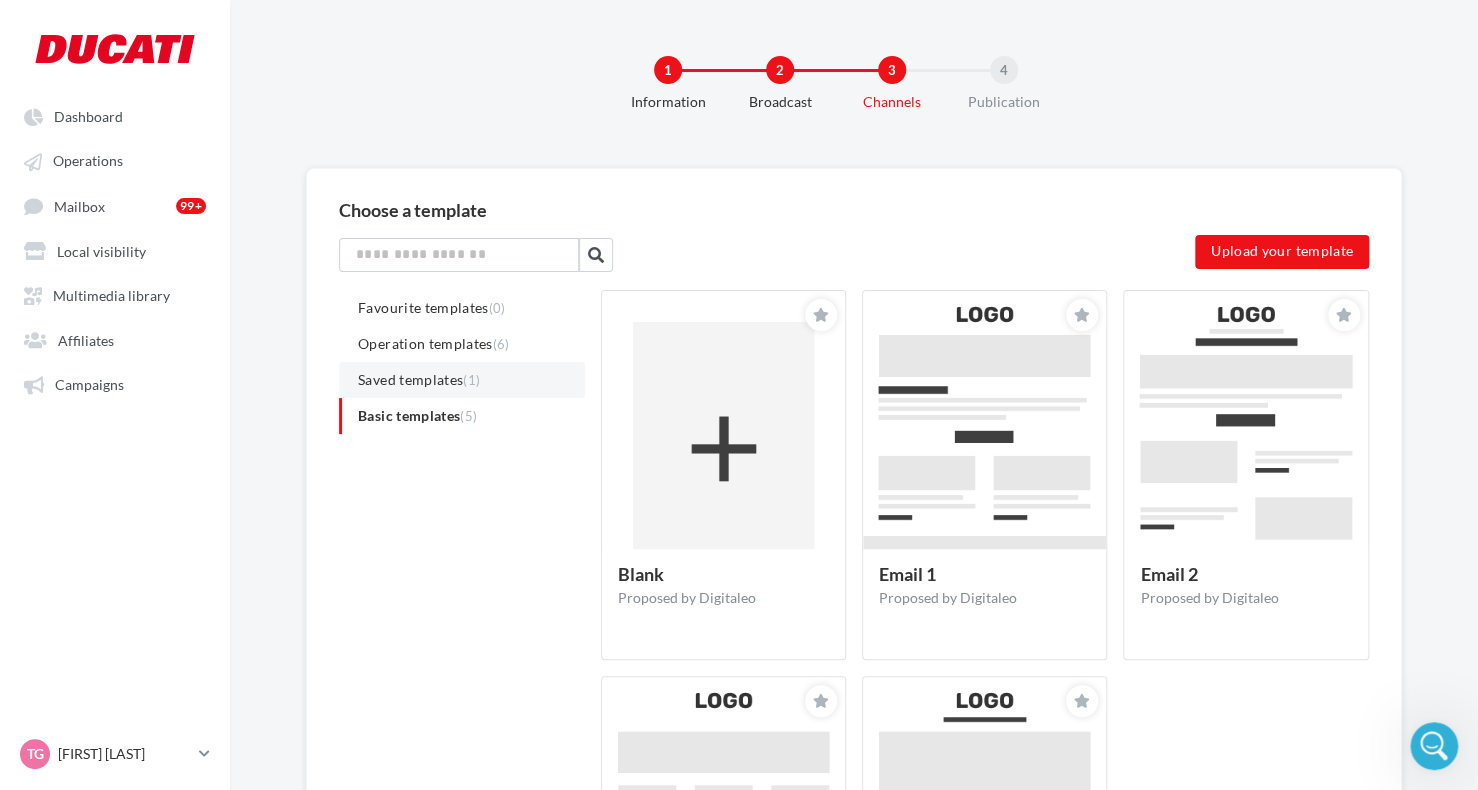 click on "Saved templates  (1)" at bounding box center [462, 380] 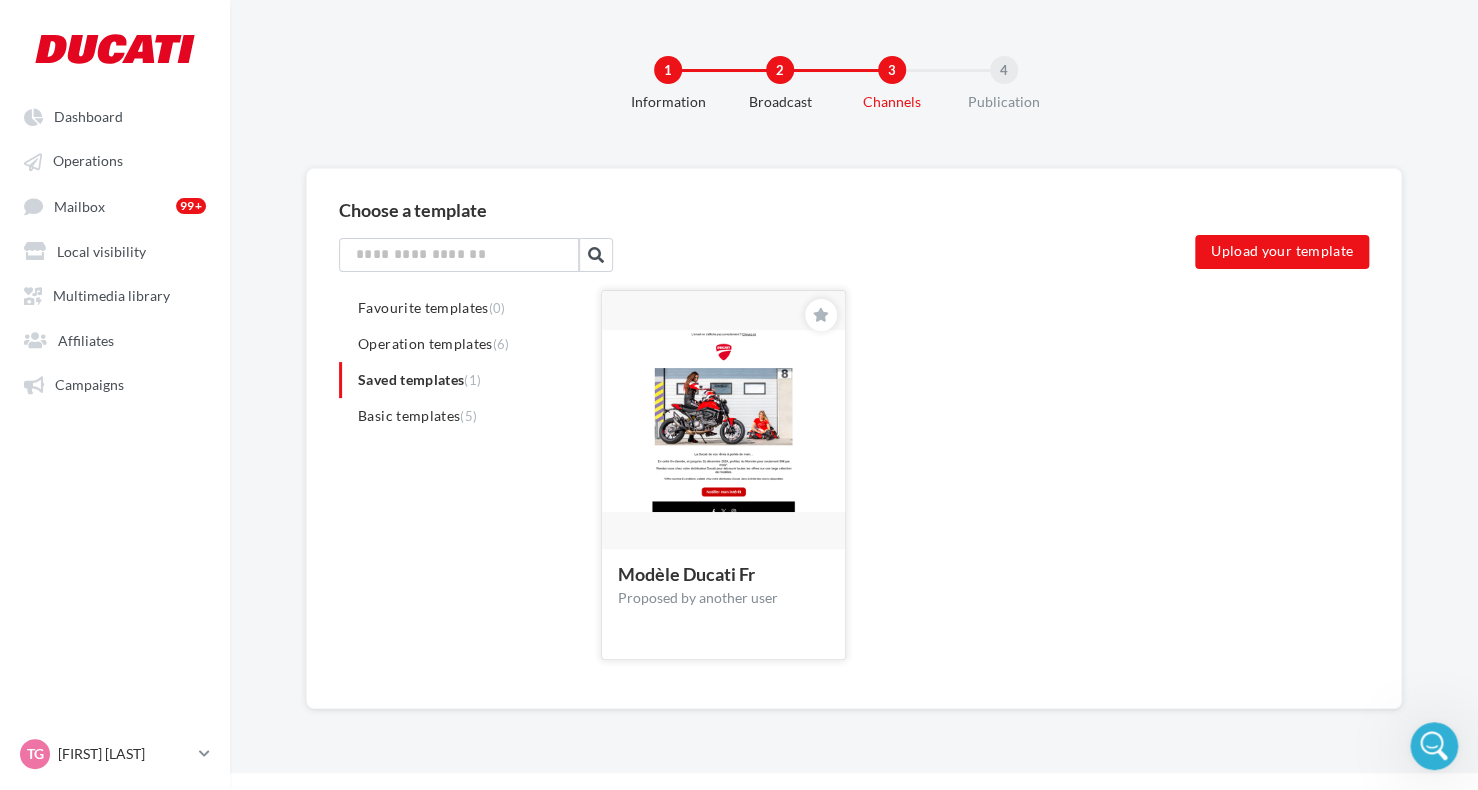 click 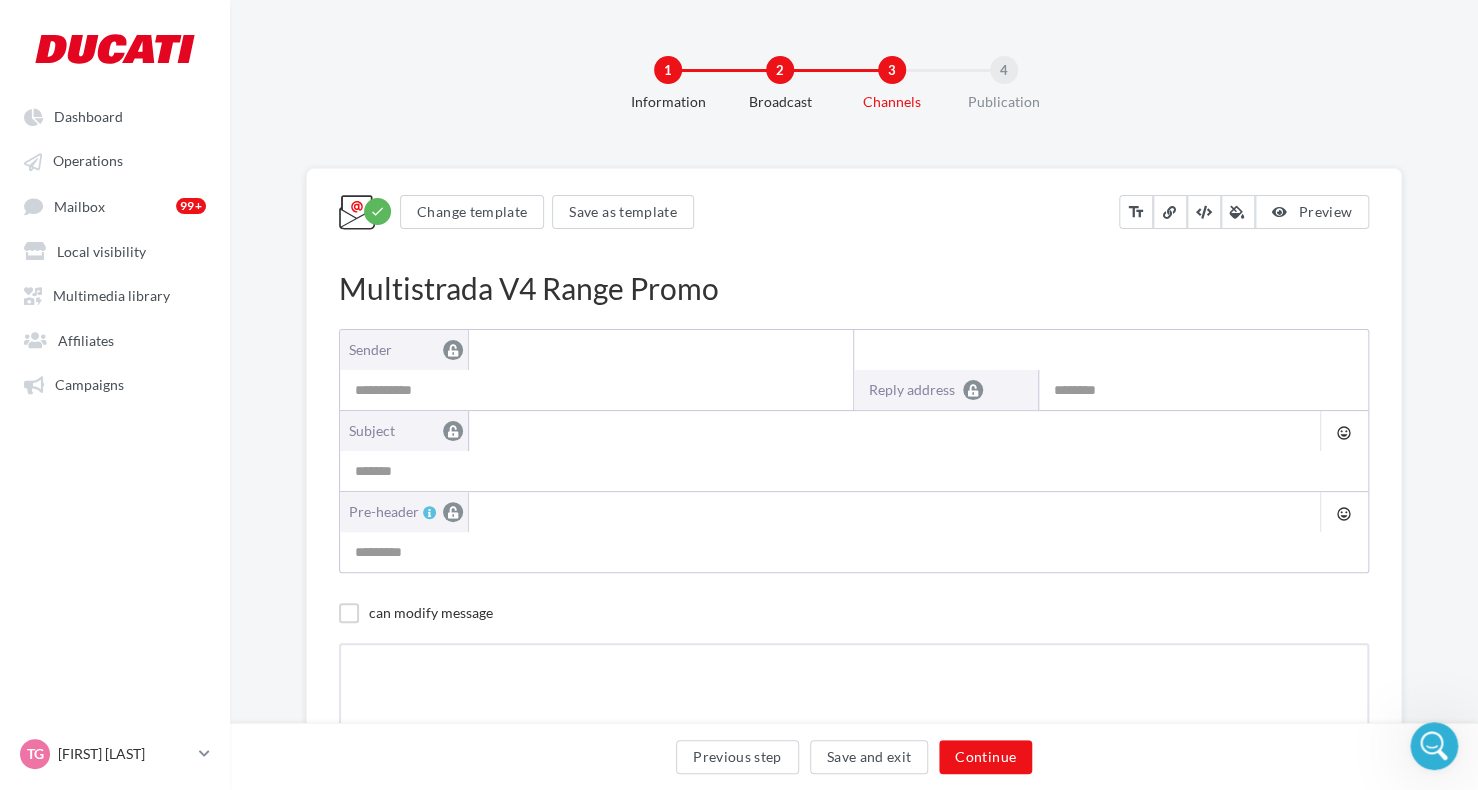 type on "**********" 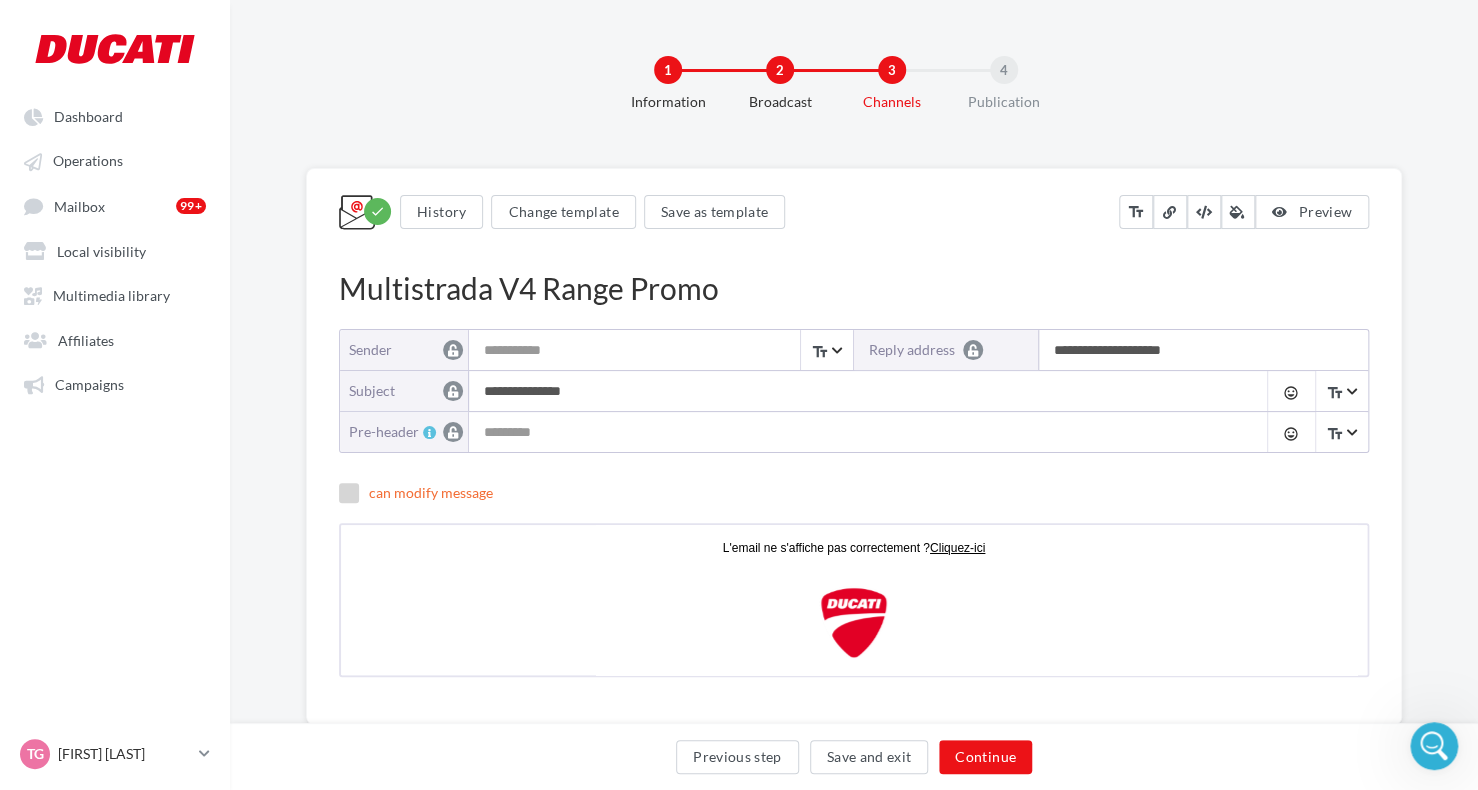 scroll, scrollTop: 0, scrollLeft: 0, axis: both 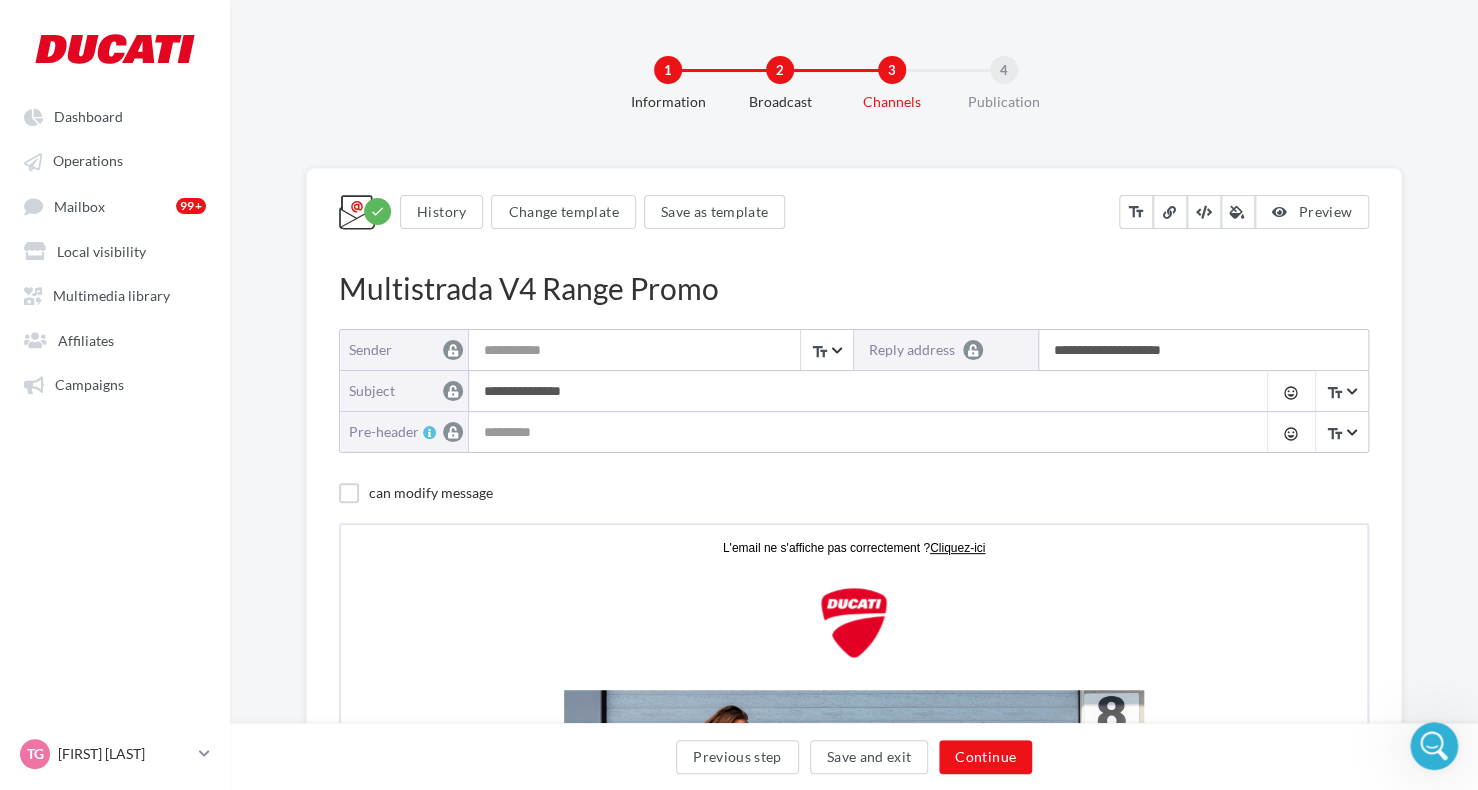 click on "Sender" at bounding box center (660, 350) 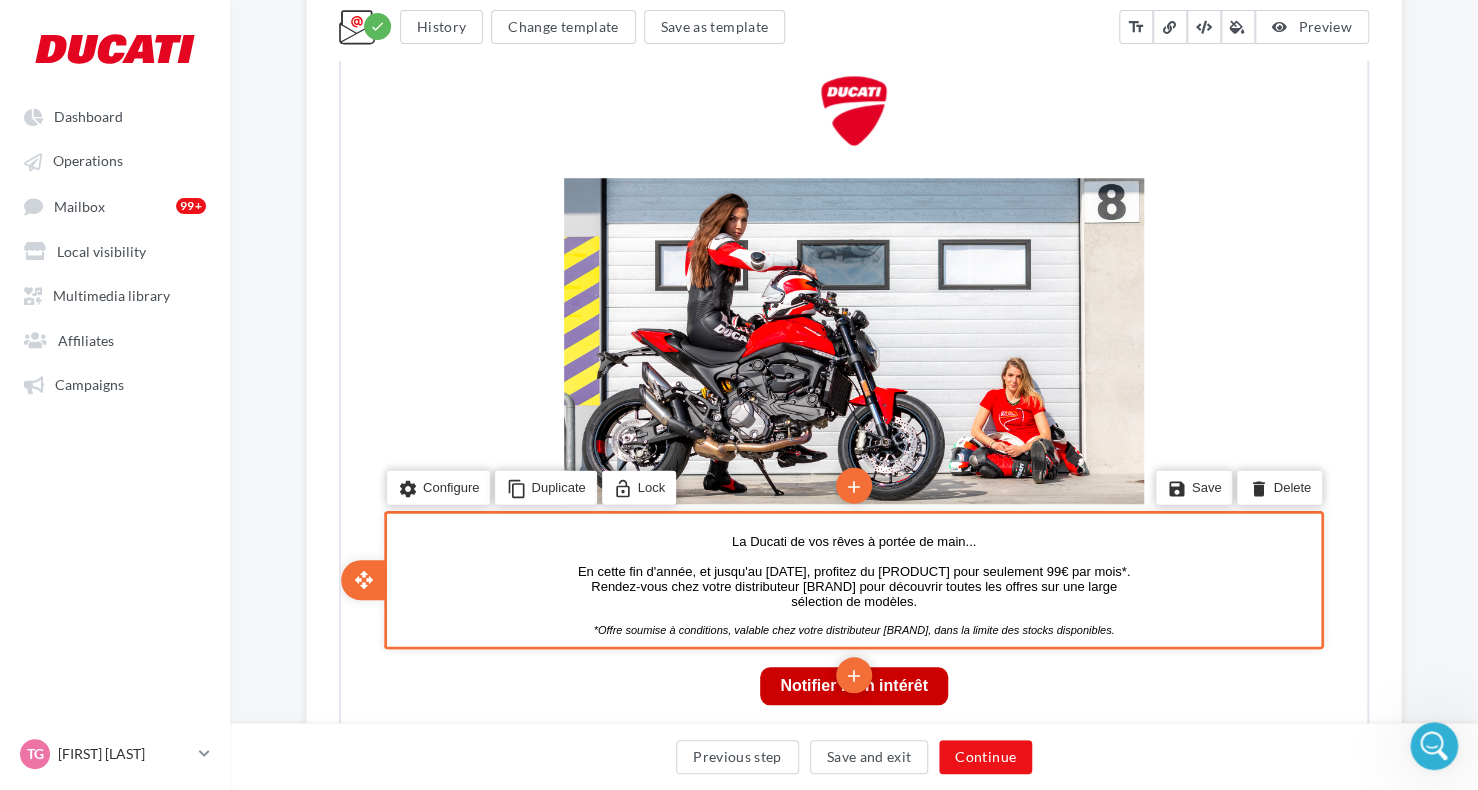scroll, scrollTop: 32, scrollLeft: 0, axis: vertical 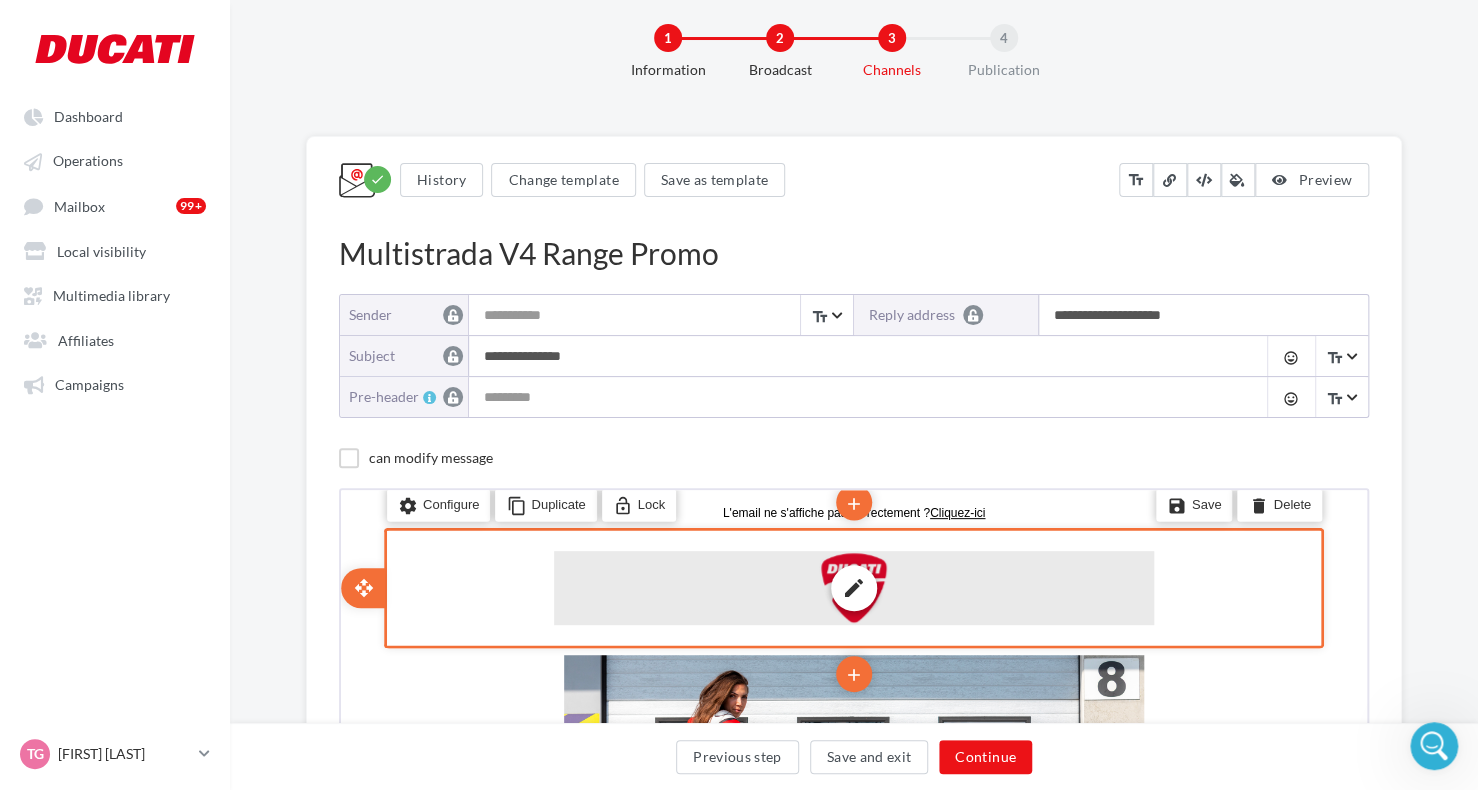 click on "edit               photo_library           rounded_corner      crop      link      style" at bounding box center (852, 585) 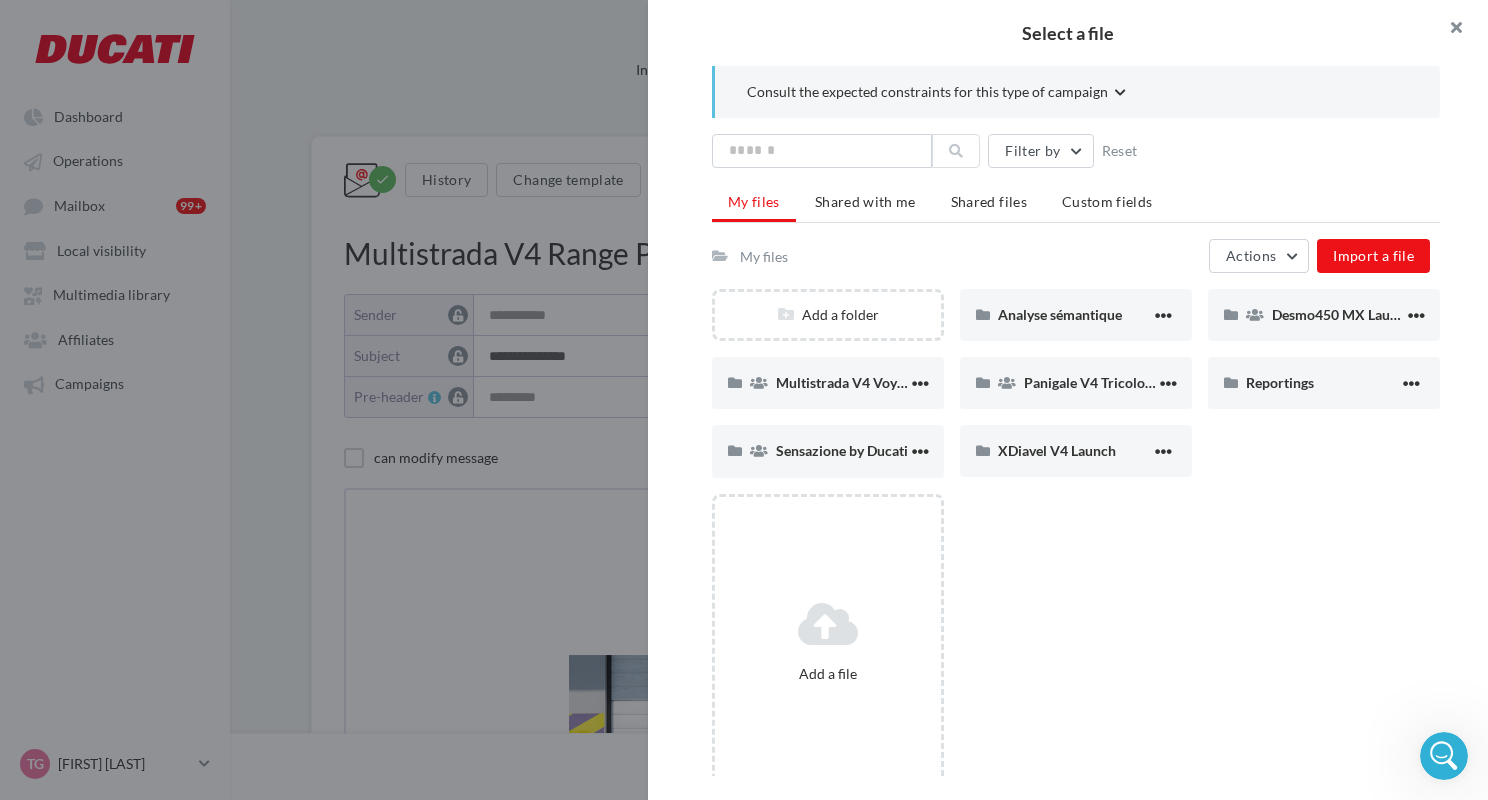 click at bounding box center [1448, 30] 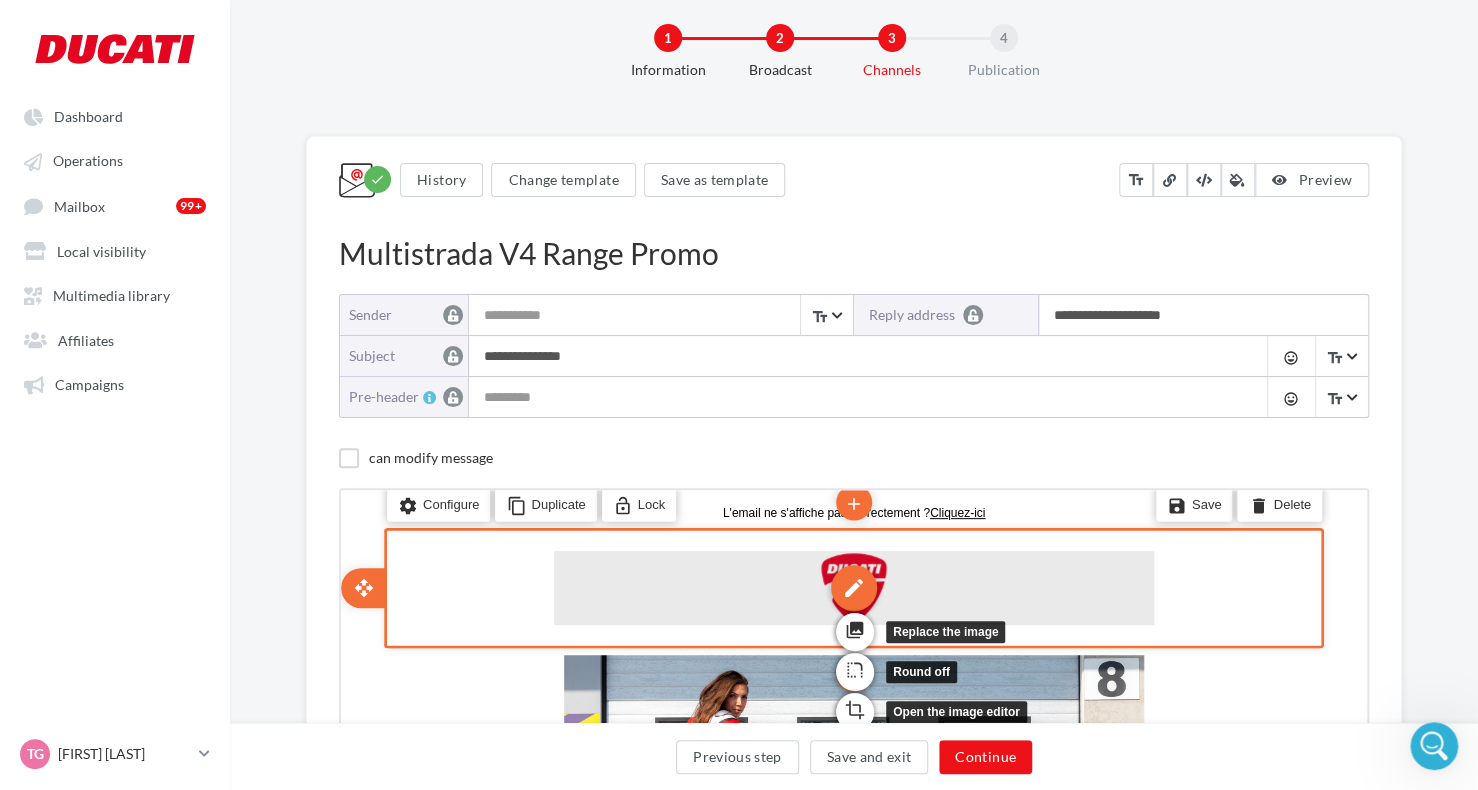scroll, scrollTop: 132, scrollLeft: 0, axis: vertical 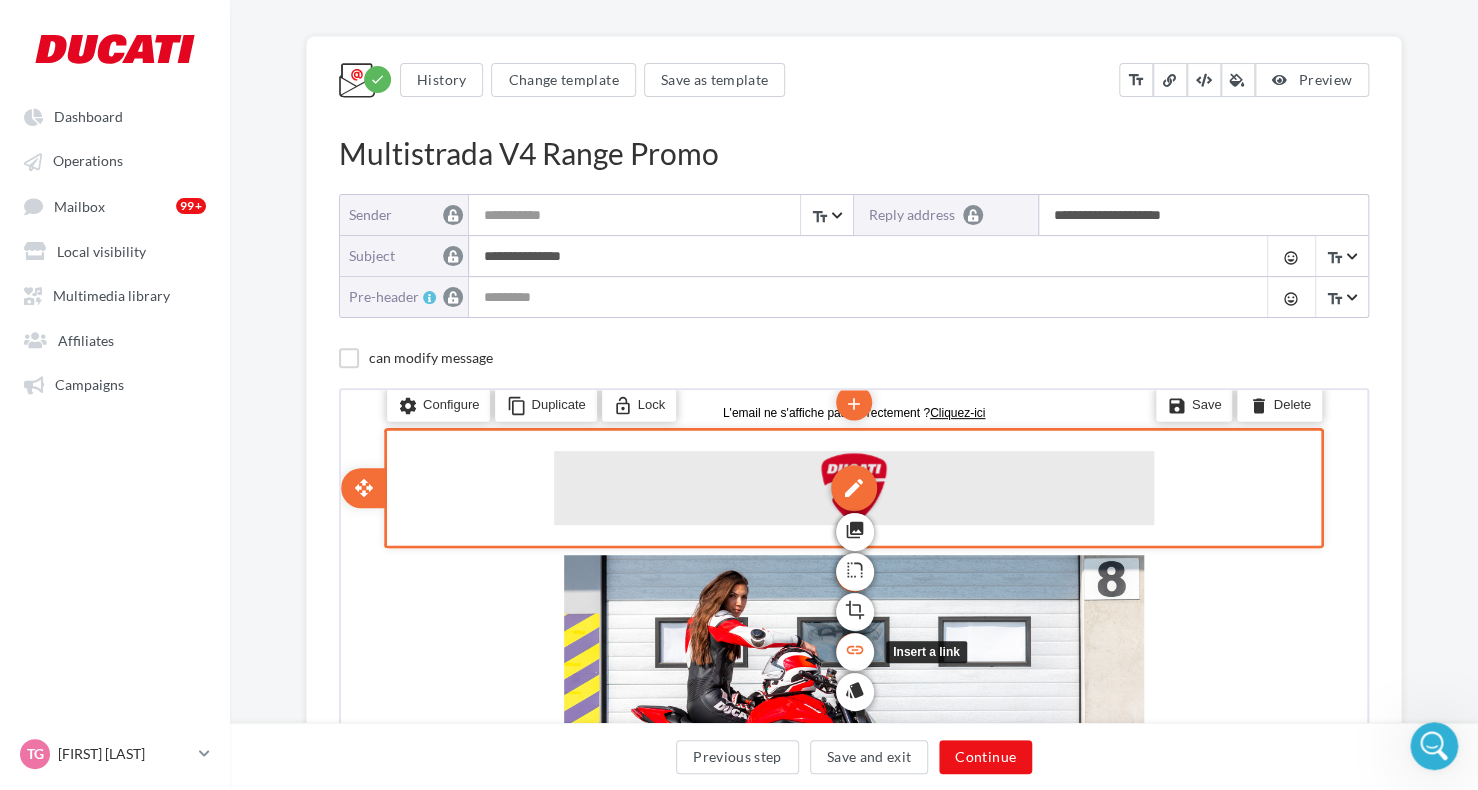 click on "link" at bounding box center [853, 647] 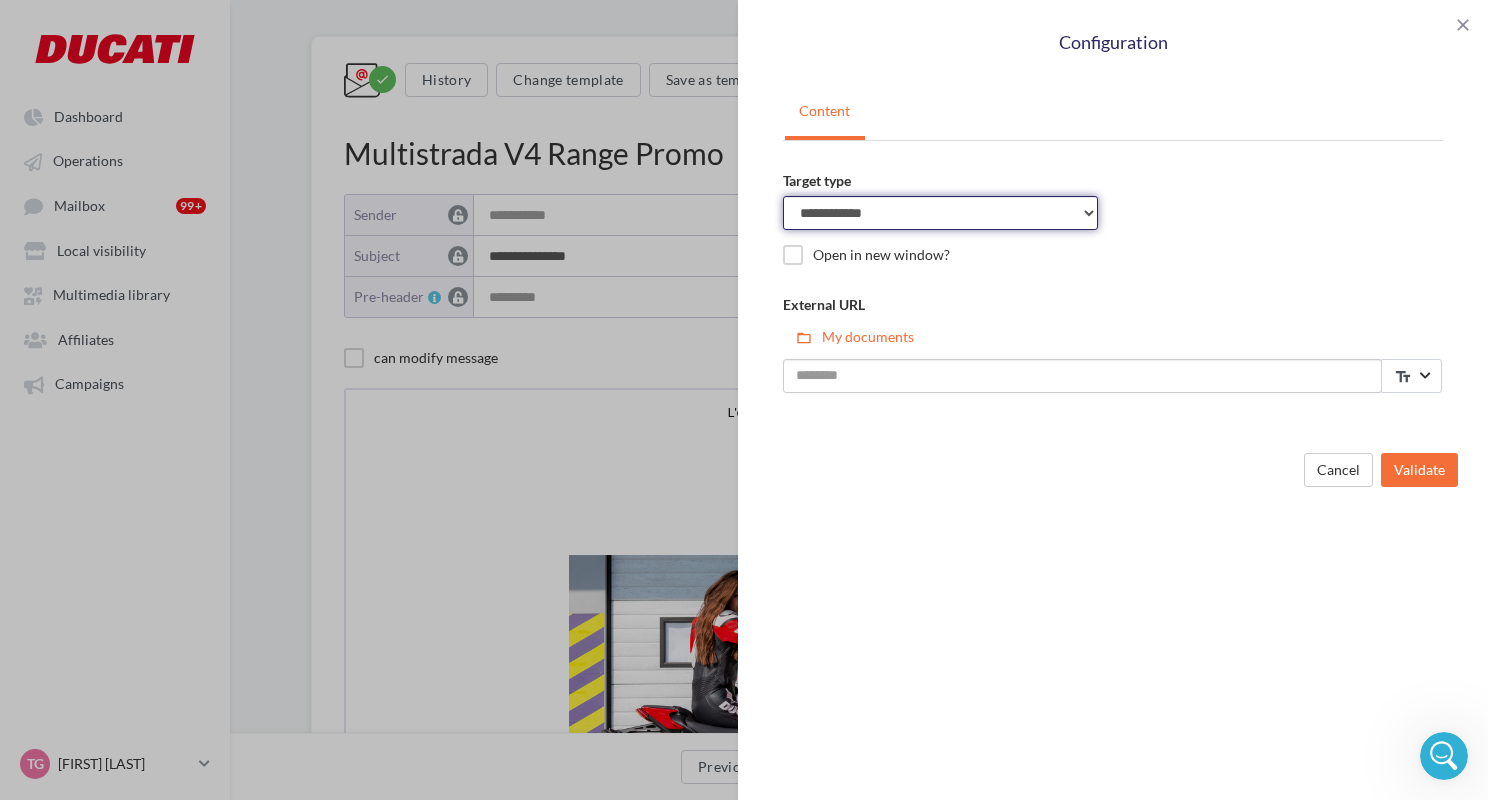 click on "**********" at bounding box center [940, 213] 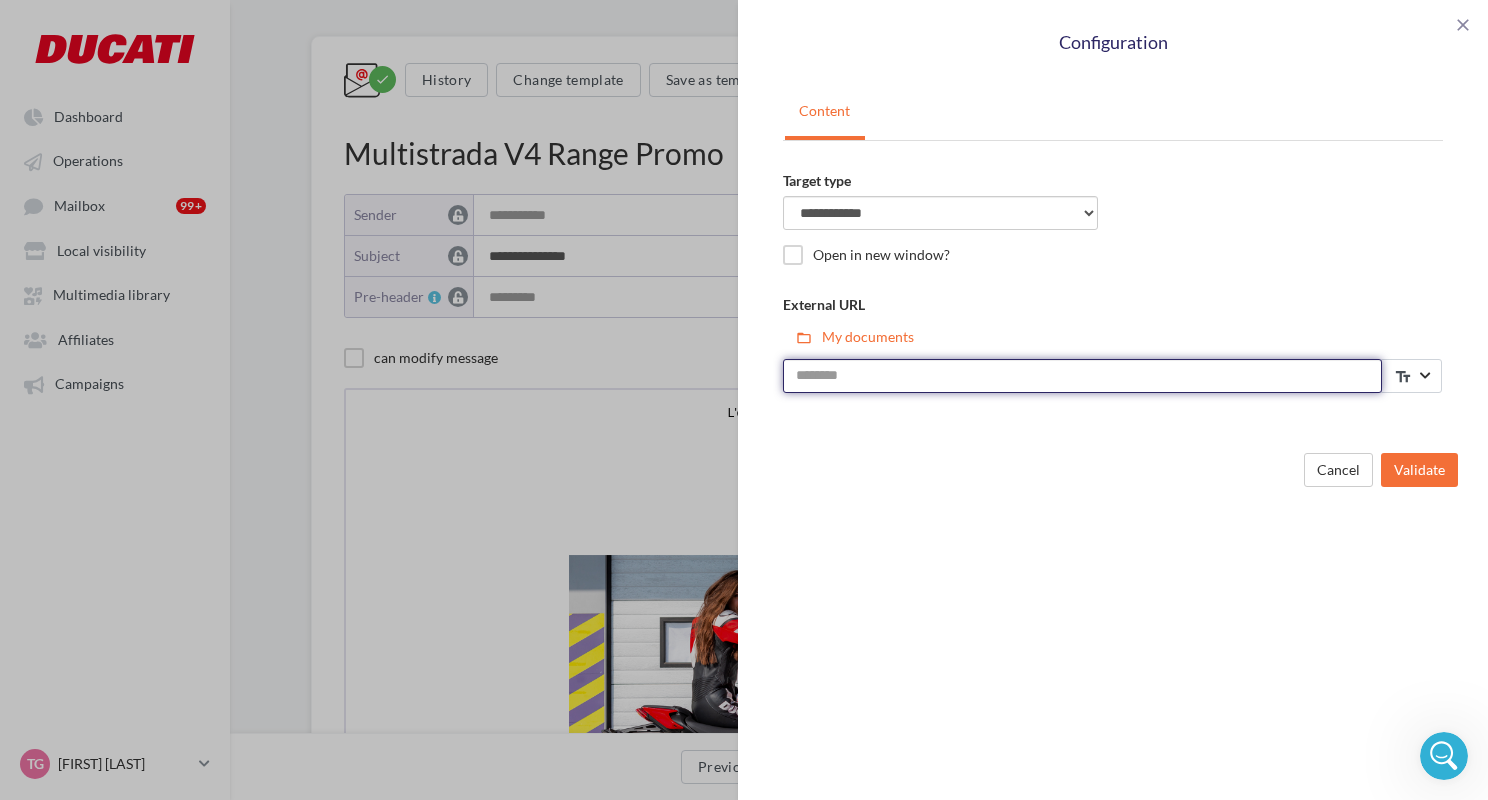click on "External URL" at bounding box center [1082, 376] 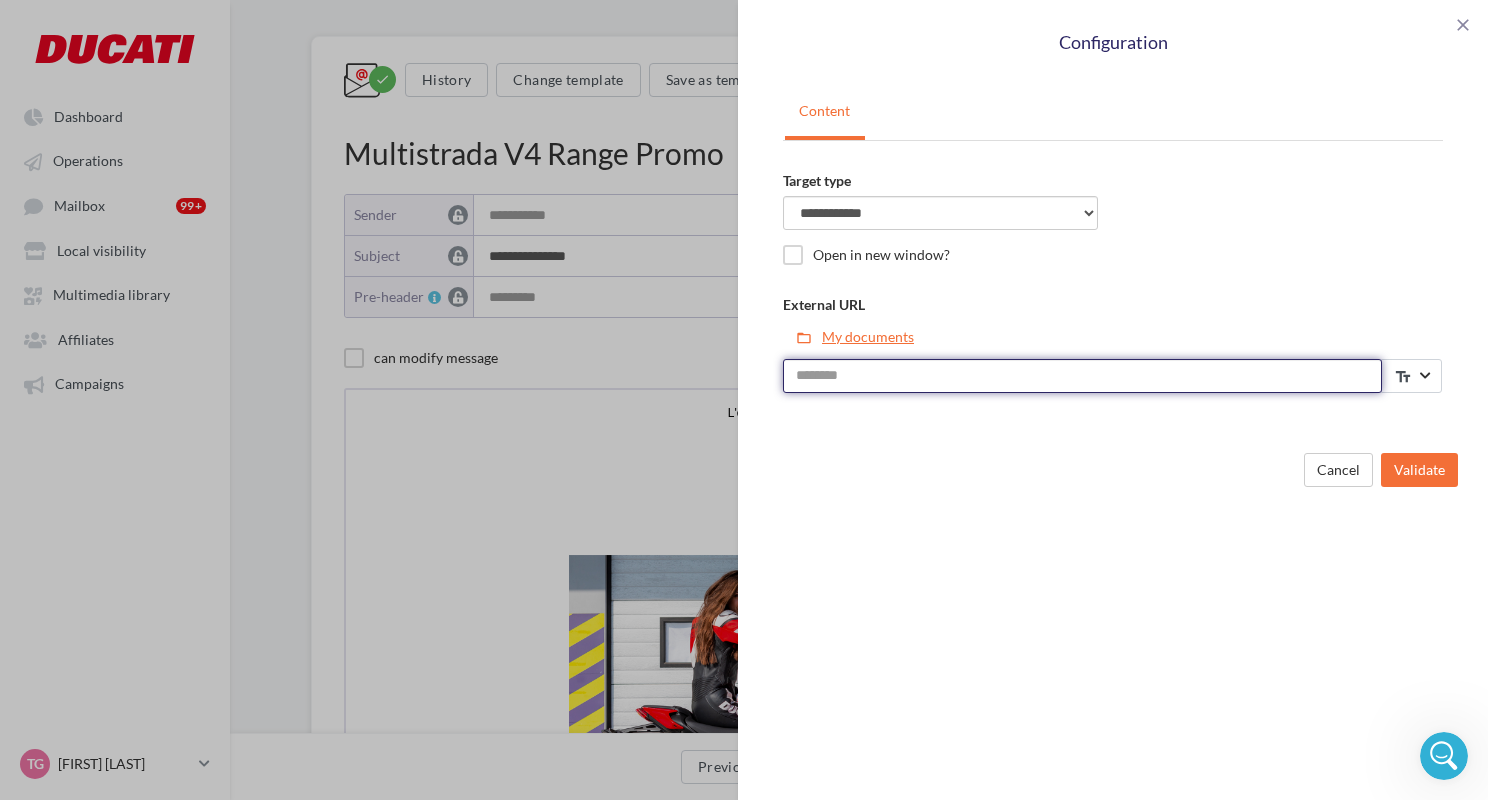 paste on "**********" 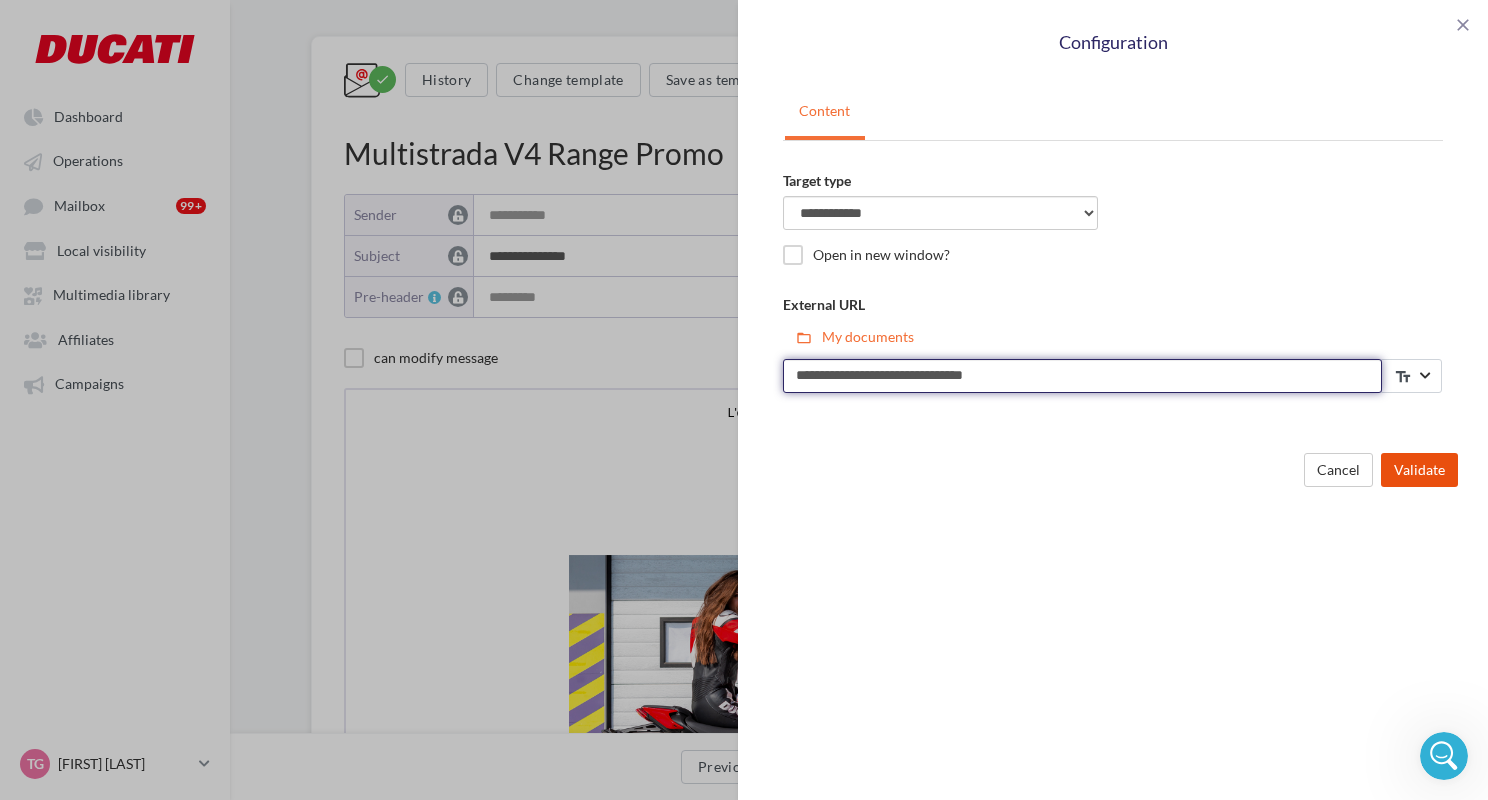 type on "**********" 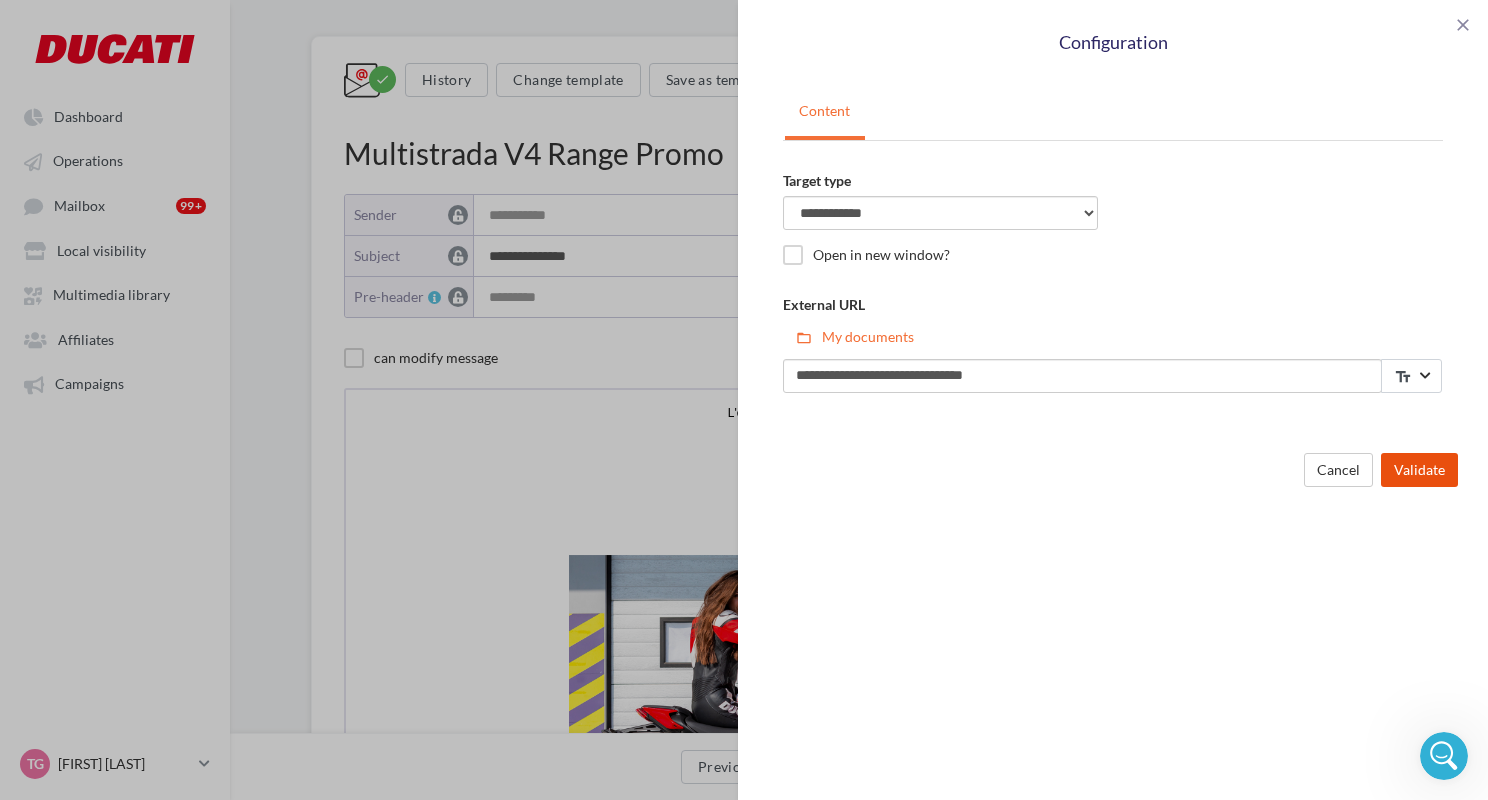 click on "Validate" at bounding box center [1419, 470] 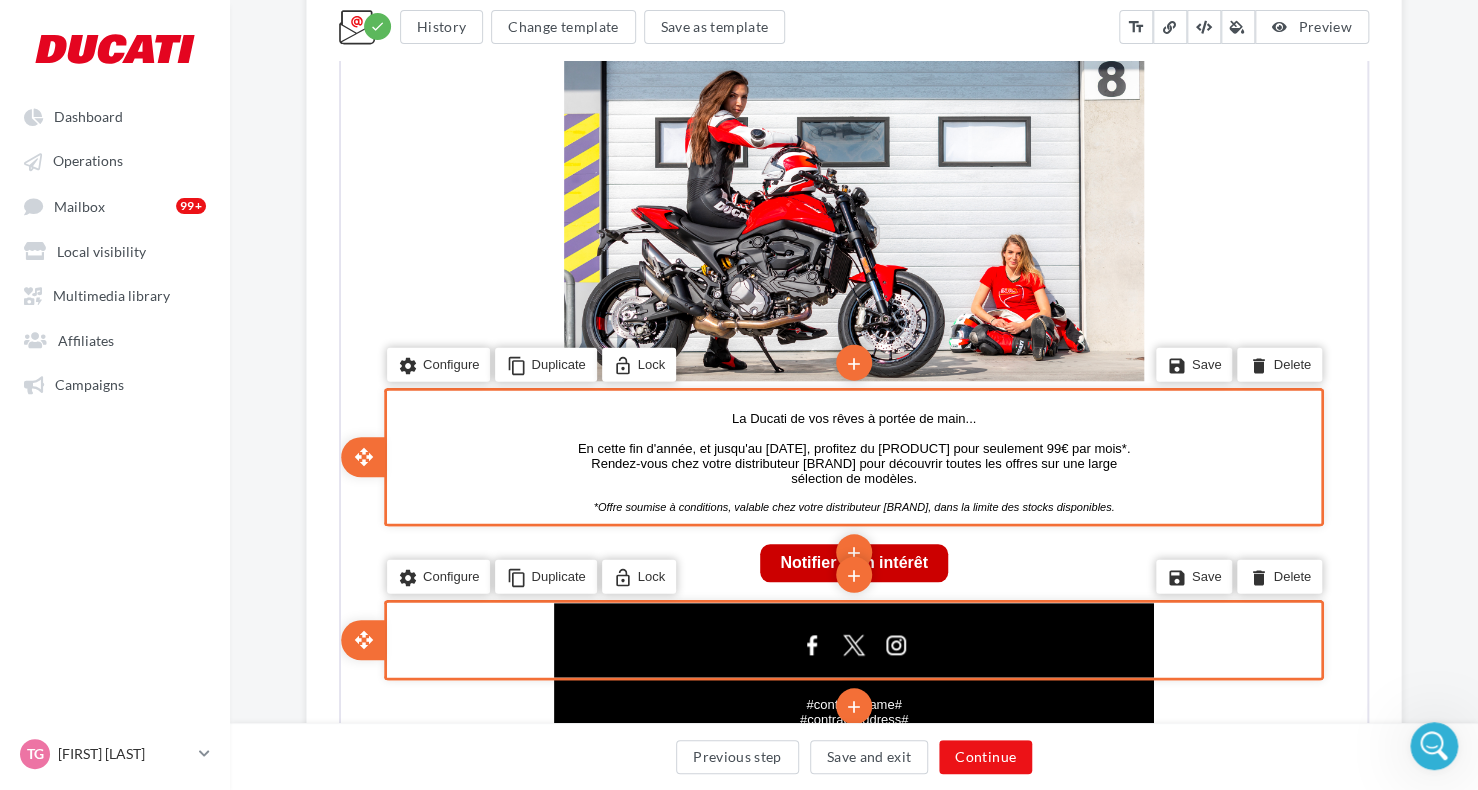 scroll, scrollTop: 732, scrollLeft: 0, axis: vertical 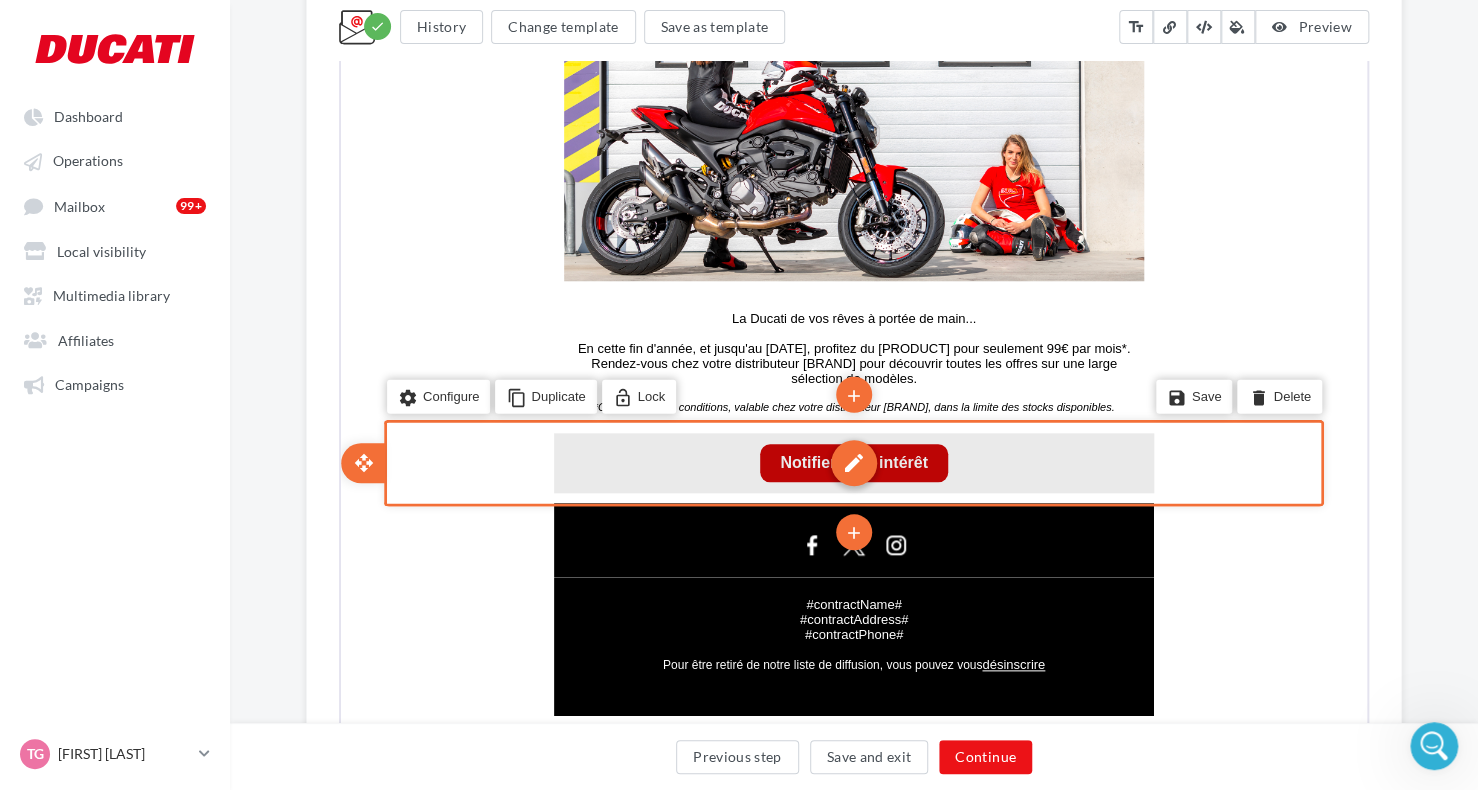 click on "edit" at bounding box center (852, 461) 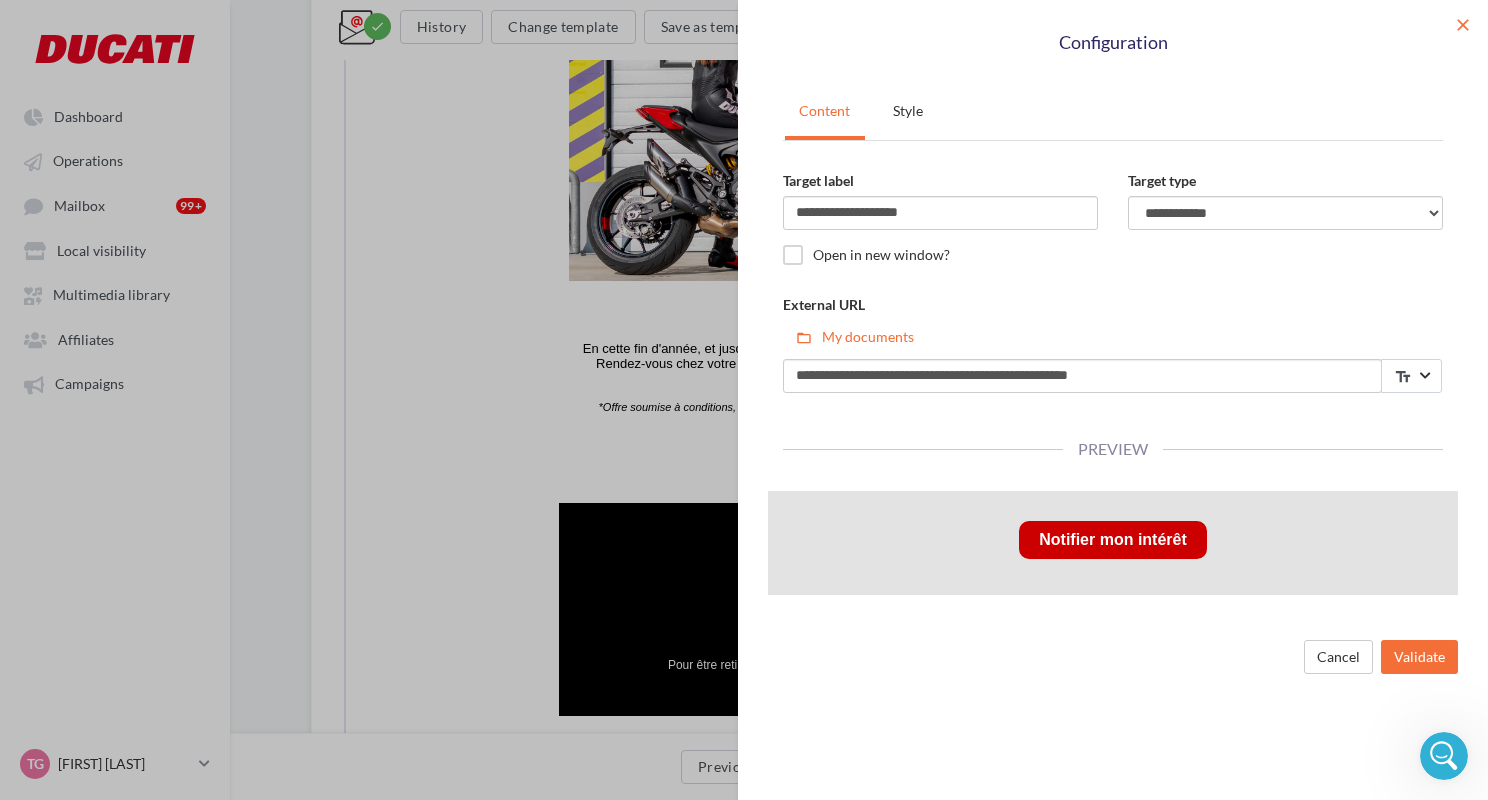 click on "close" at bounding box center (1463, 25) 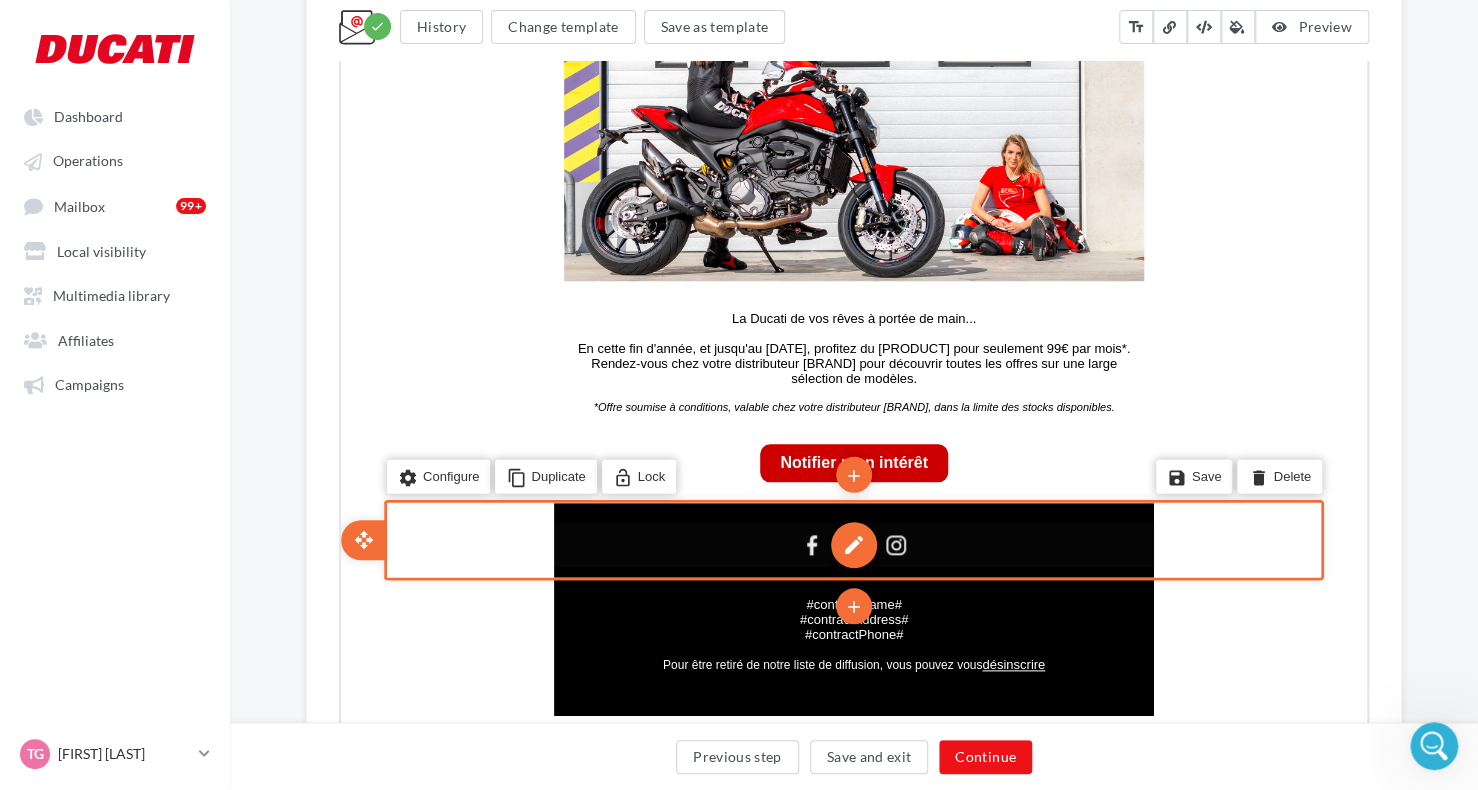 click on "edit" at bounding box center [852, 543] 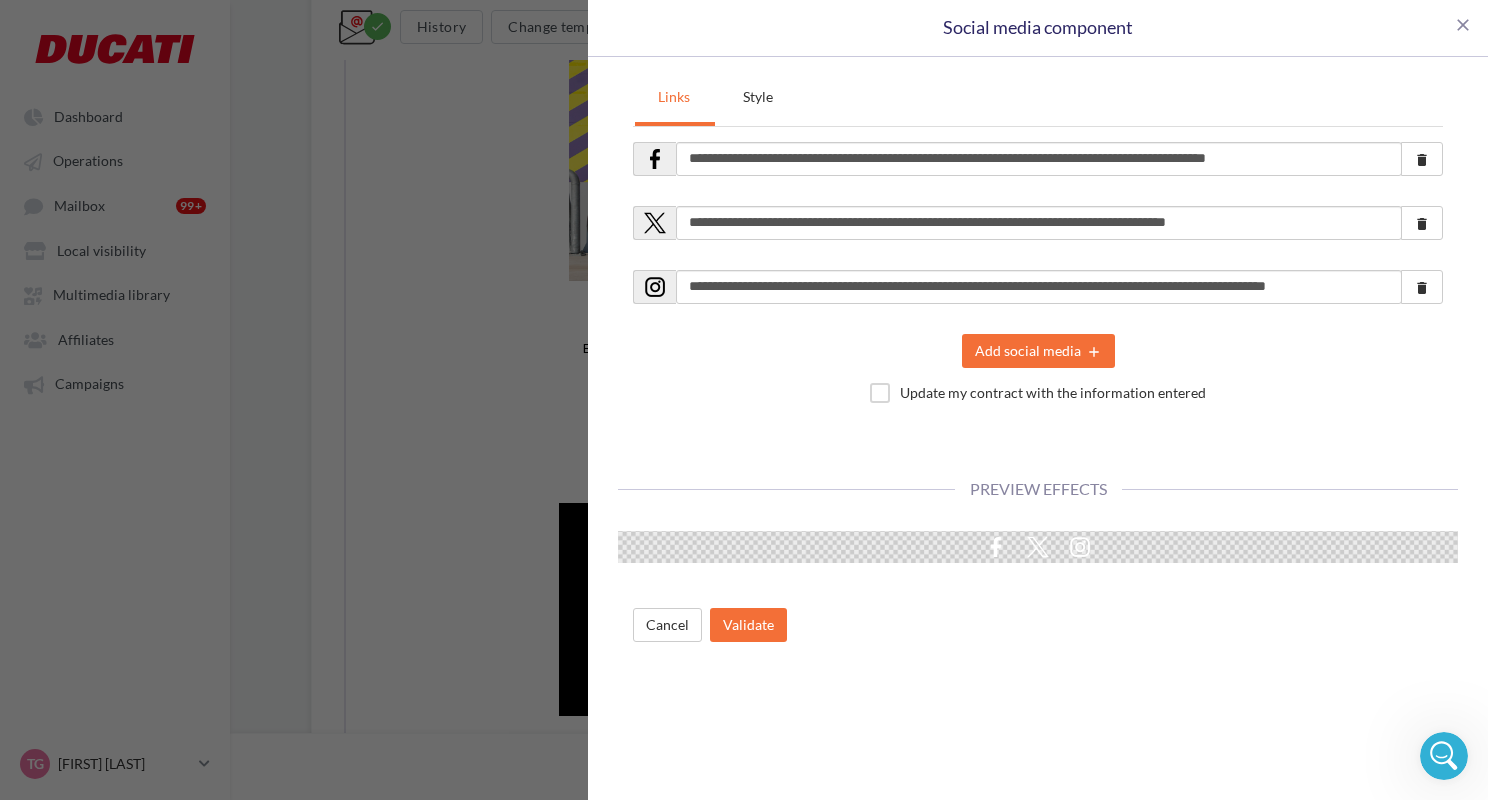 click on "**********" at bounding box center [744, 400] 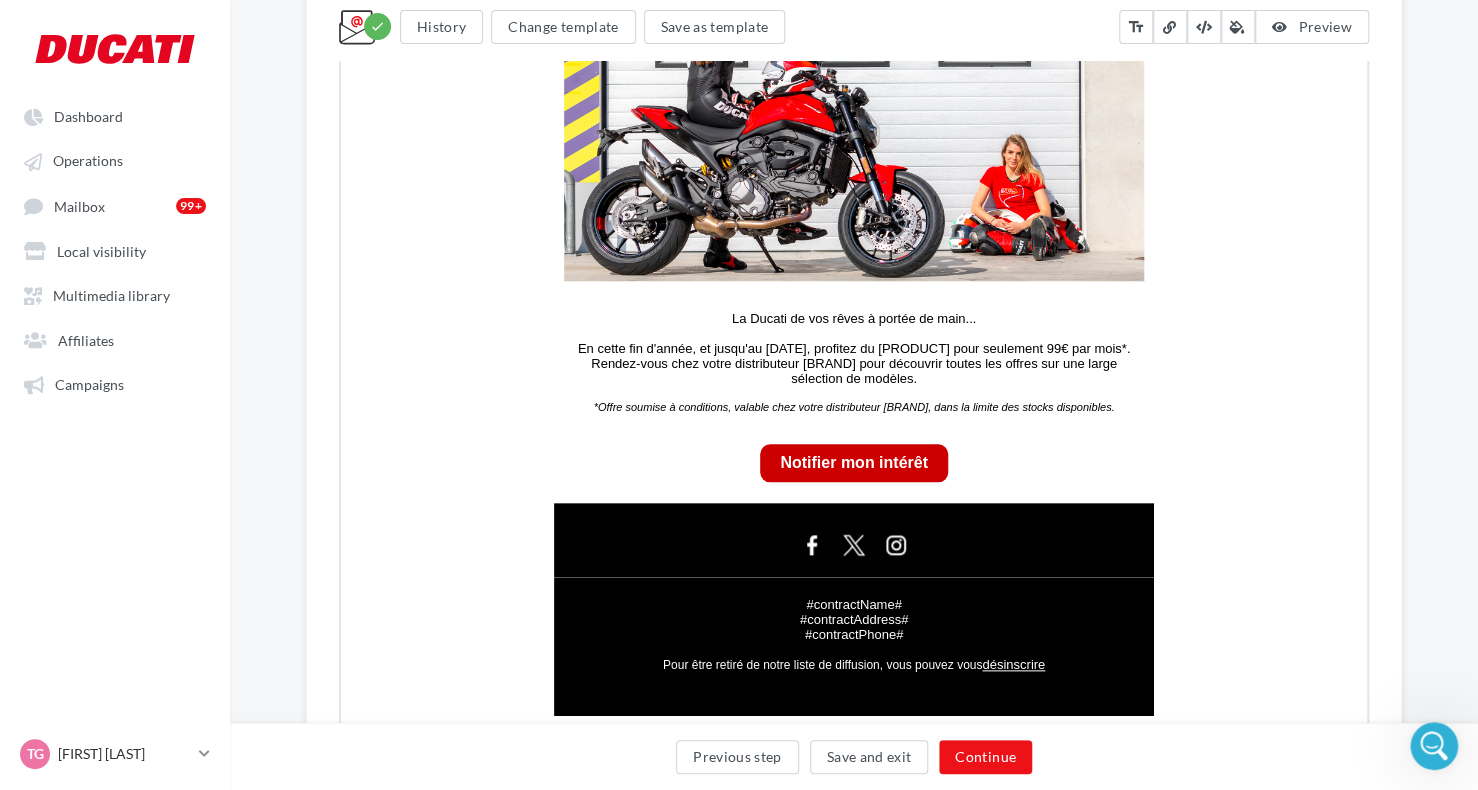 click on "**********" at bounding box center [854, 155] 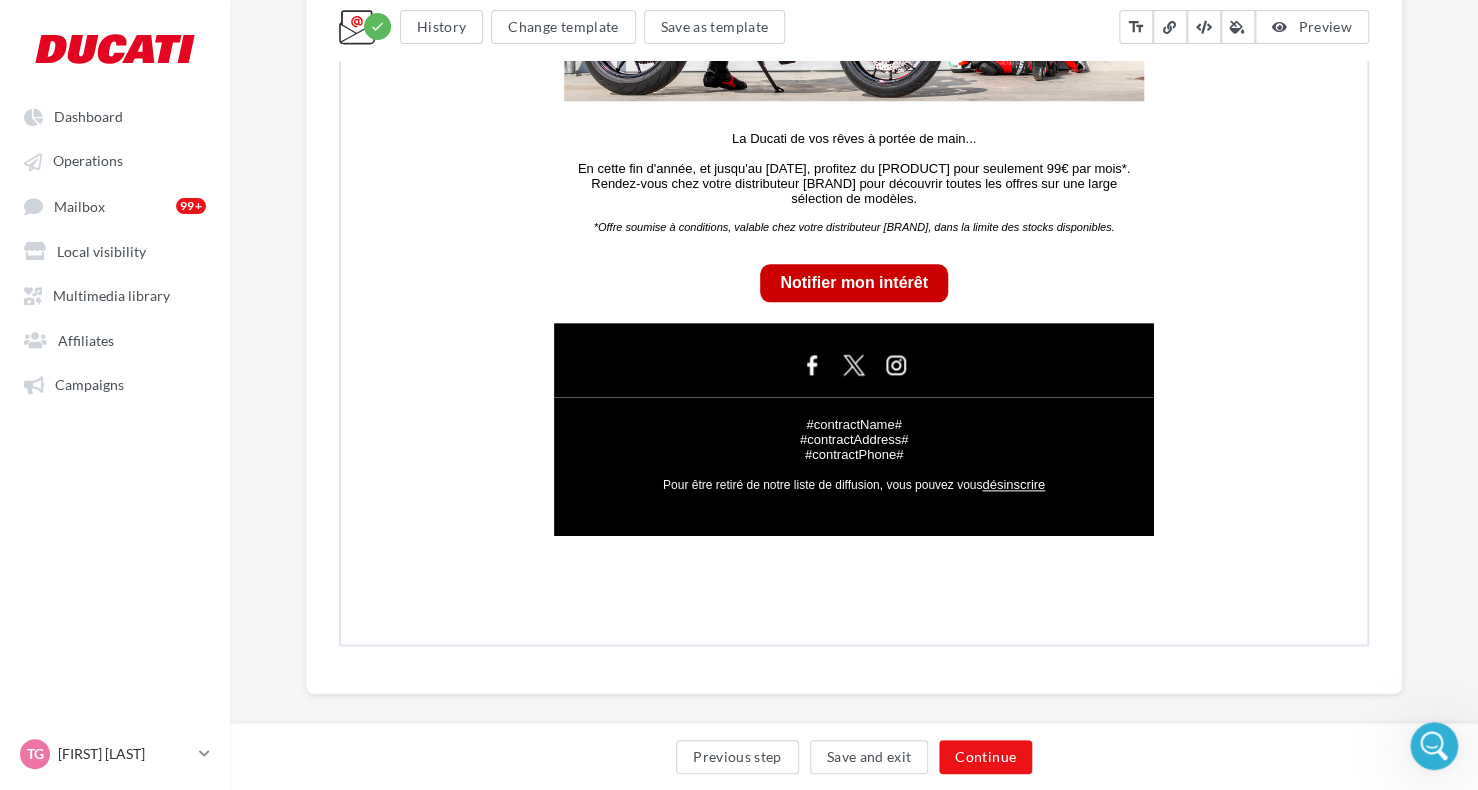 scroll, scrollTop: 932, scrollLeft: 0, axis: vertical 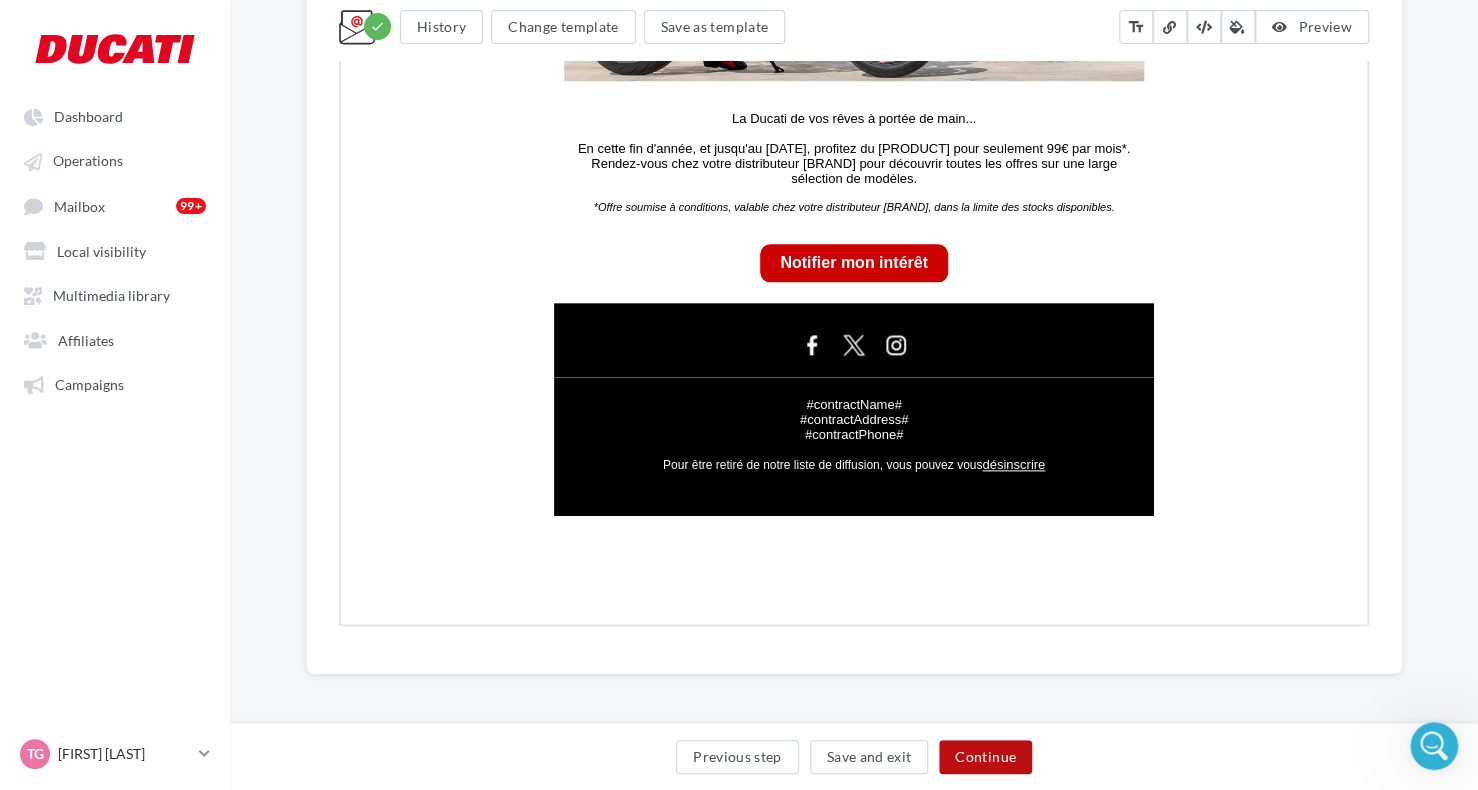 click on "Continue" at bounding box center (985, 757) 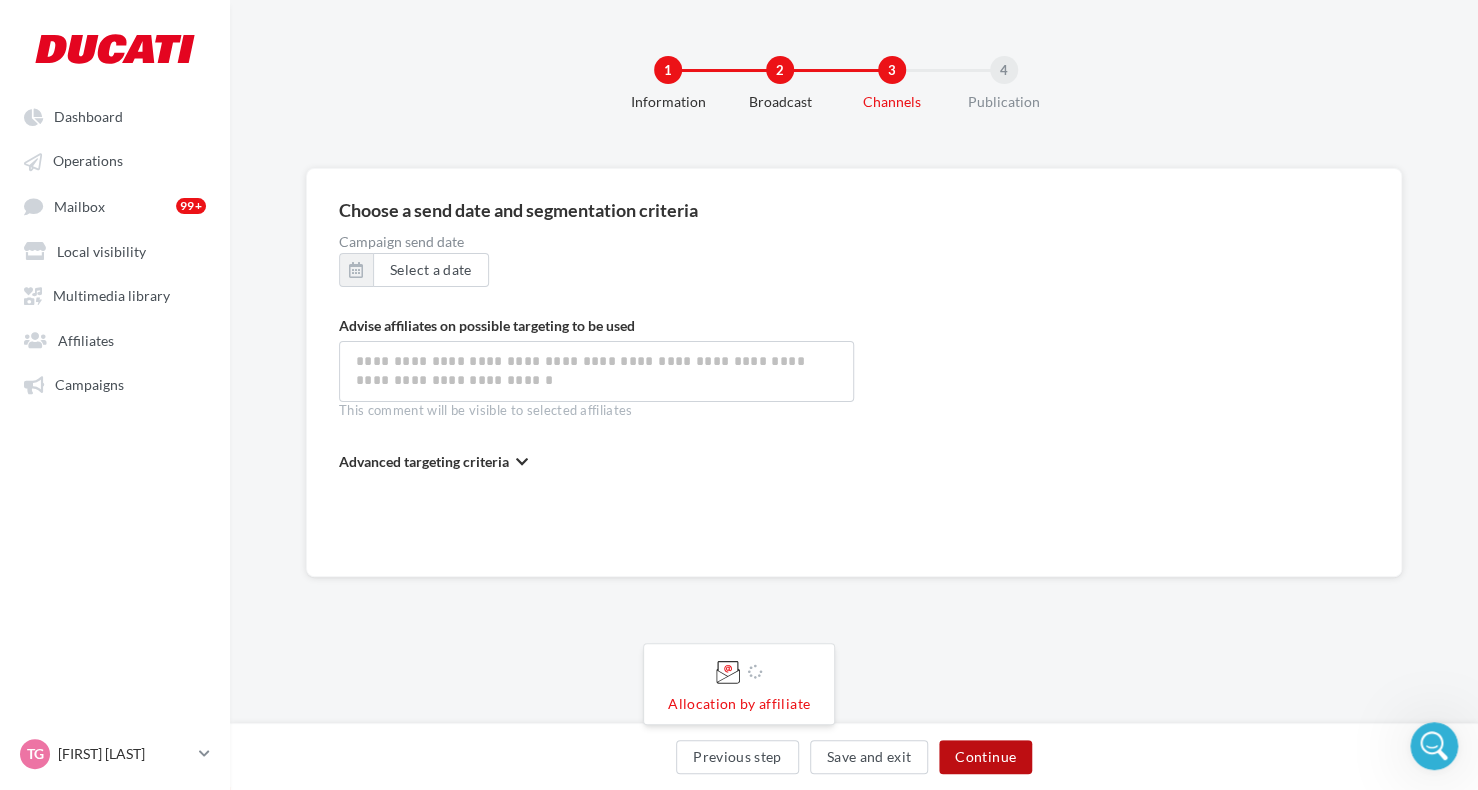 scroll, scrollTop: 0, scrollLeft: 0, axis: both 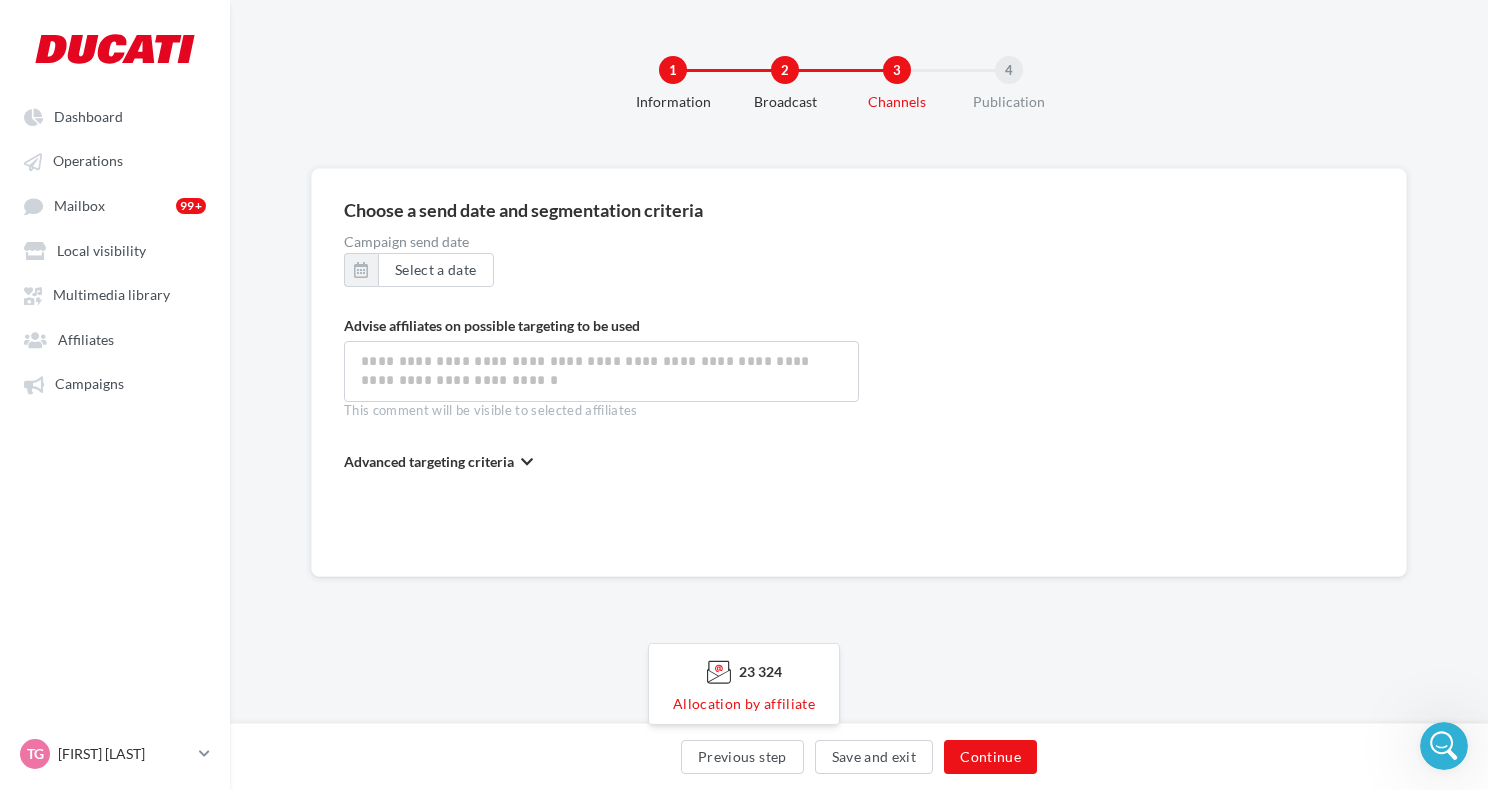 click on "Advanced targeting criteria" at bounding box center [429, 461] 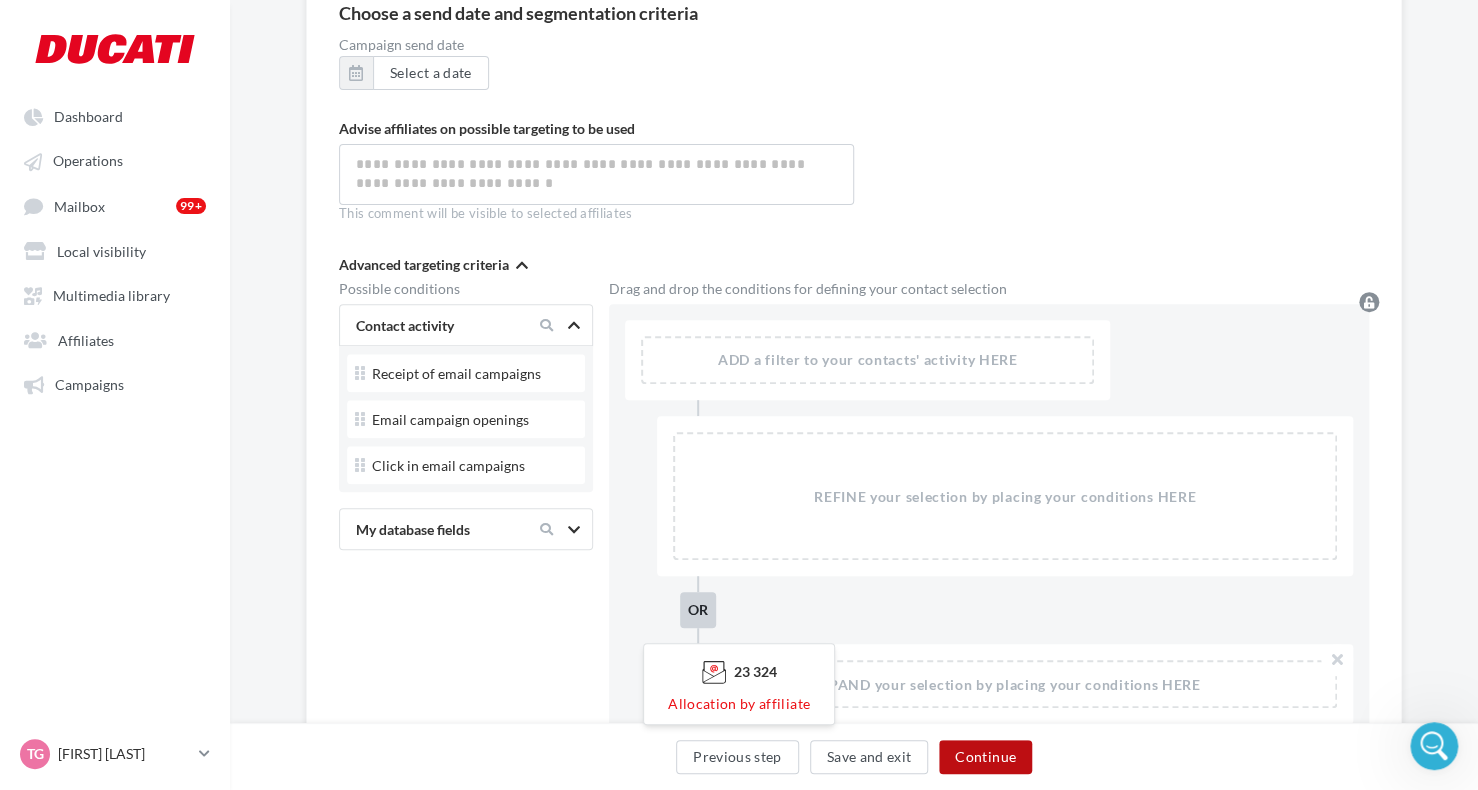 scroll, scrollTop: 200, scrollLeft: 0, axis: vertical 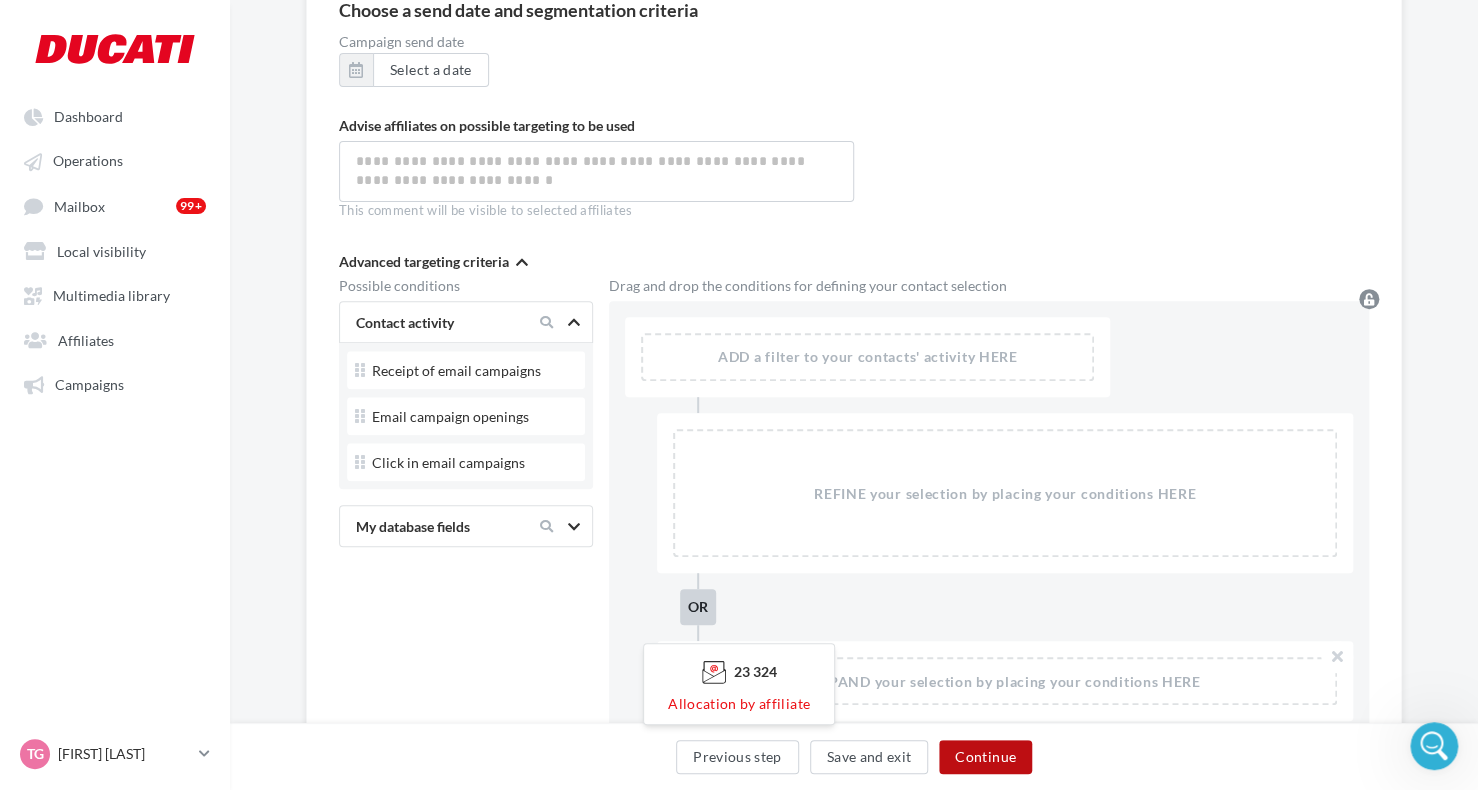 click on "Continue" at bounding box center [985, 757] 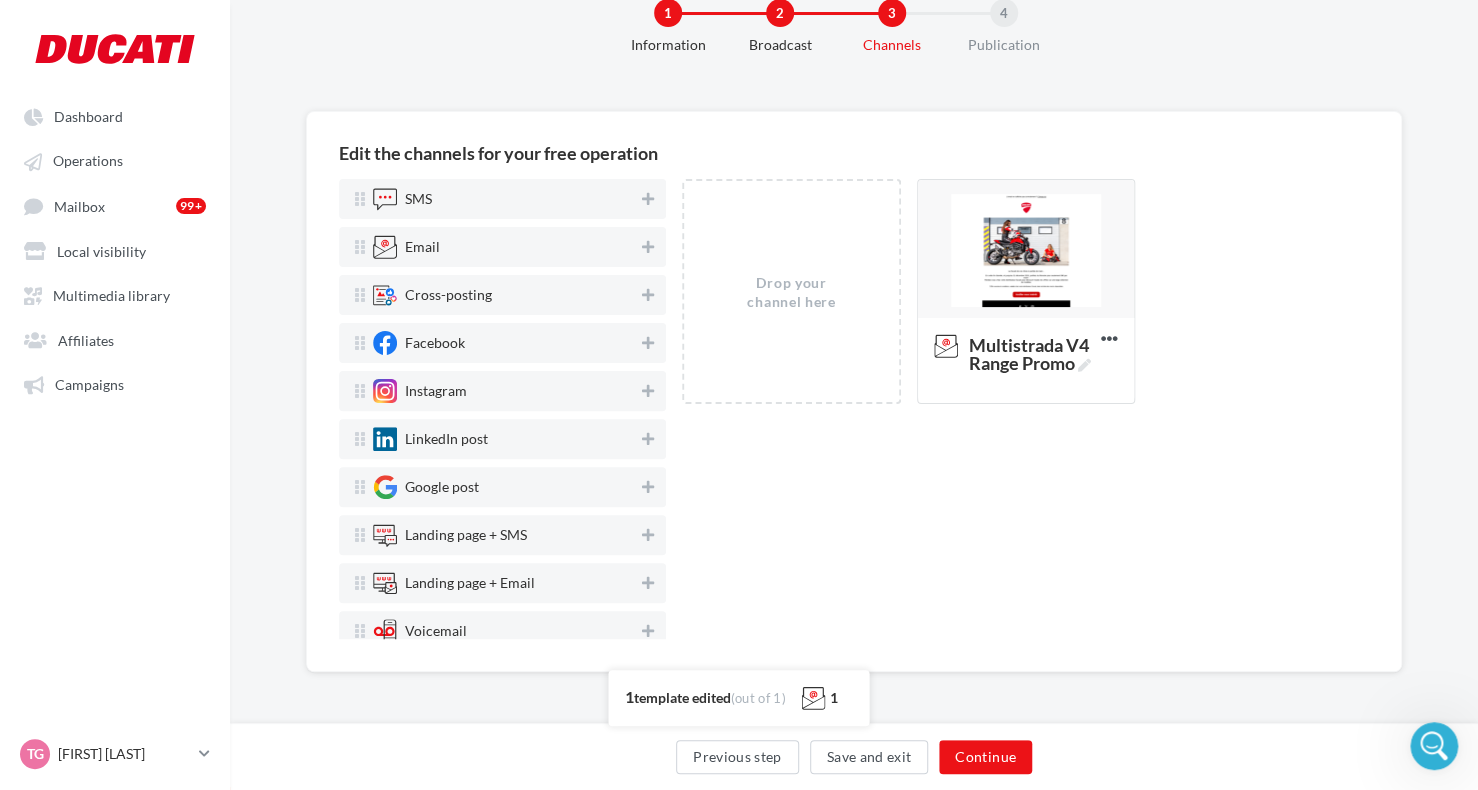 scroll, scrollTop: 57, scrollLeft: 0, axis: vertical 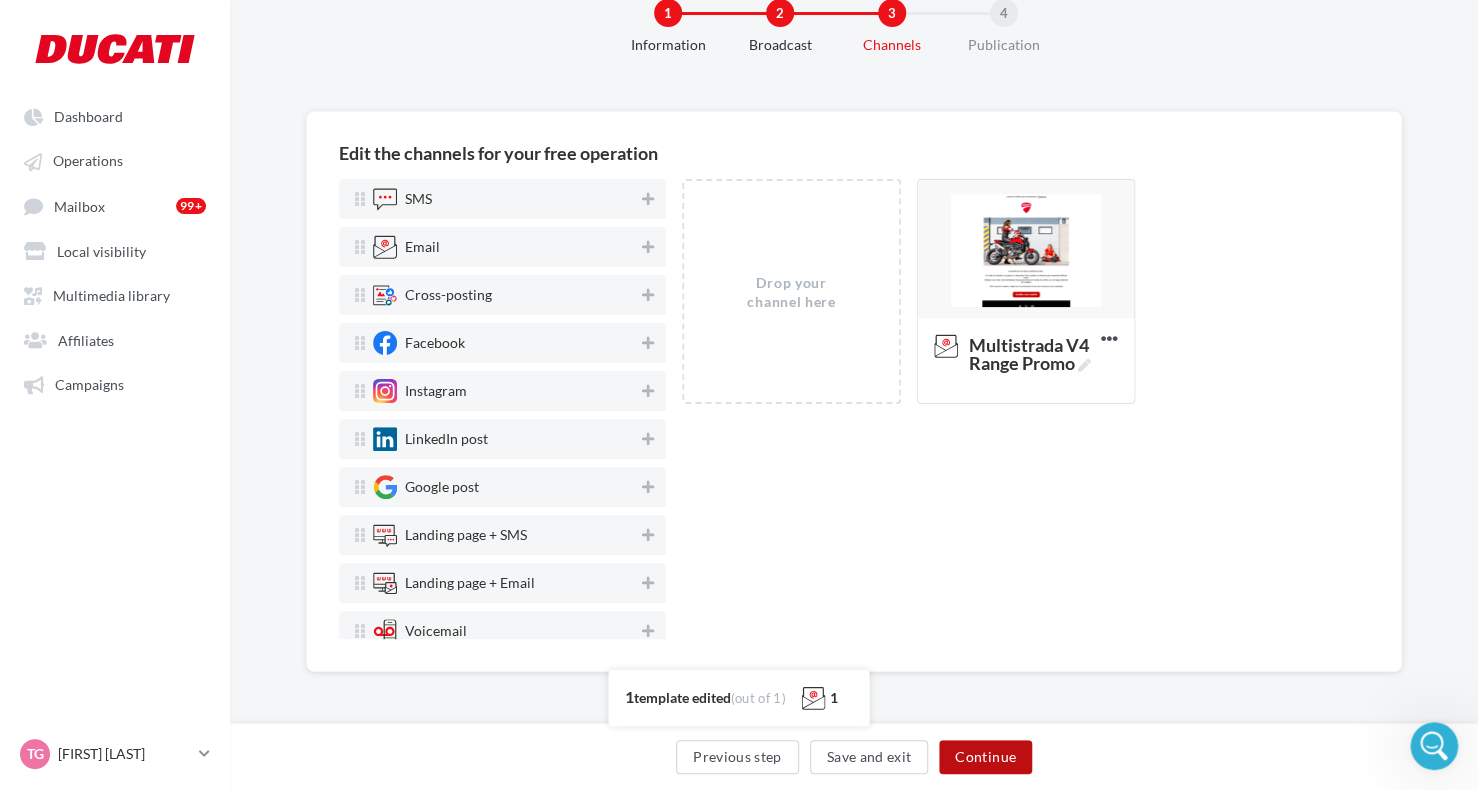 click on "Continue" at bounding box center [985, 757] 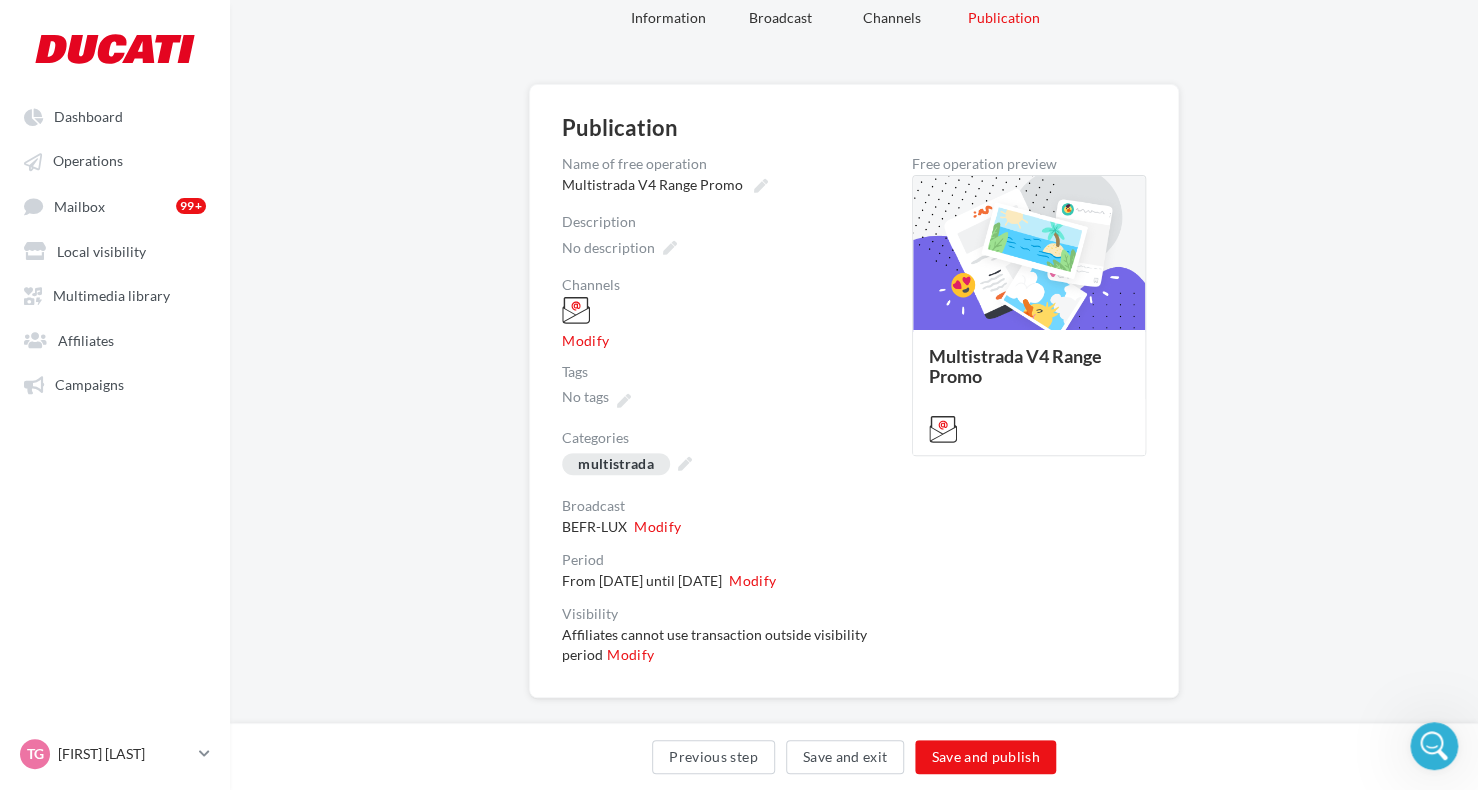 scroll, scrollTop: 110, scrollLeft: 0, axis: vertical 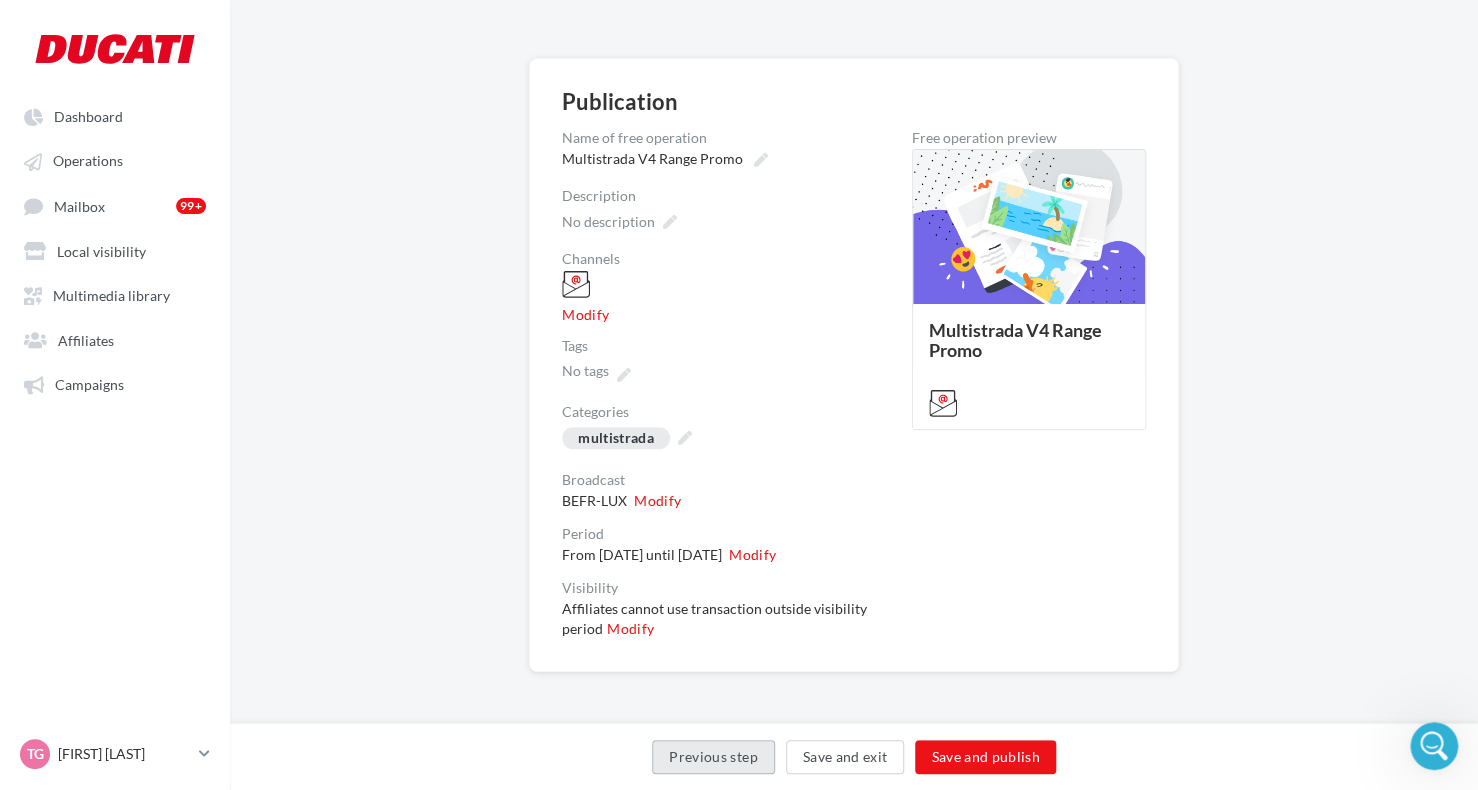 click on "Previous step" at bounding box center [713, 757] 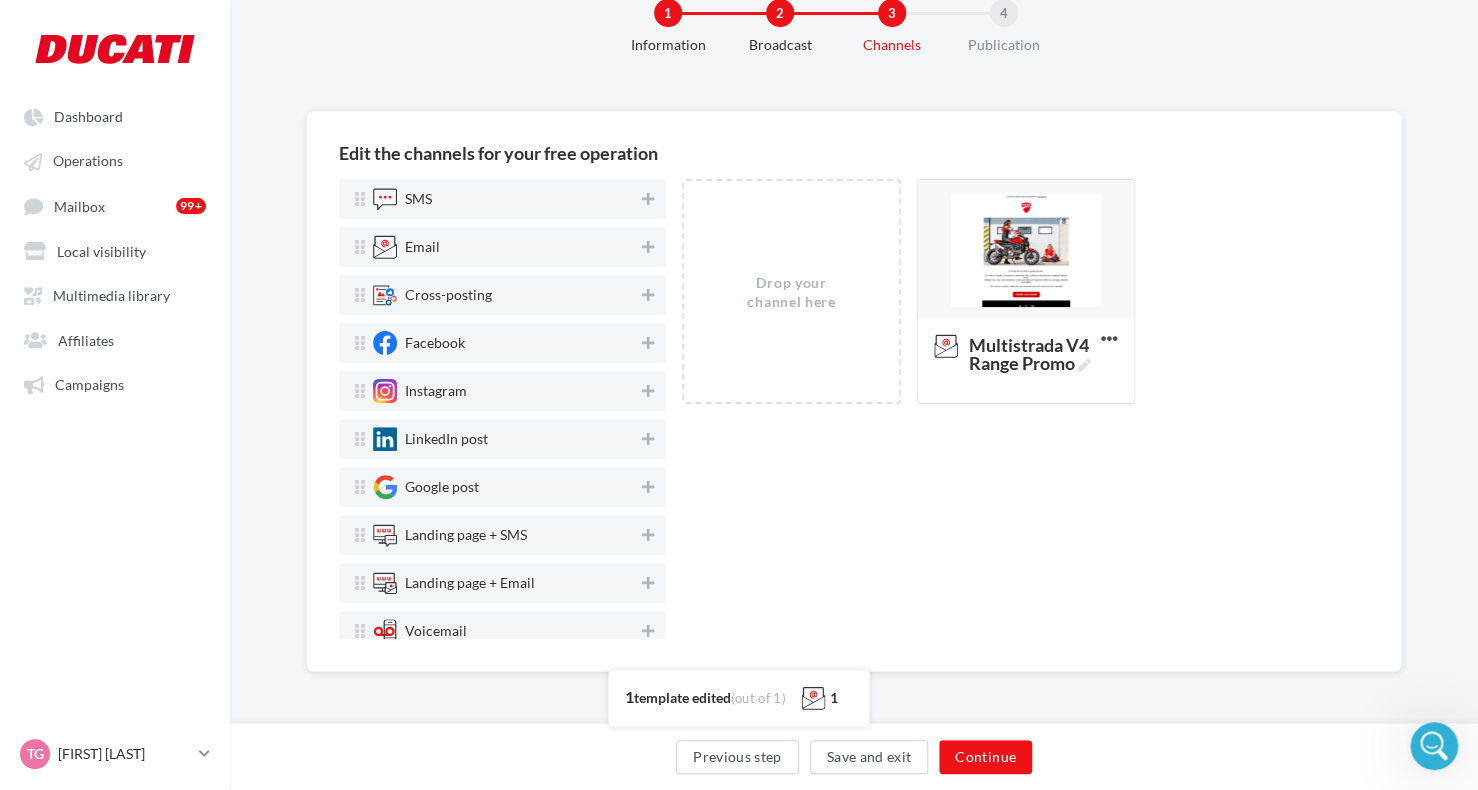 scroll, scrollTop: 57, scrollLeft: 0, axis: vertical 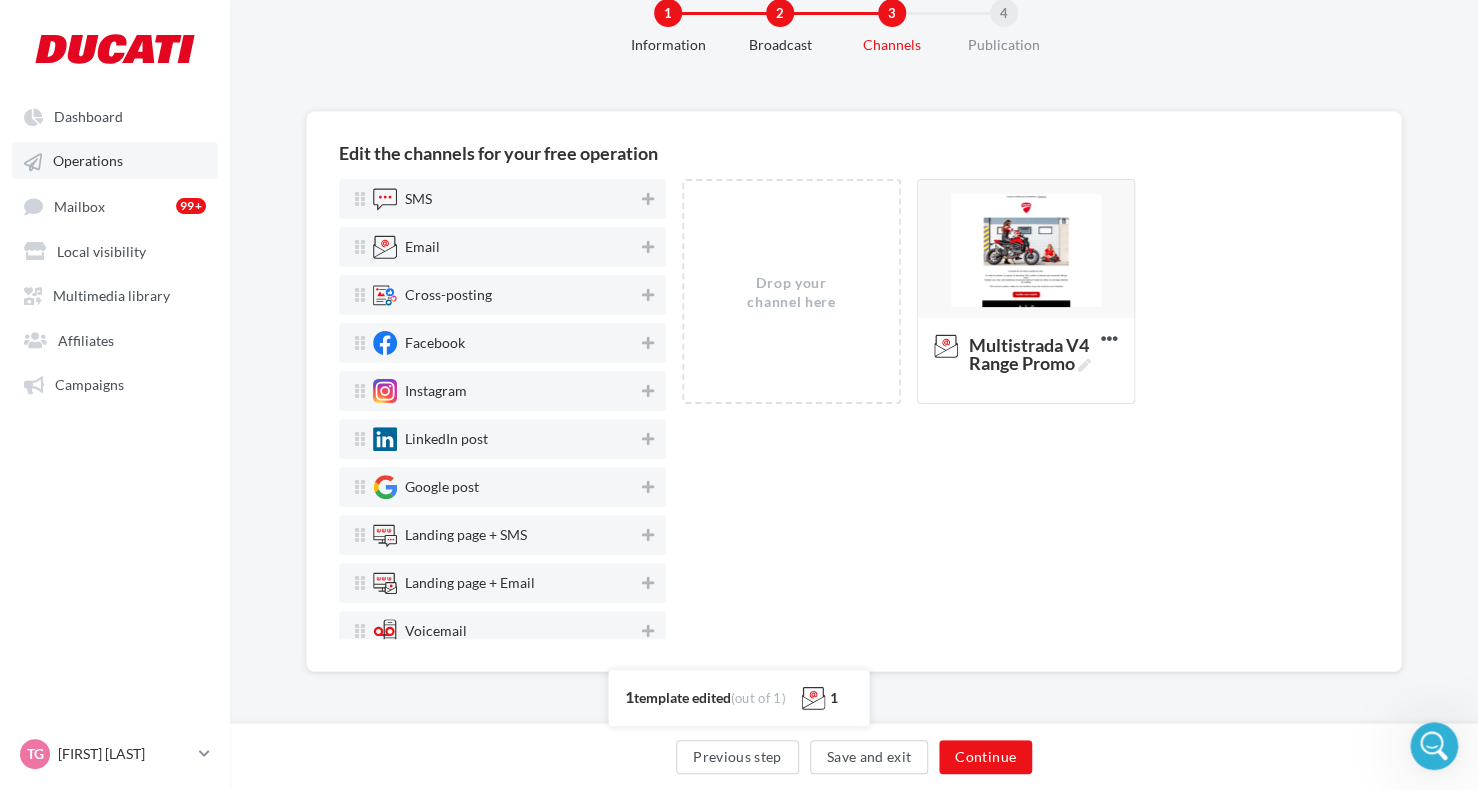 click on "Operations" at bounding box center (88, 161) 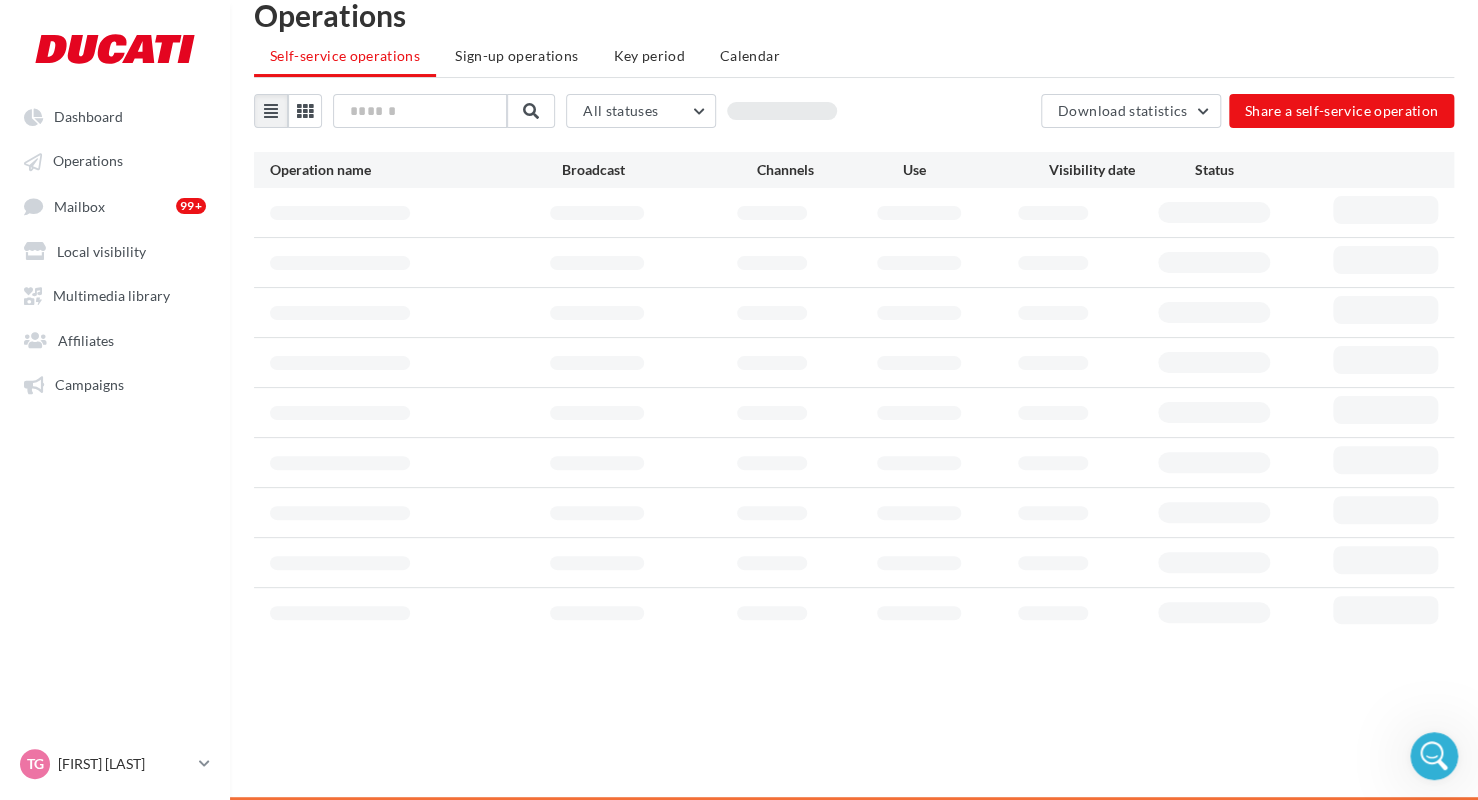 scroll, scrollTop: 42, scrollLeft: 0, axis: vertical 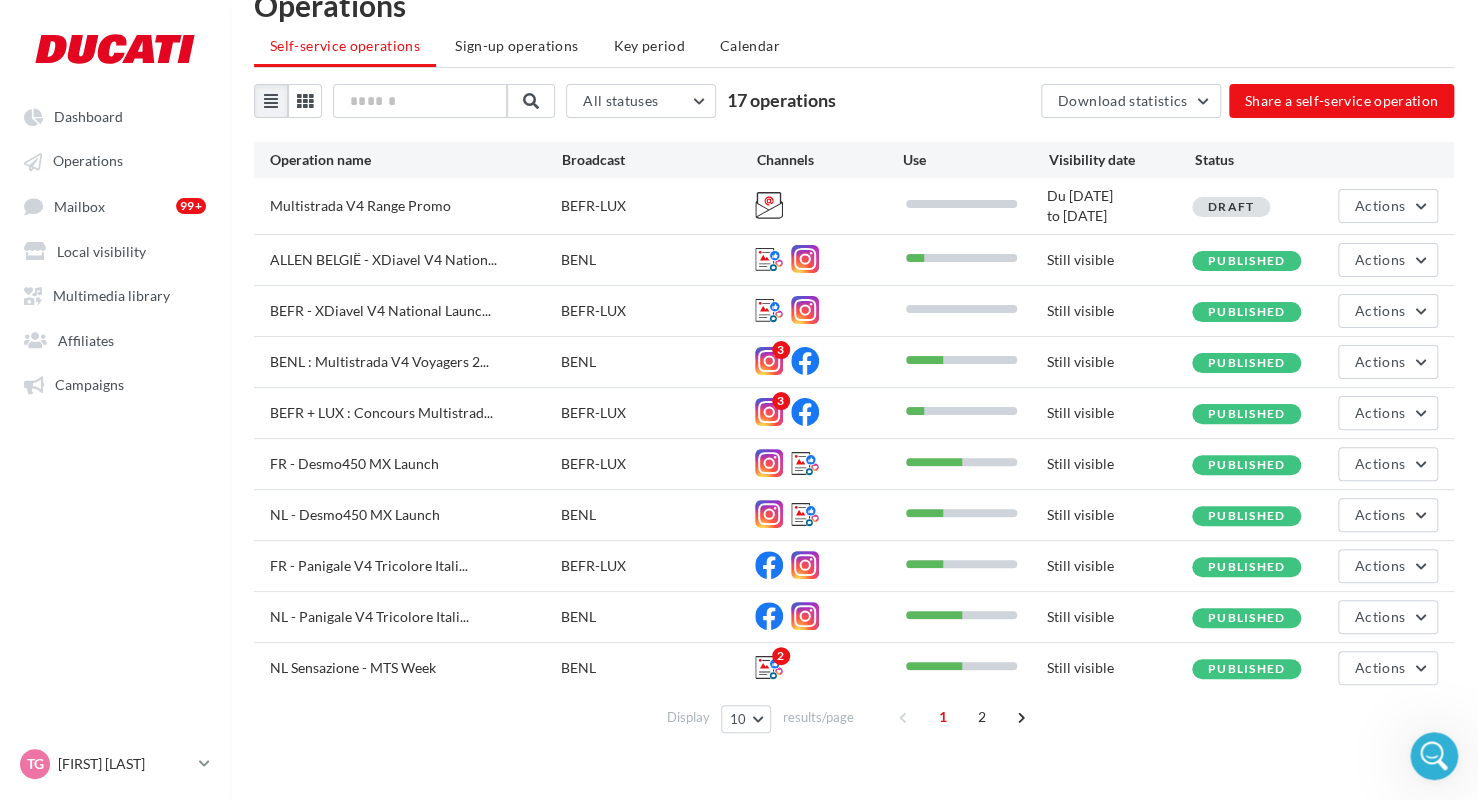 click on "Multistrada V4 Range Promo" at bounding box center (360, 205) 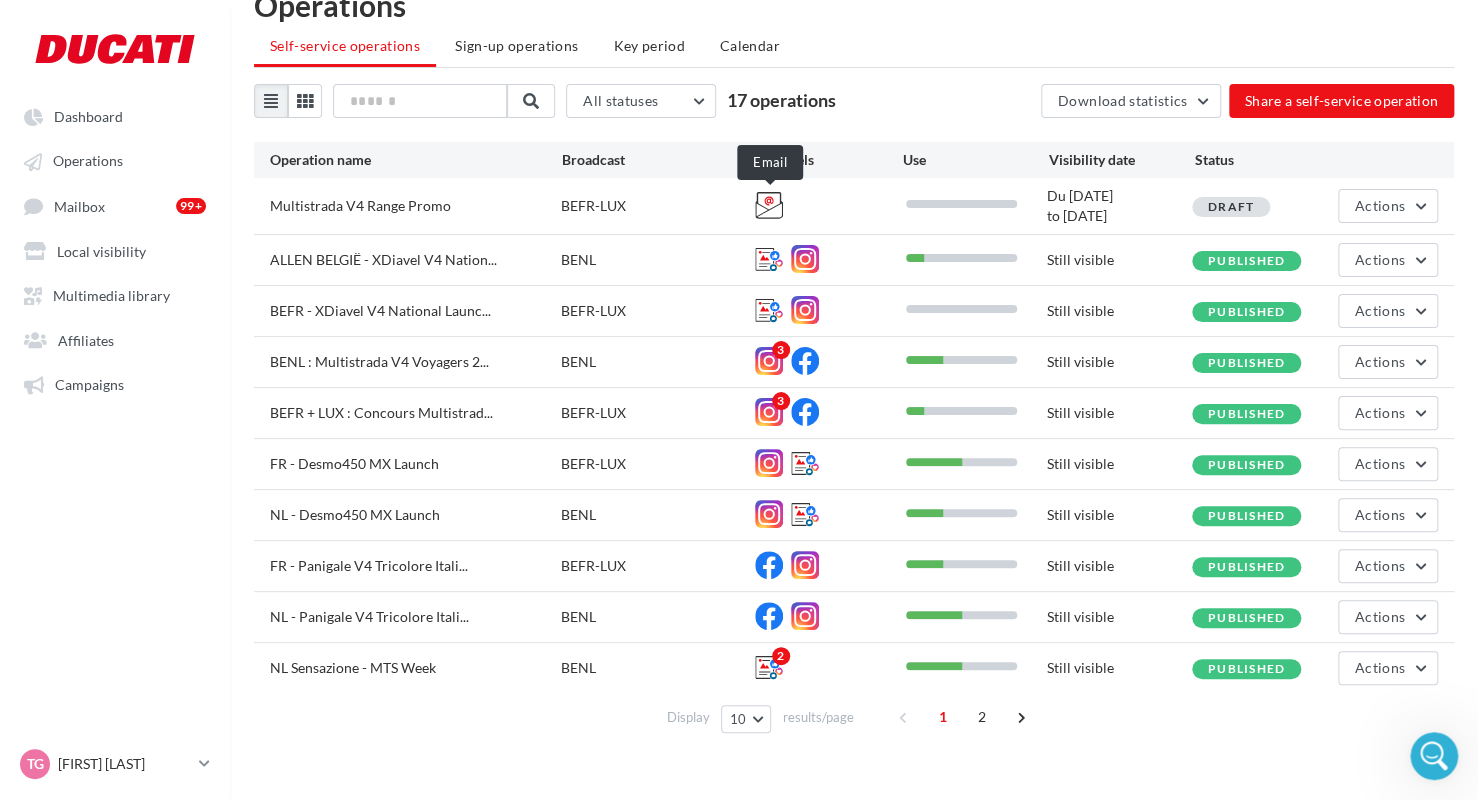 click at bounding box center (769, 205) 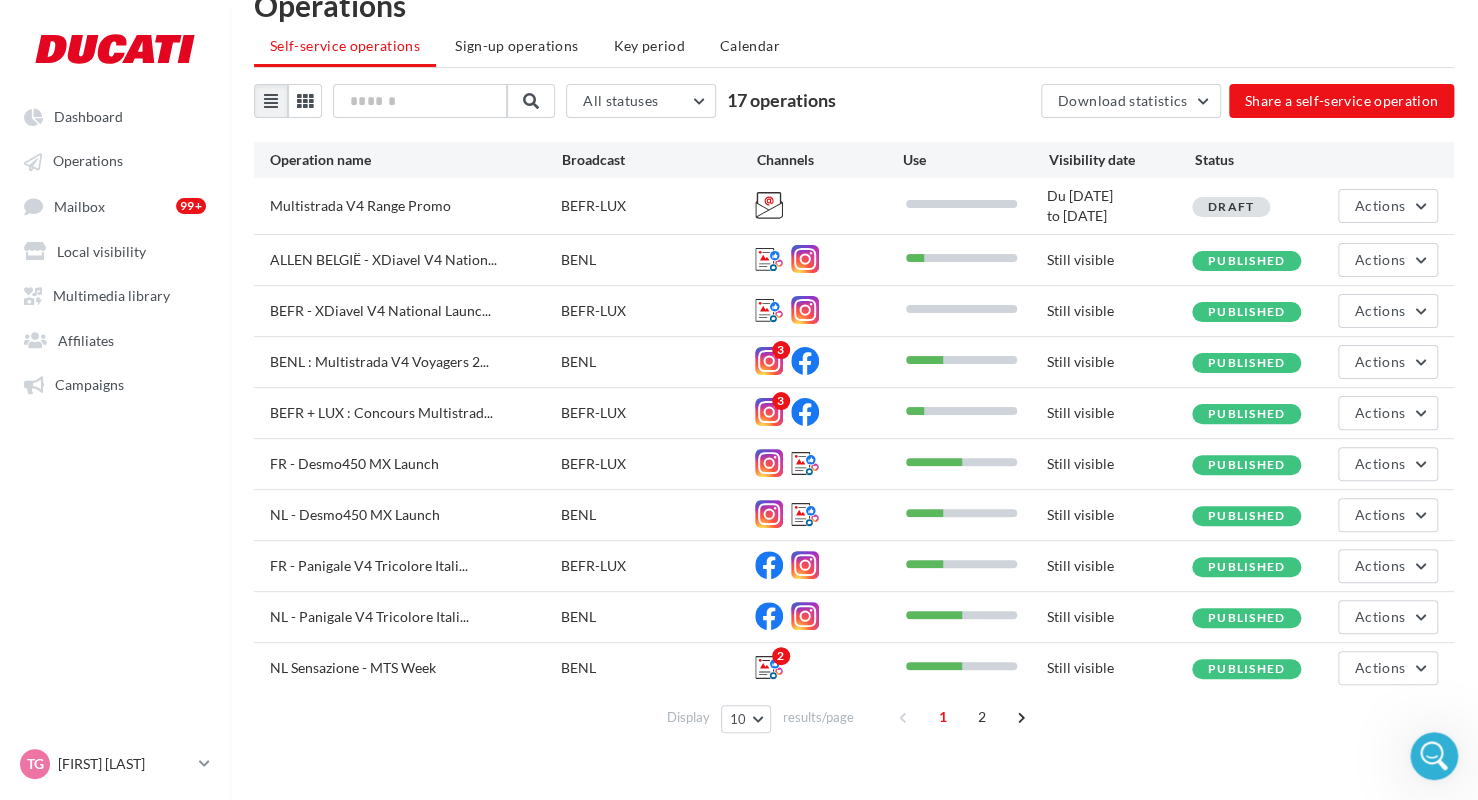 click on "BEFR-LUX" at bounding box center [658, 206] 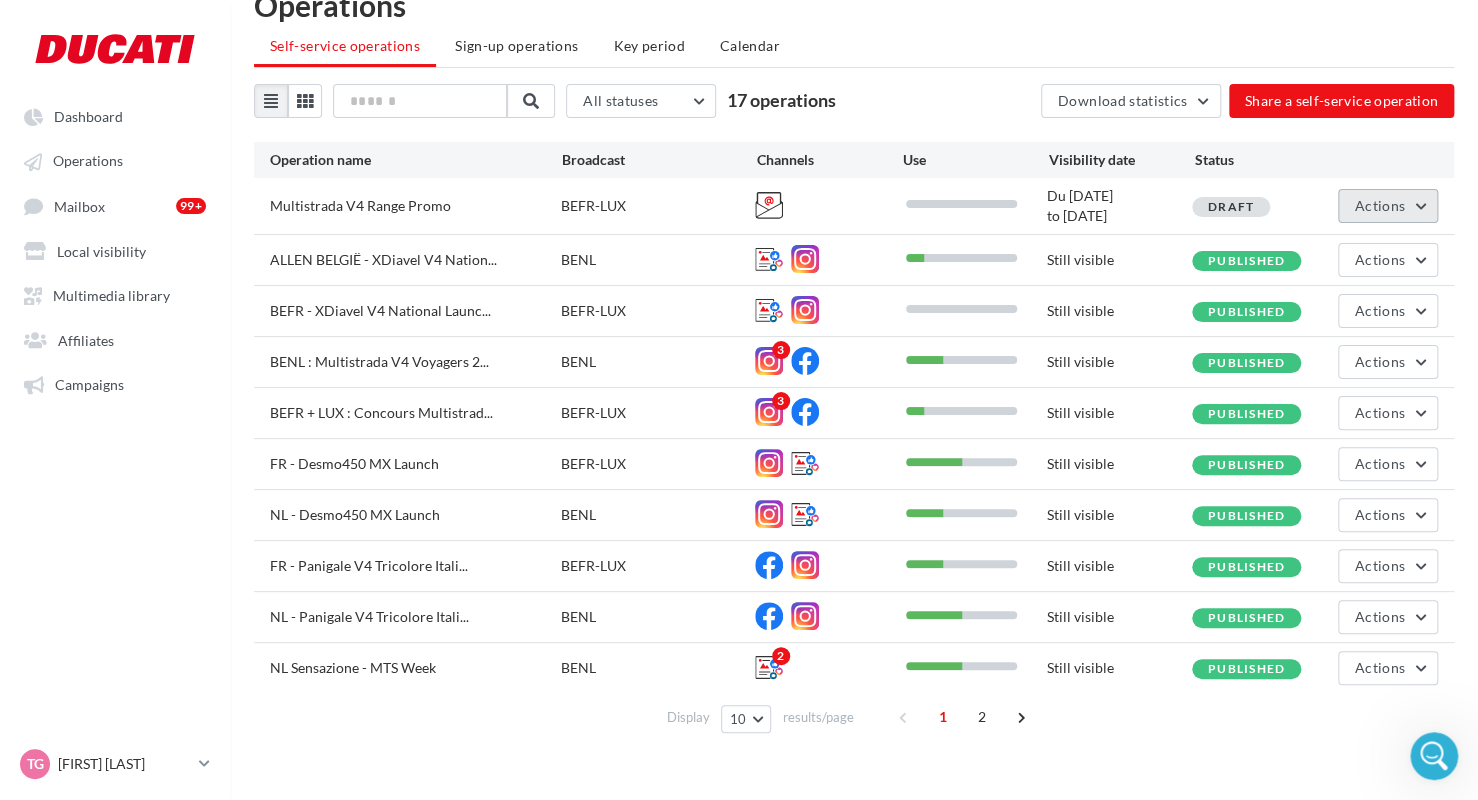 click on "Actions" at bounding box center [1380, 205] 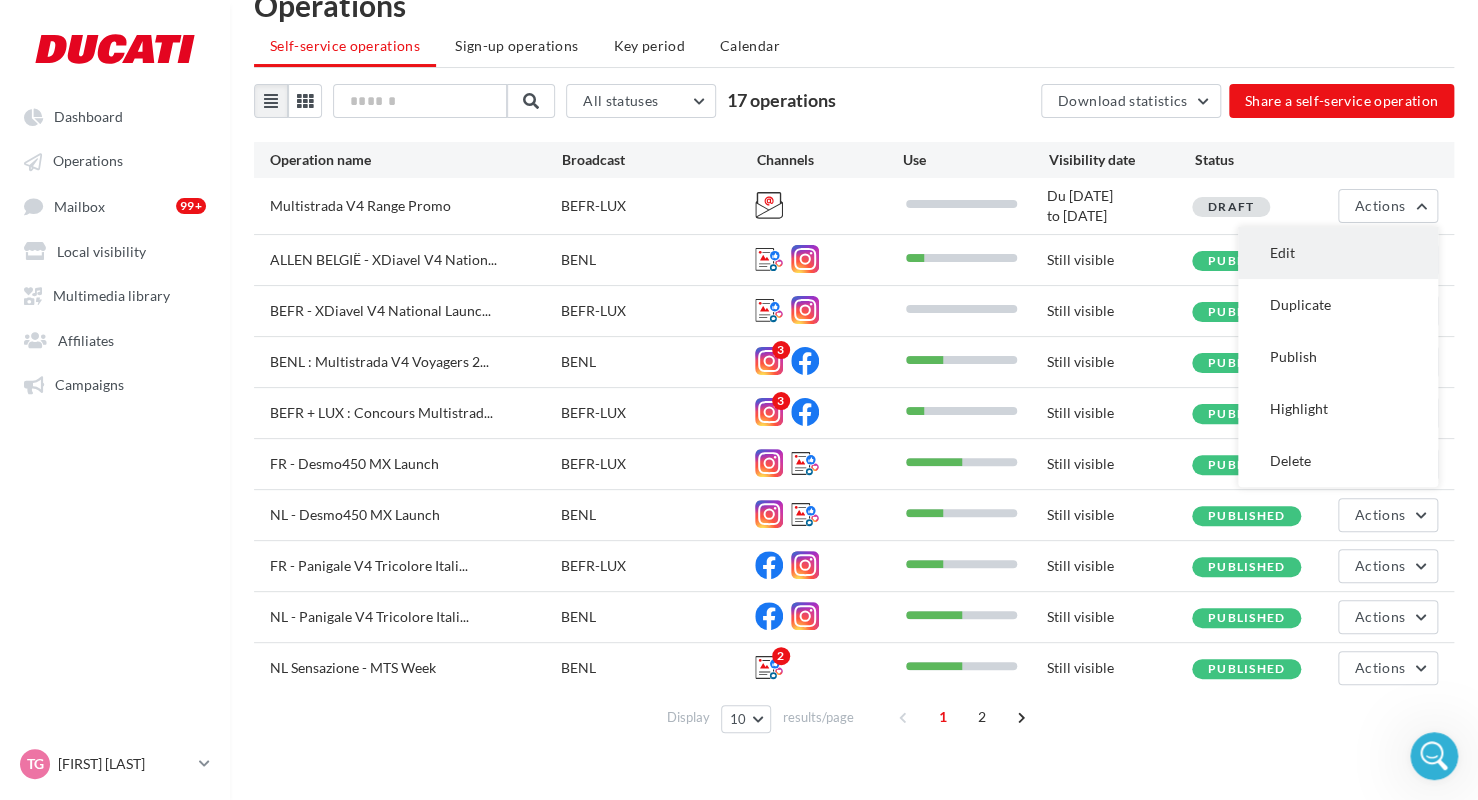 click on "Edit" at bounding box center [1338, 253] 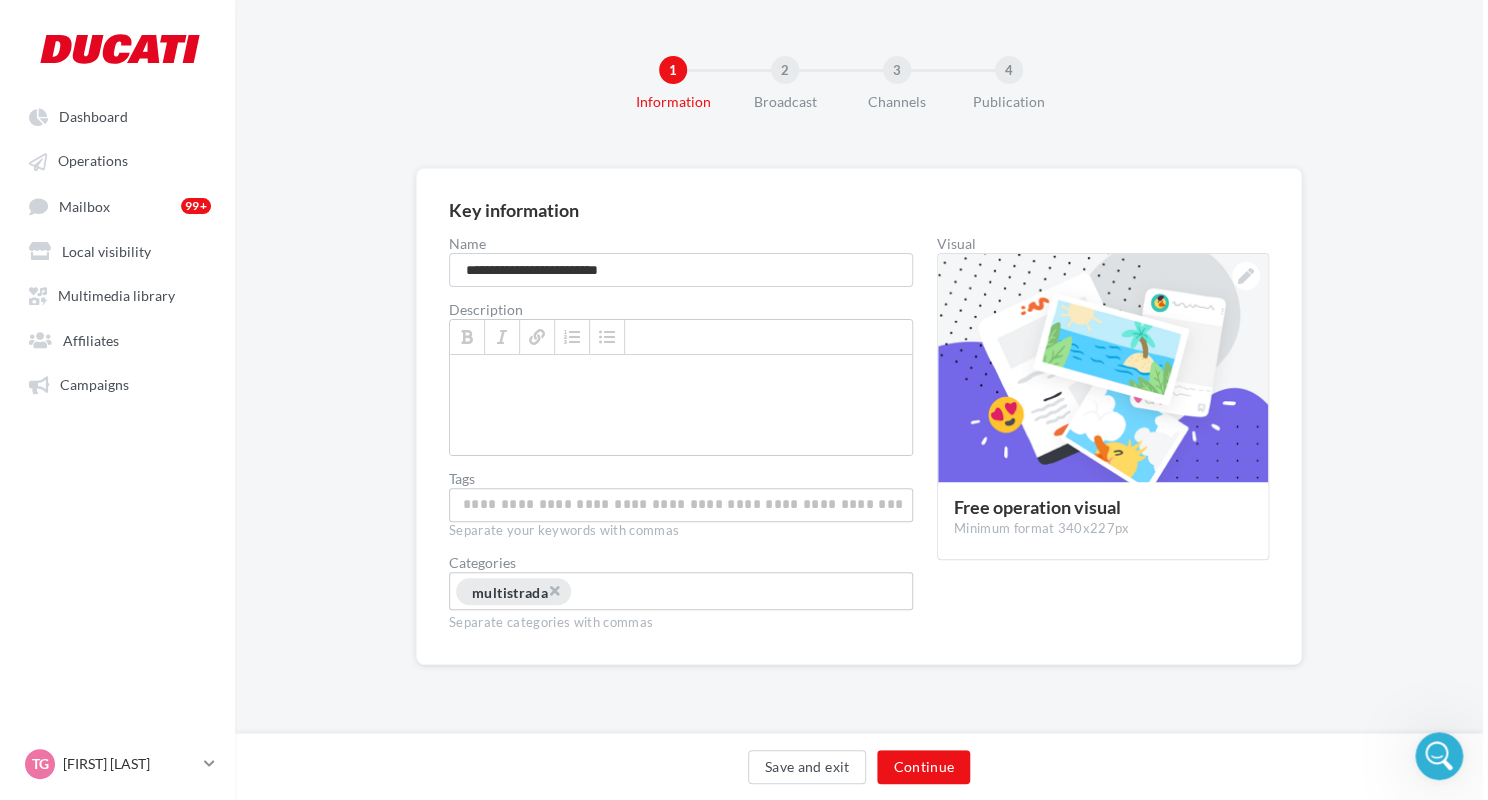 scroll, scrollTop: 0, scrollLeft: 0, axis: both 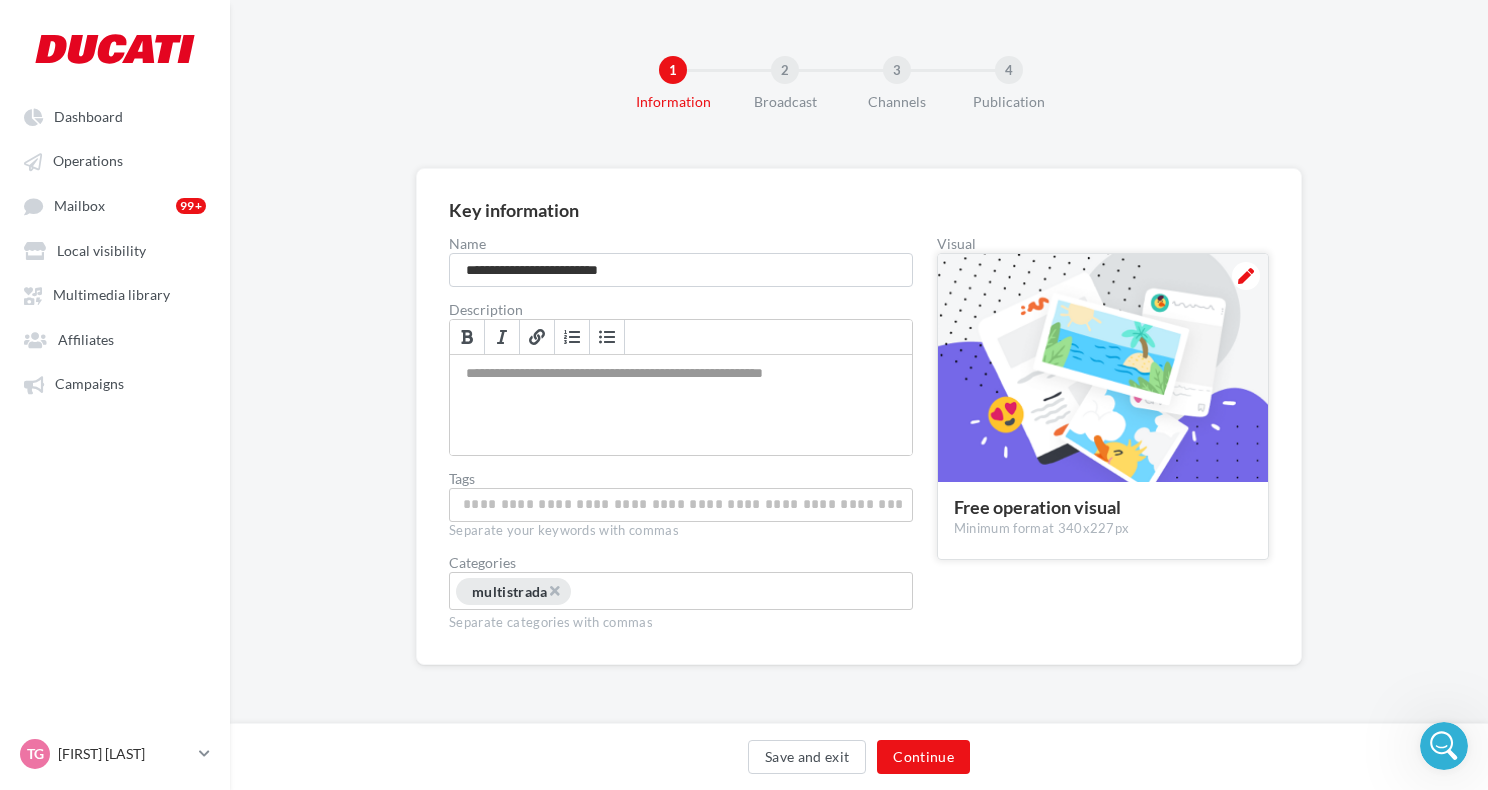 click at bounding box center (1246, 276) 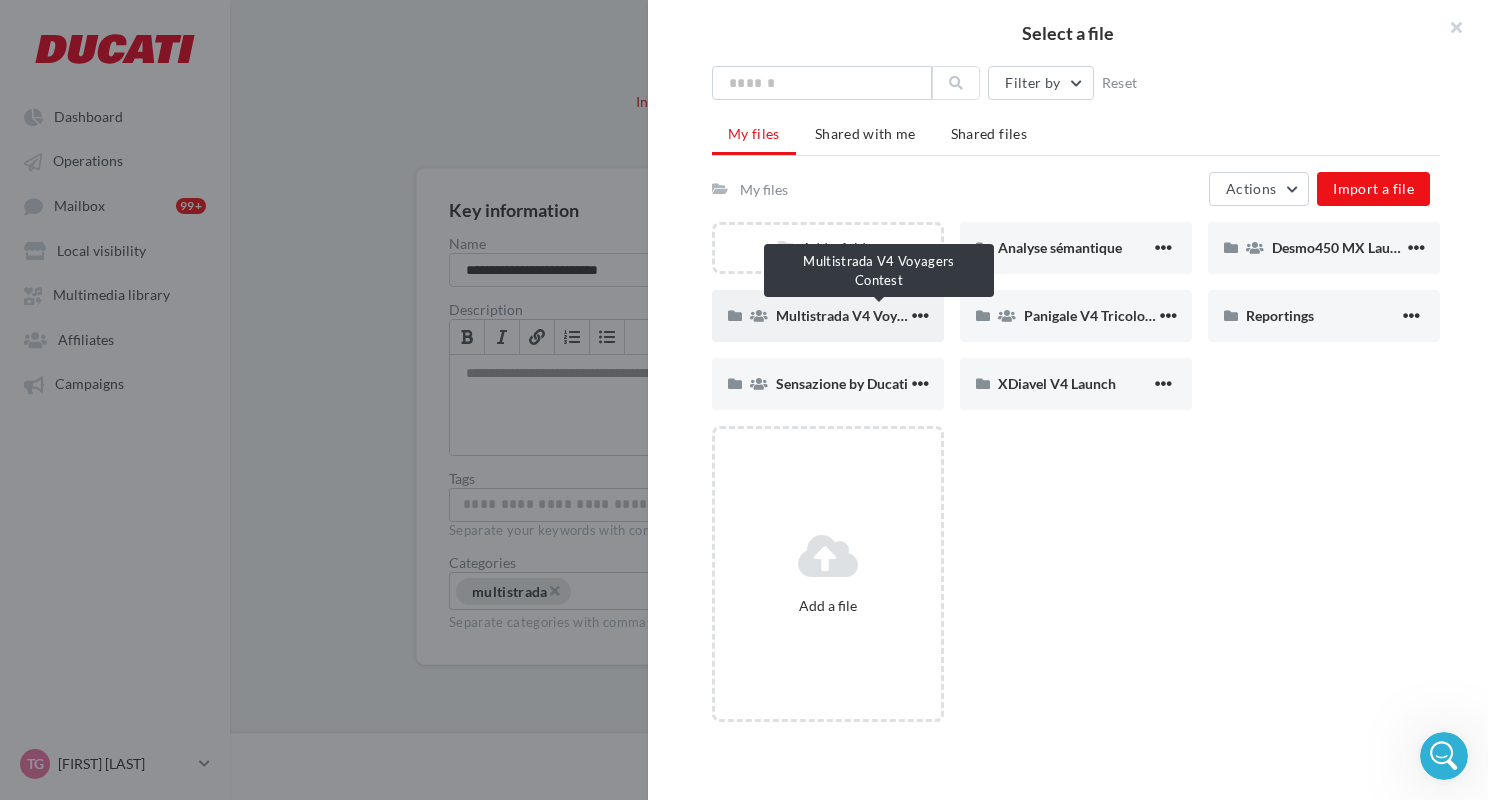 click on "Multistrada V4 Voyagers Contest" at bounding box center (878, 315) 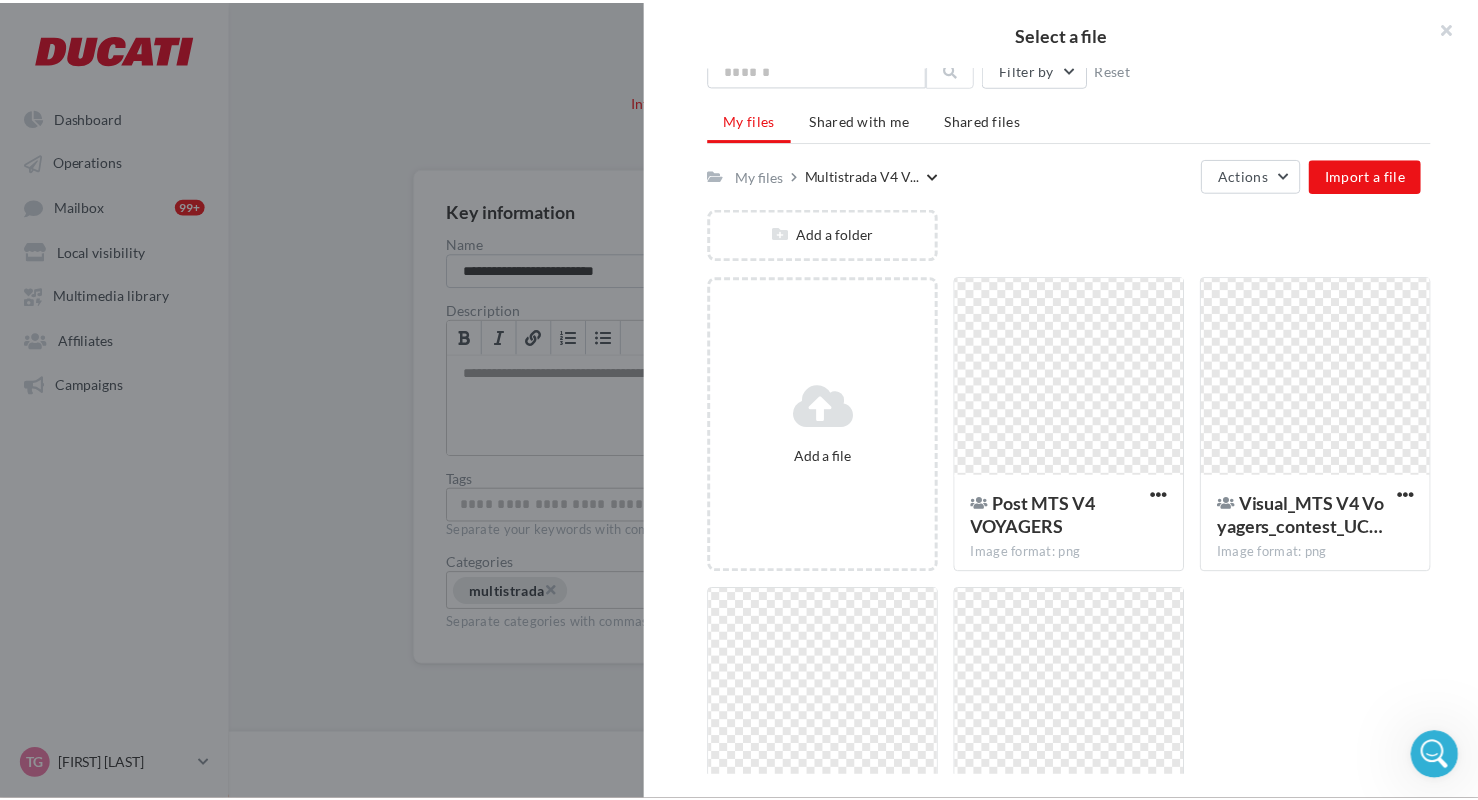 scroll, scrollTop: 0, scrollLeft: 0, axis: both 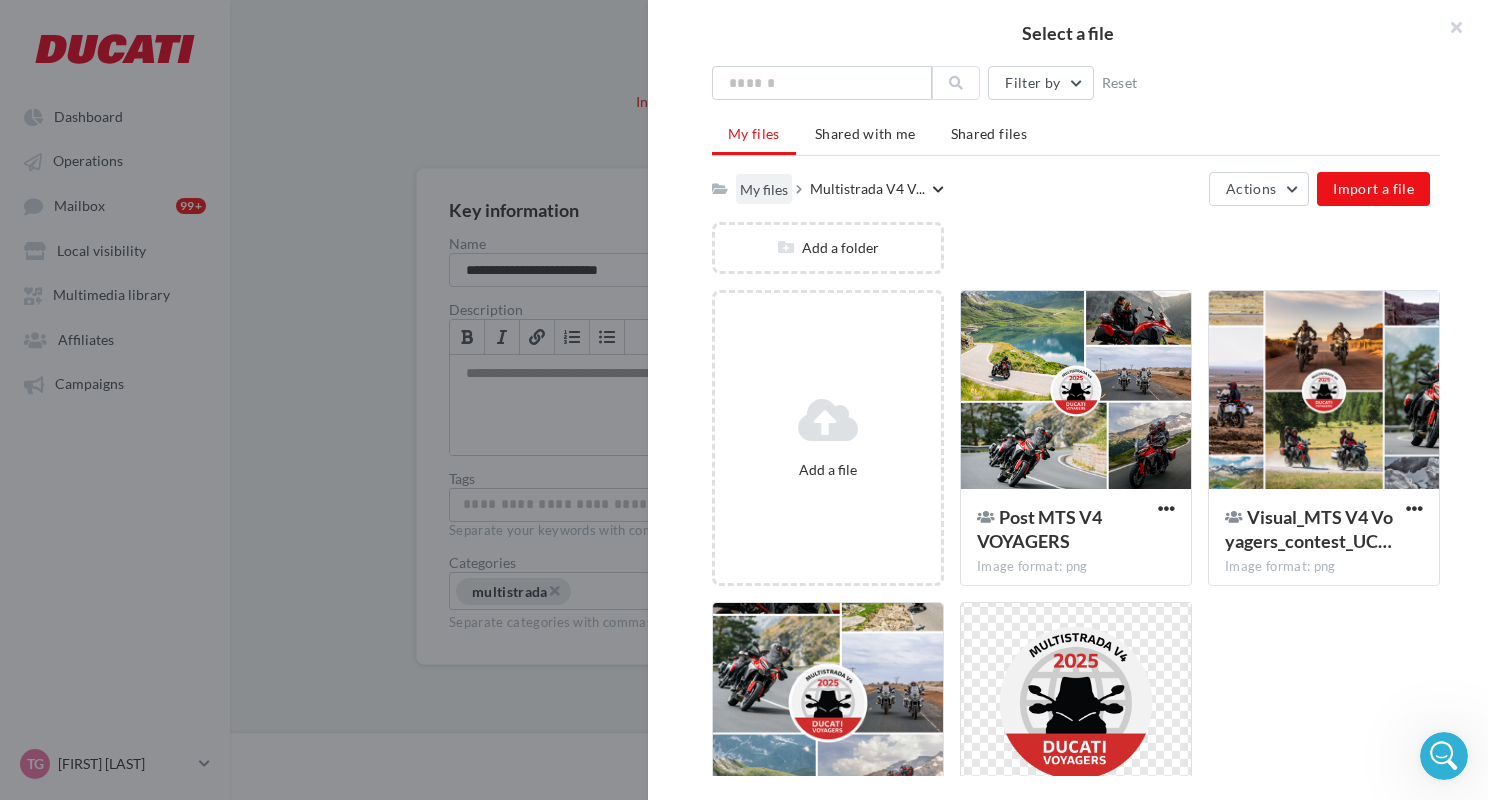 click on "My files" at bounding box center (764, 190) 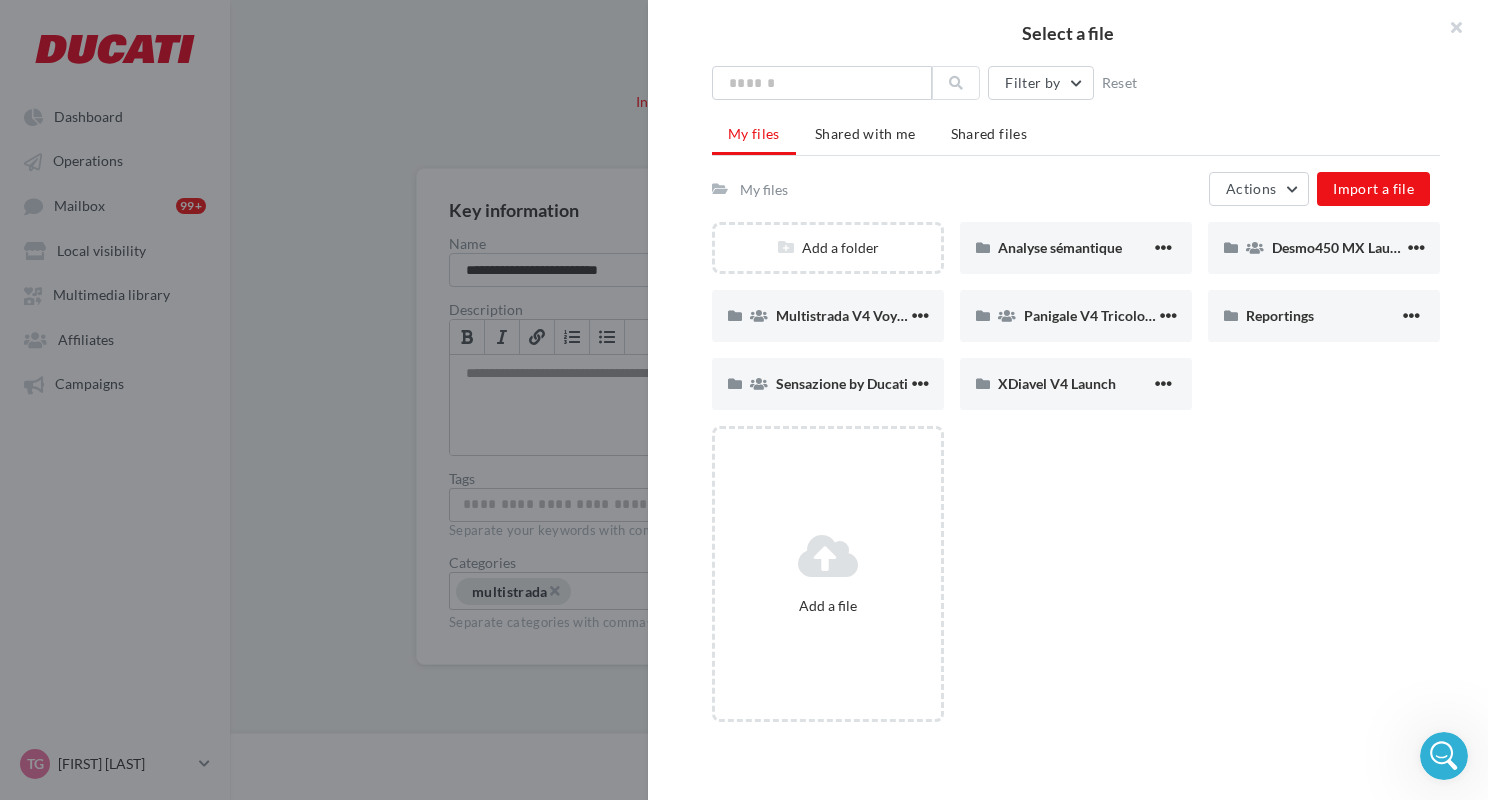 click on "Add a file" at bounding box center (1084, 582) 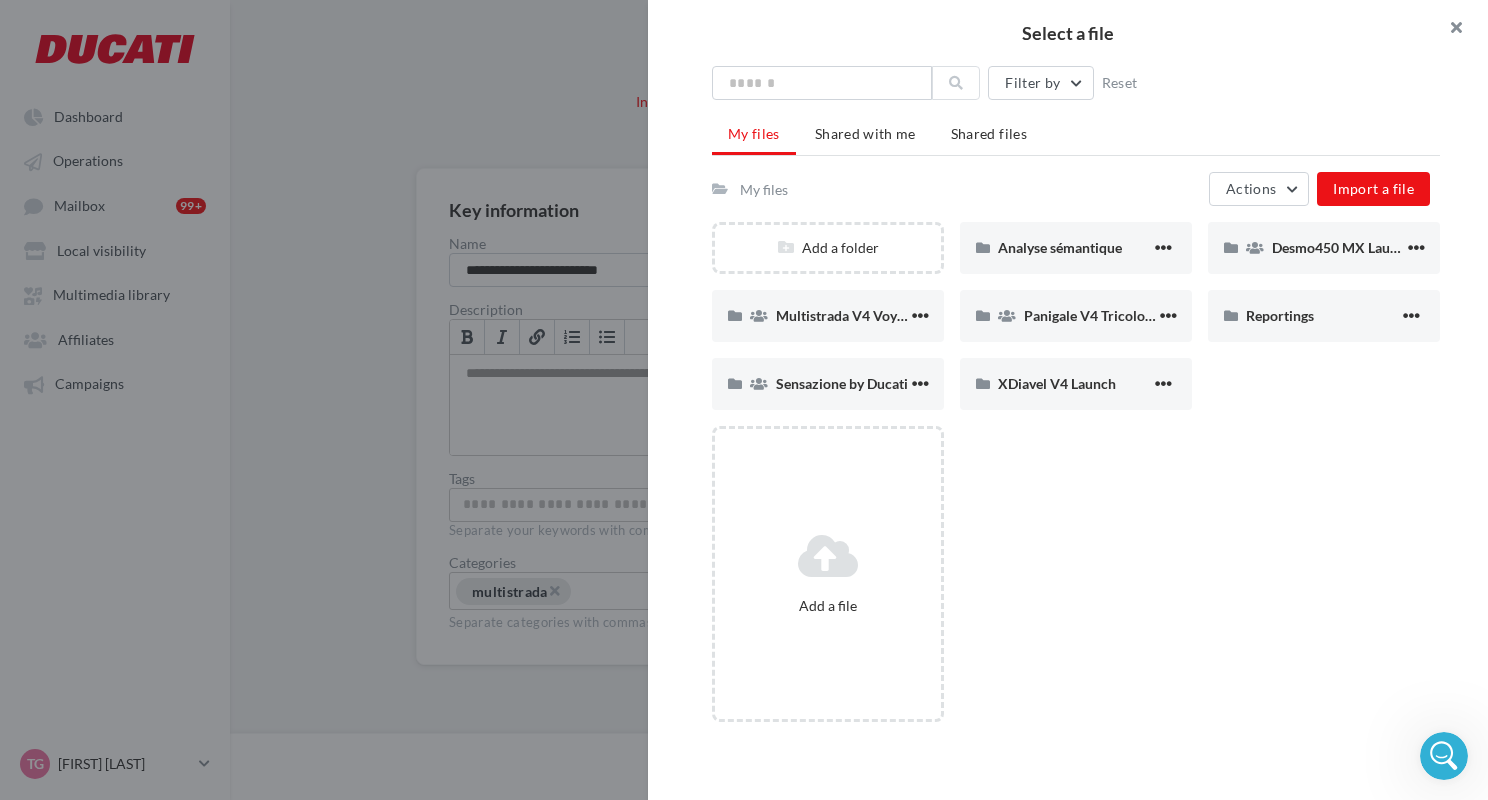 click at bounding box center [1448, 30] 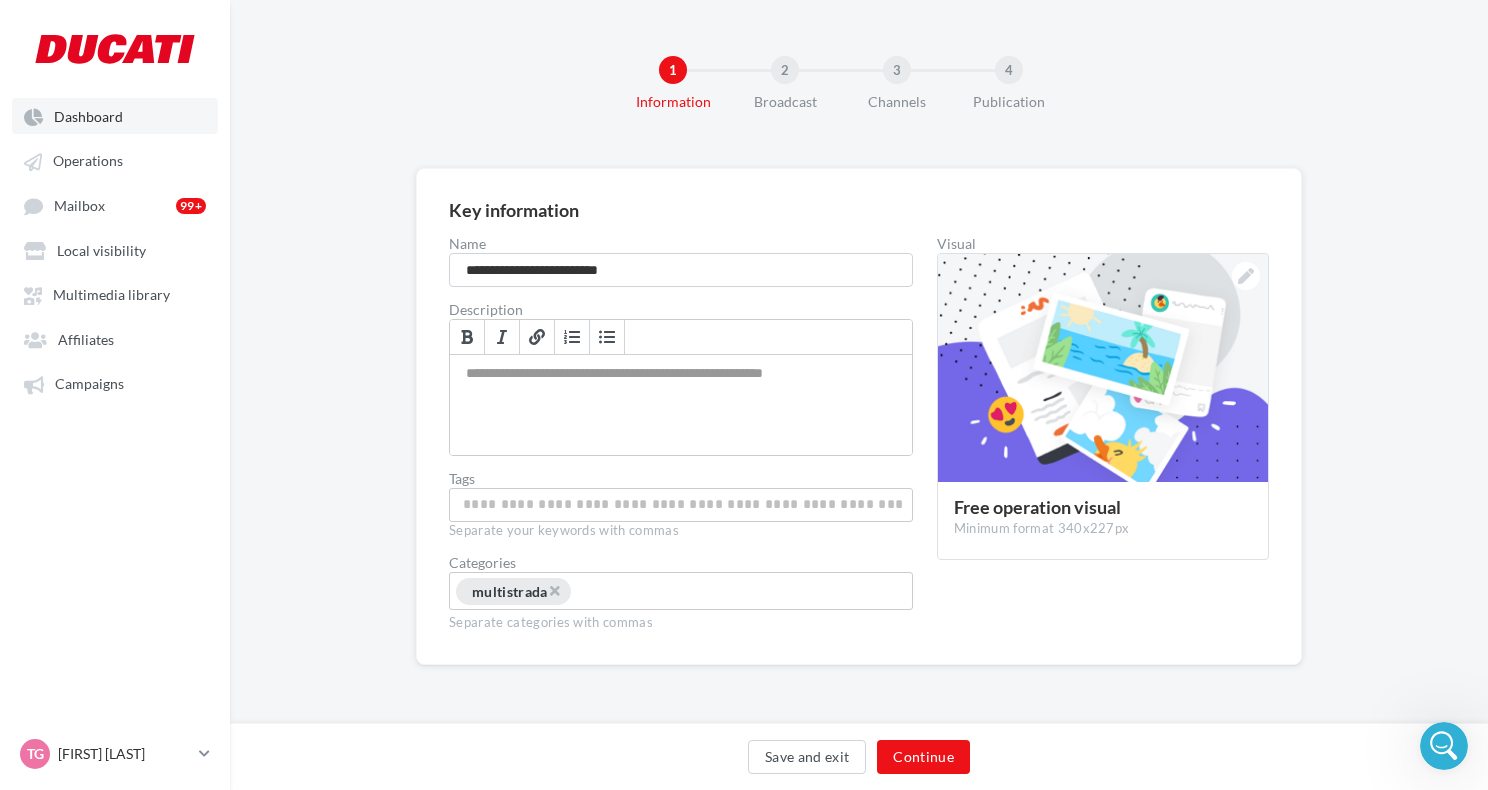 click on "Dashboard" at bounding box center (88, 116) 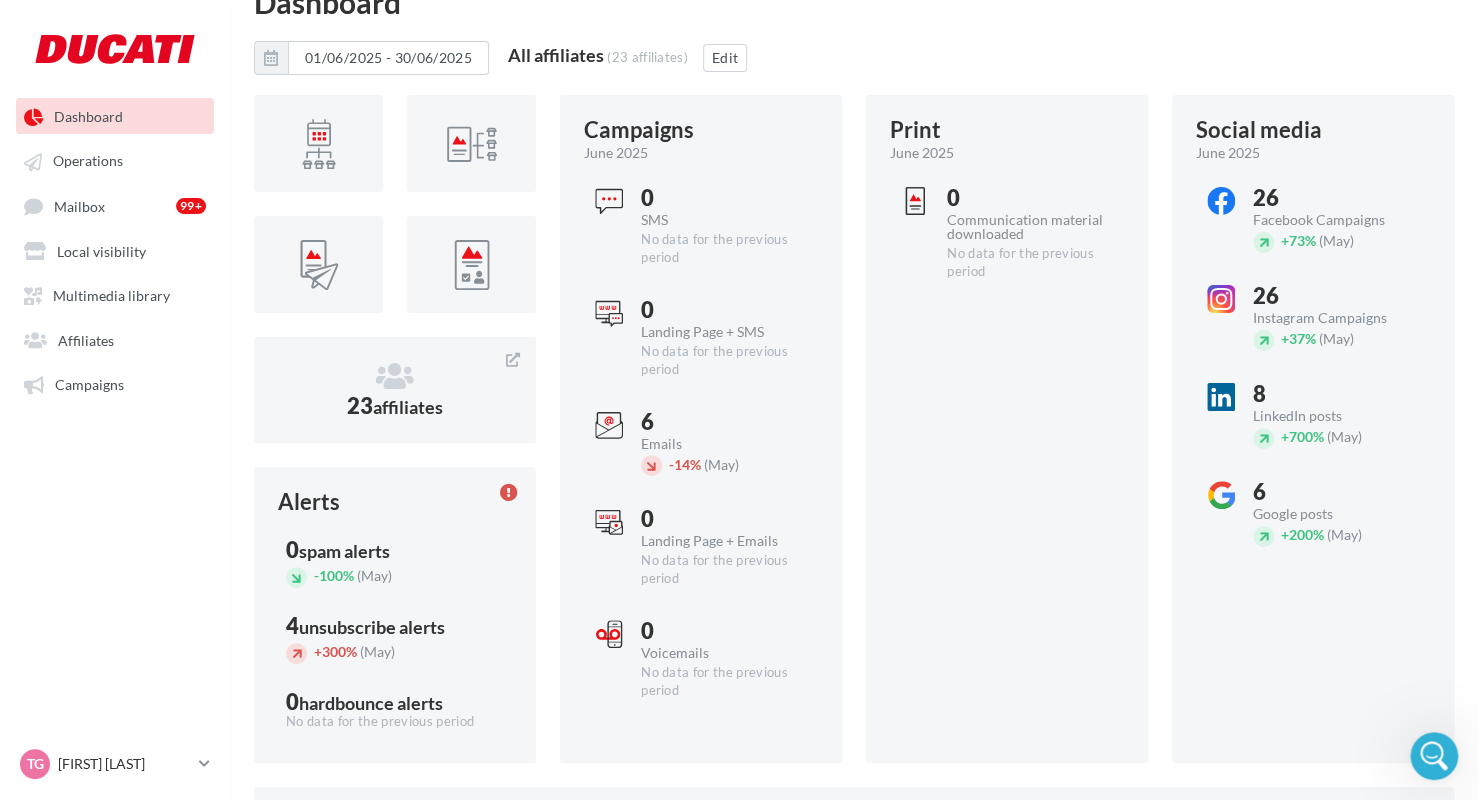 scroll, scrollTop: 0, scrollLeft: 0, axis: both 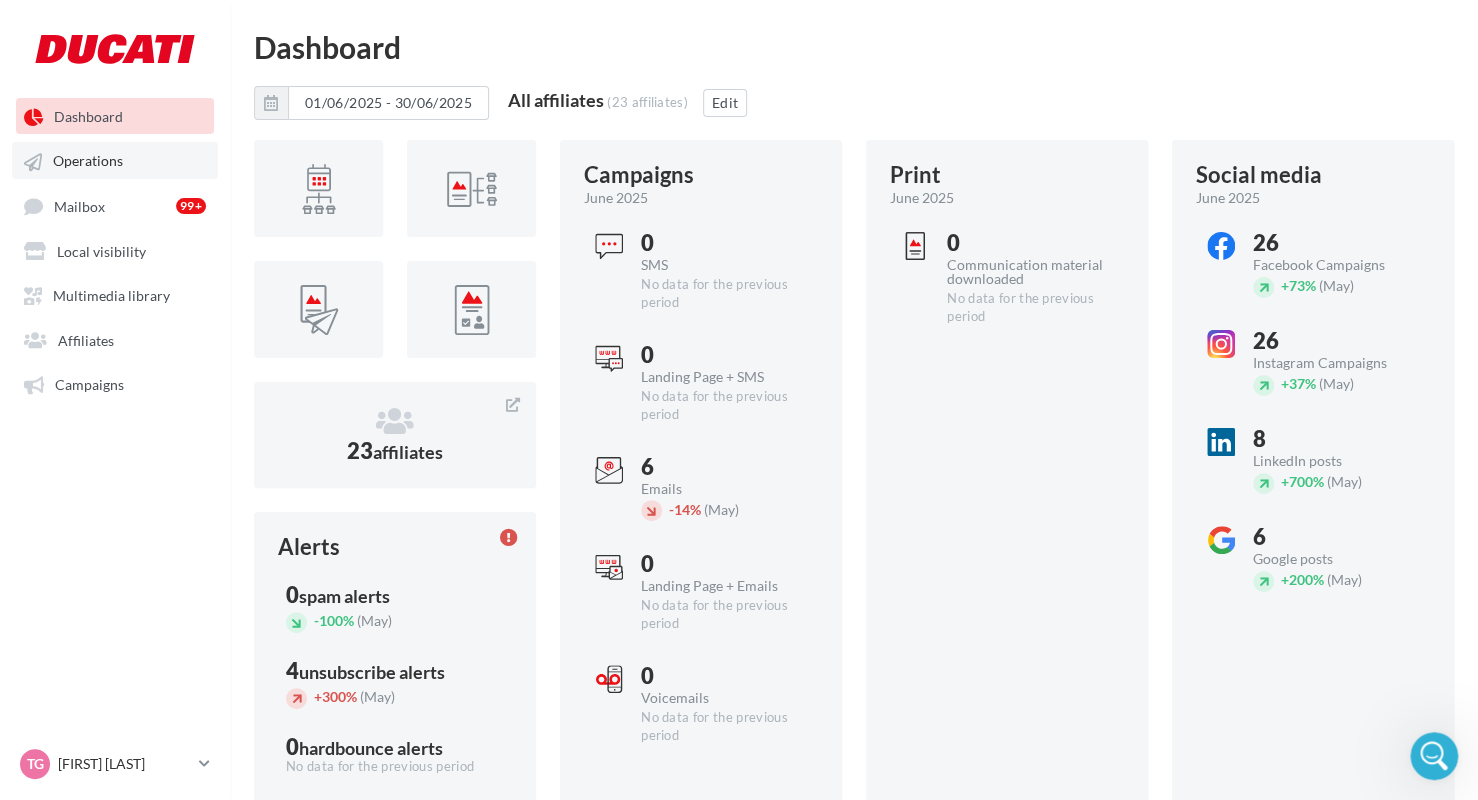 click on "Operations" at bounding box center [88, 161] 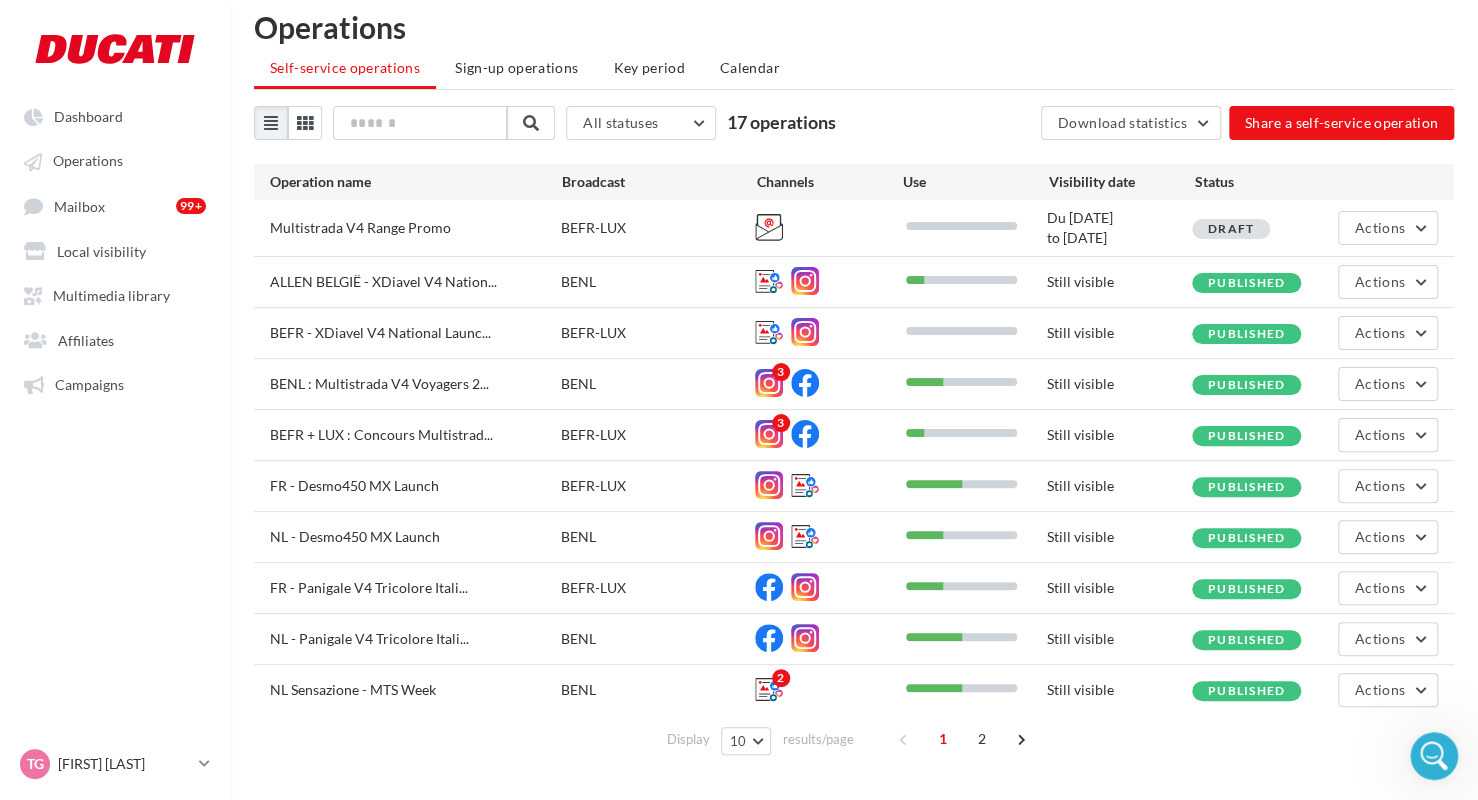 scroll, scrollTop: 0, scrollLeft: 0, axis: both 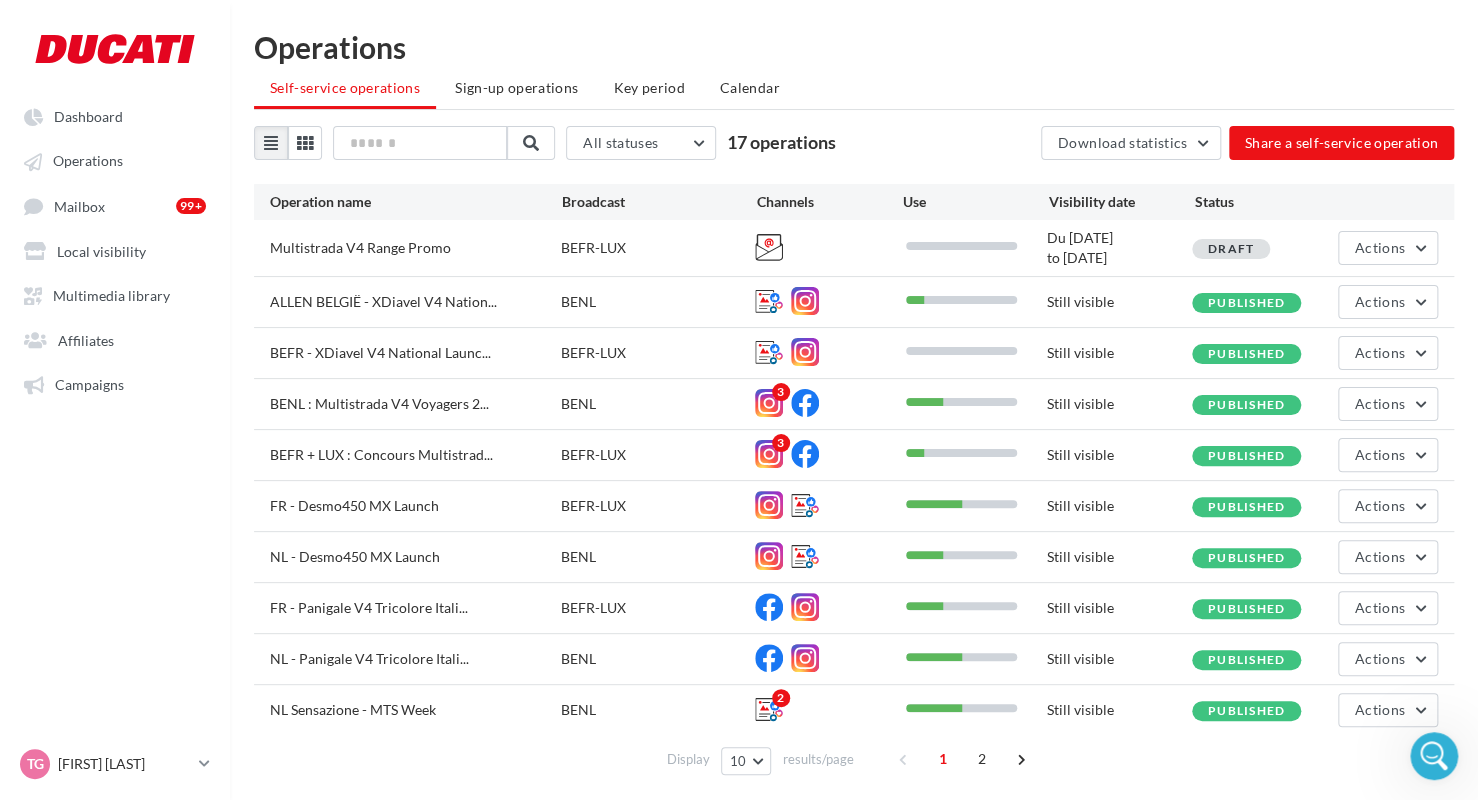 click on "Use" at bounding box center [976, 202] 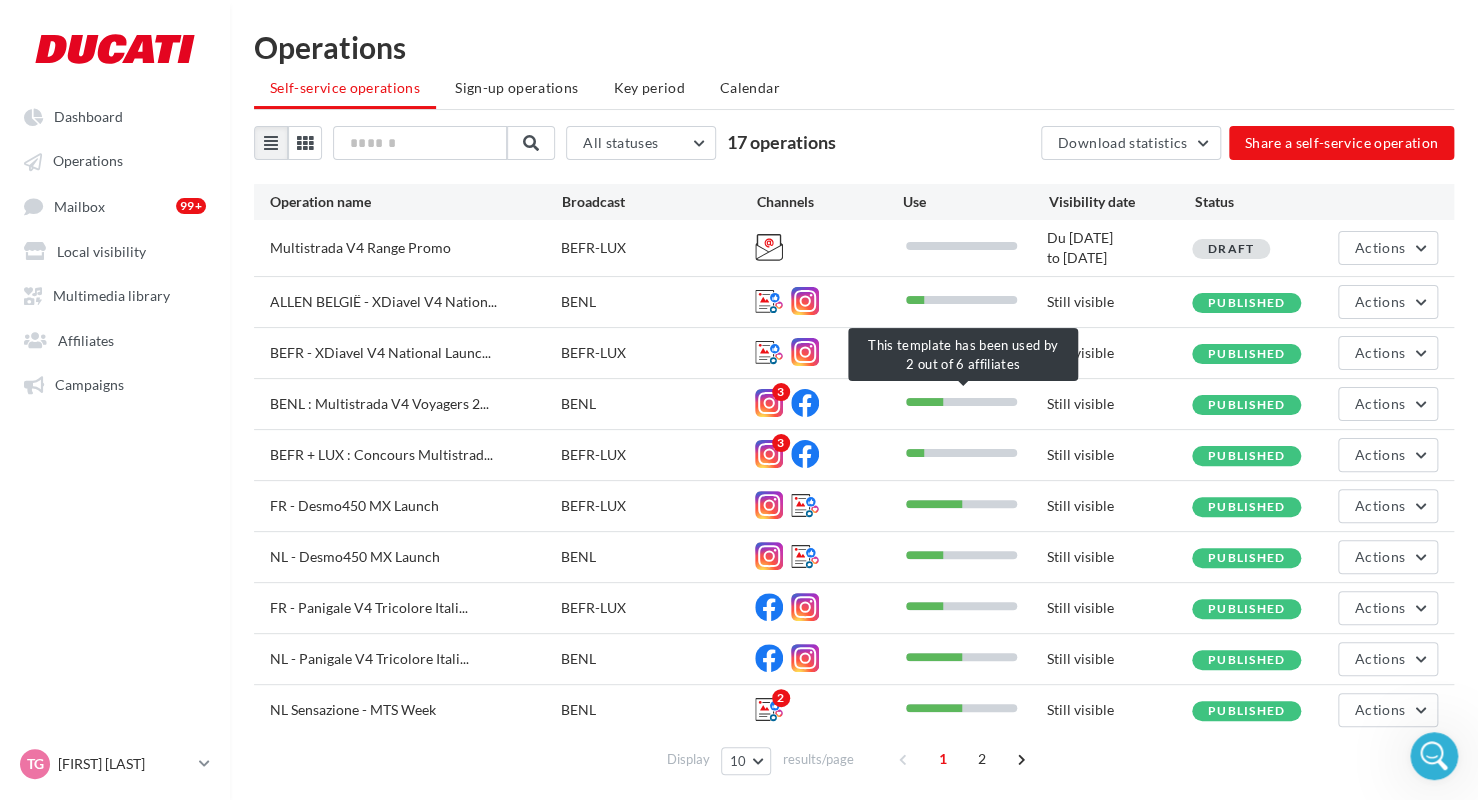 click at bounding box center (924, 402) 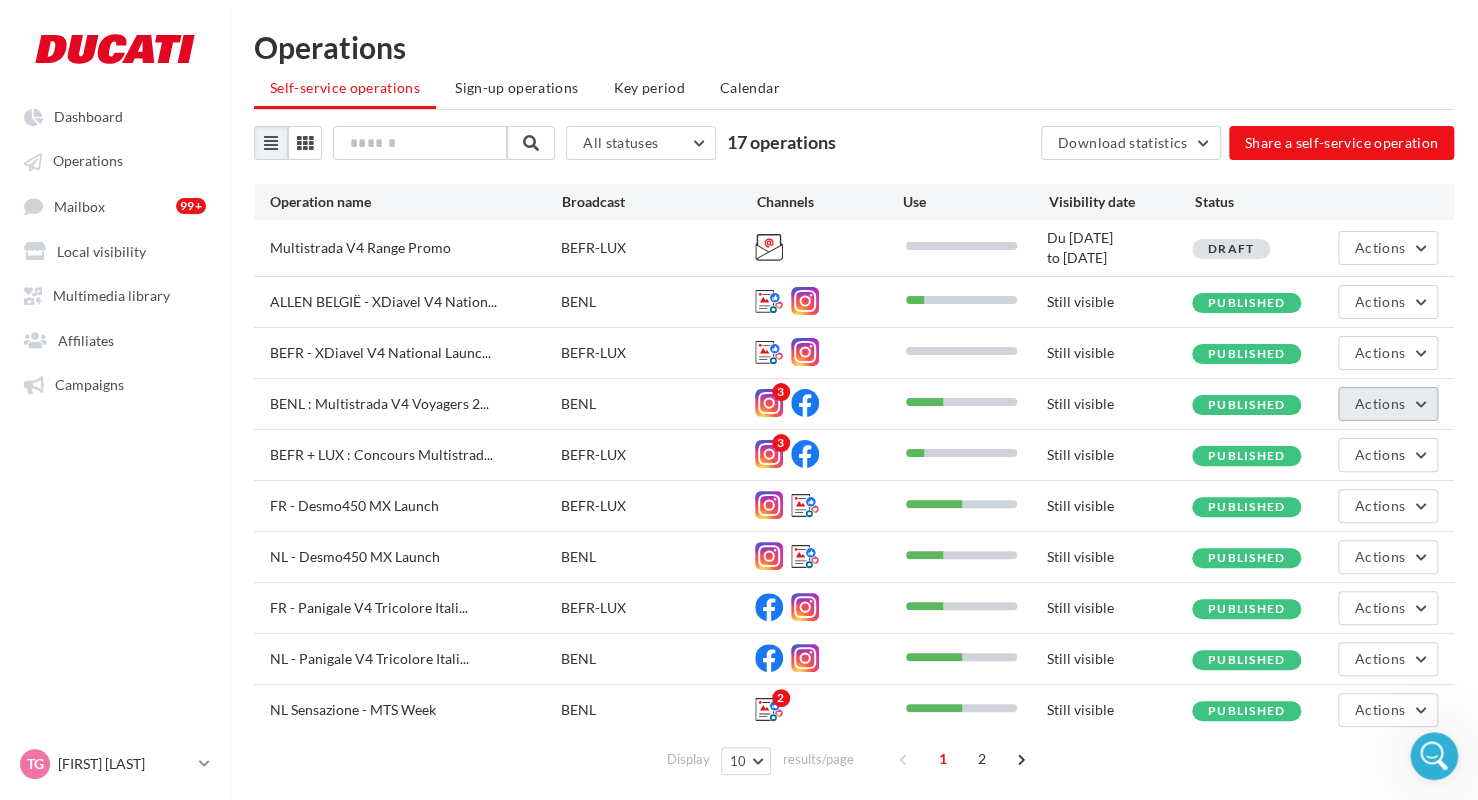 click on "Actions" at bounding box center [1388, 404] 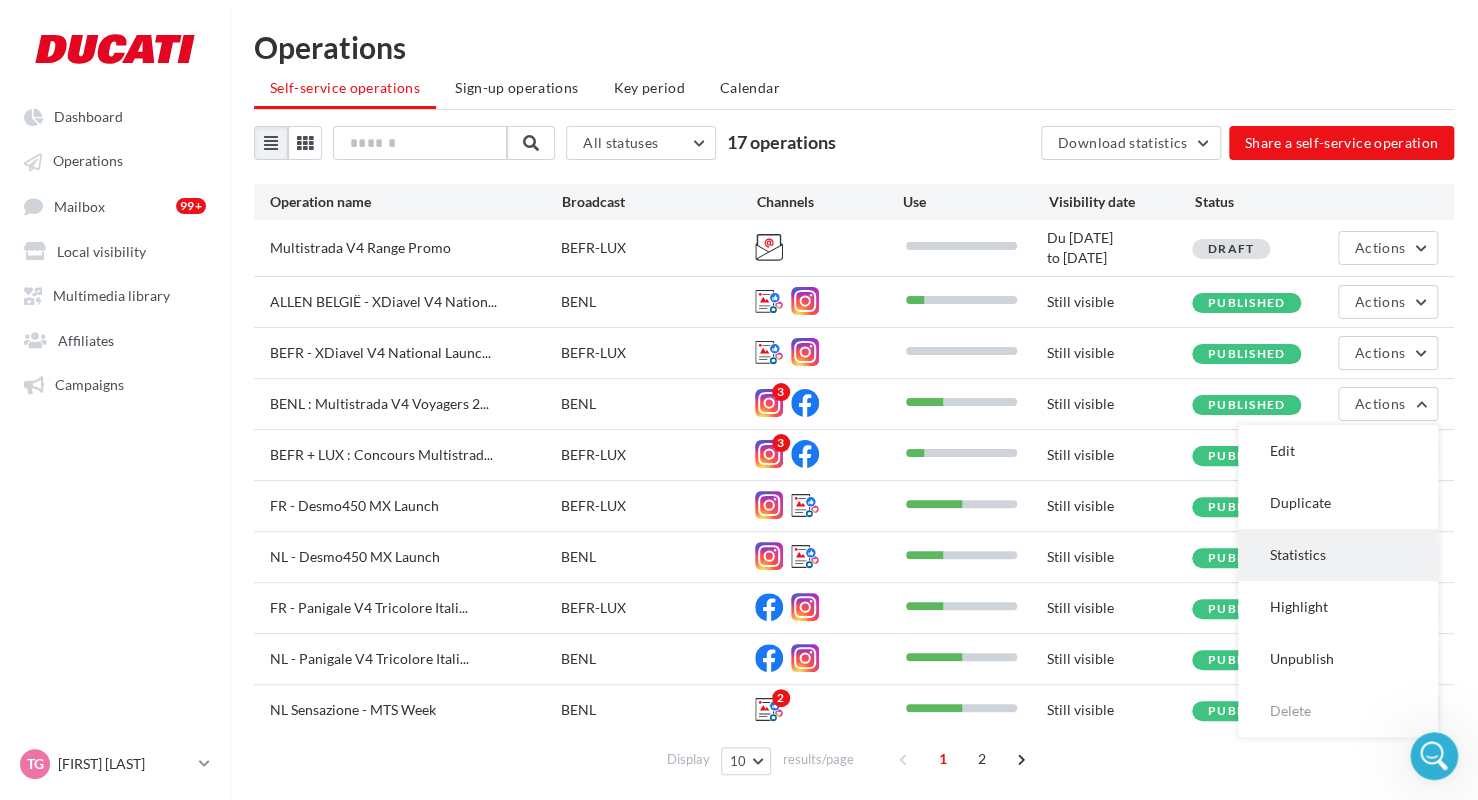 click on "Statistics" at bounding box center (1338, 555) 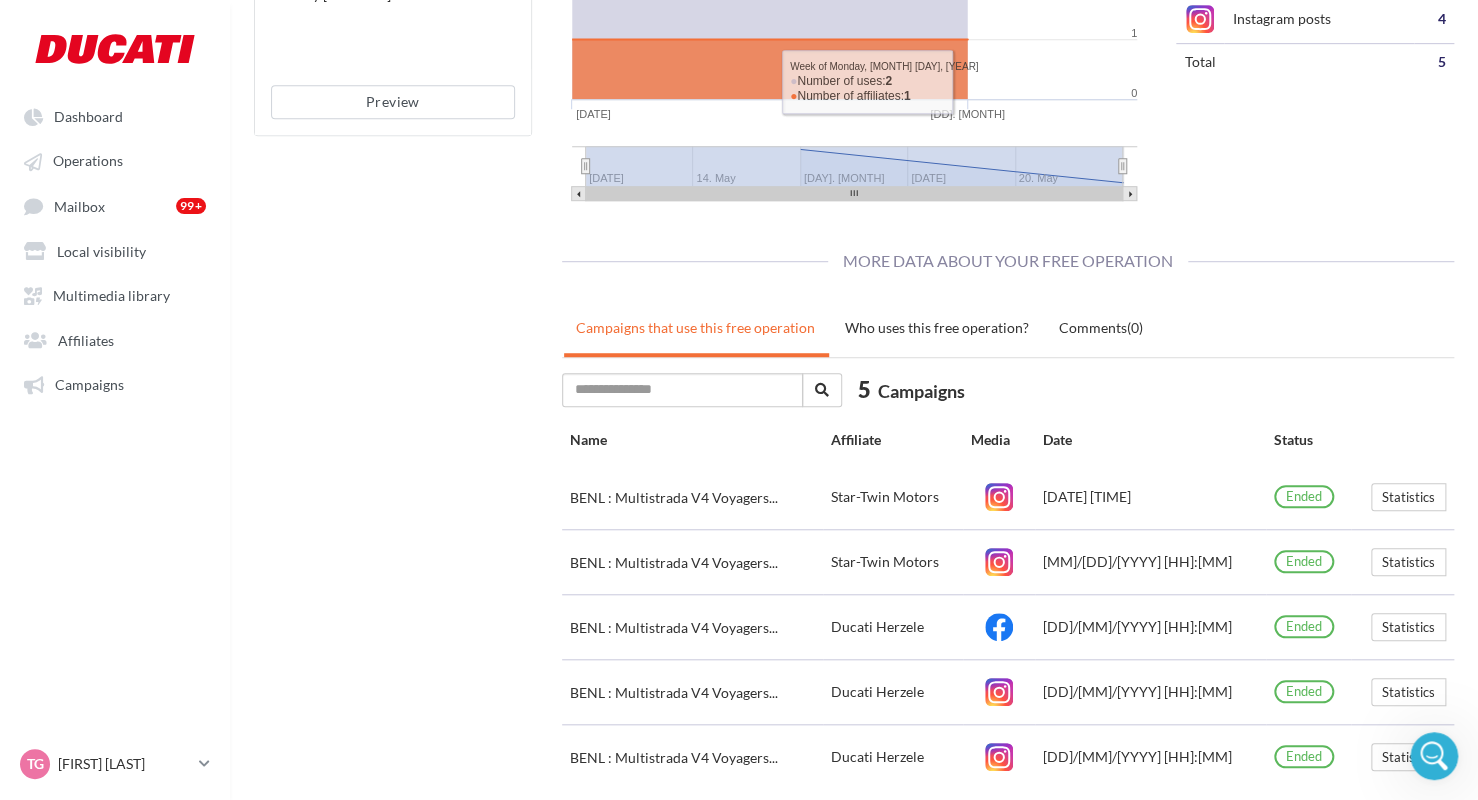 scroll, scrollTop: 500, scrollLeft: 0, axis: vertical 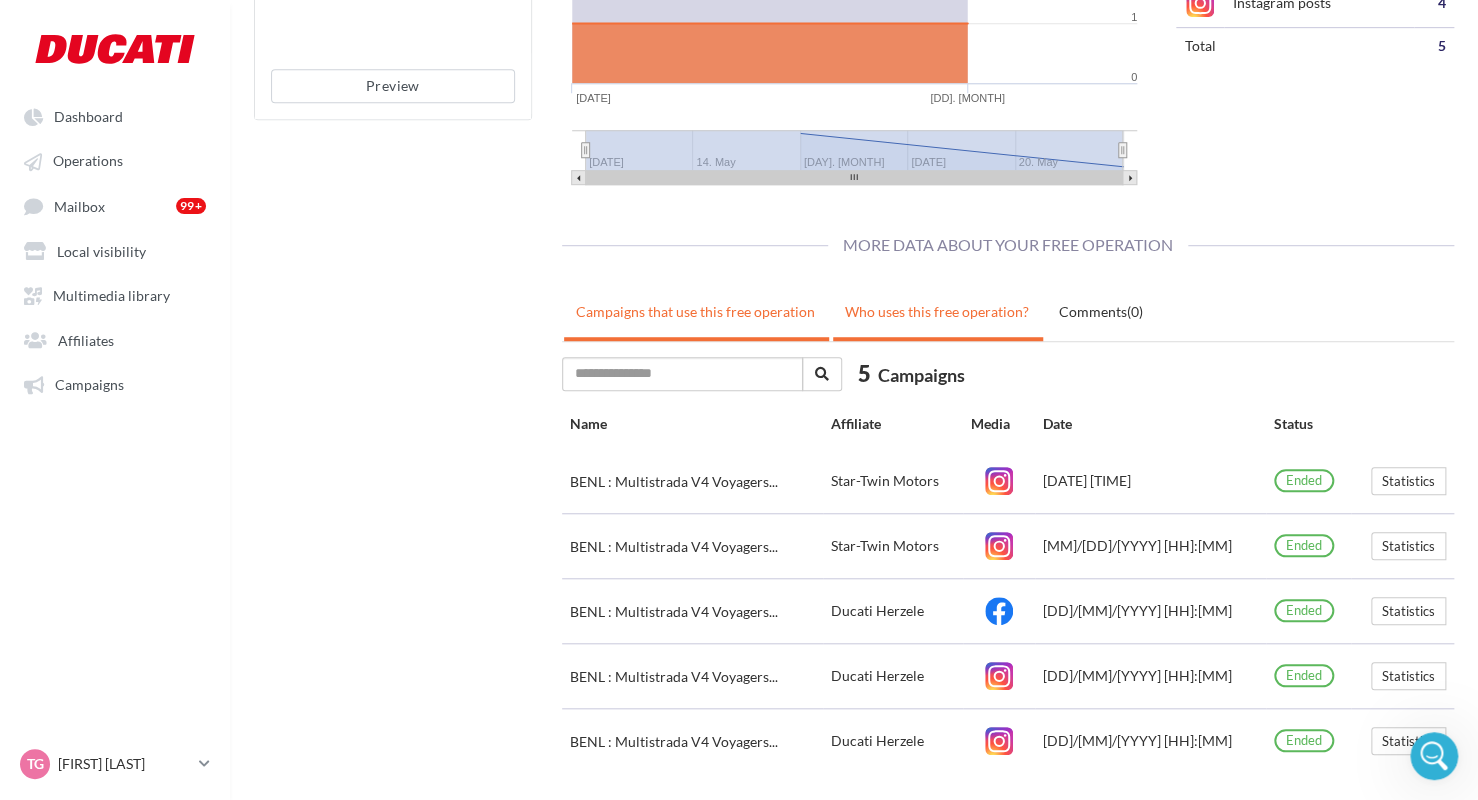 click on "Who uses this free operation?" at bounding box center [937, 312] 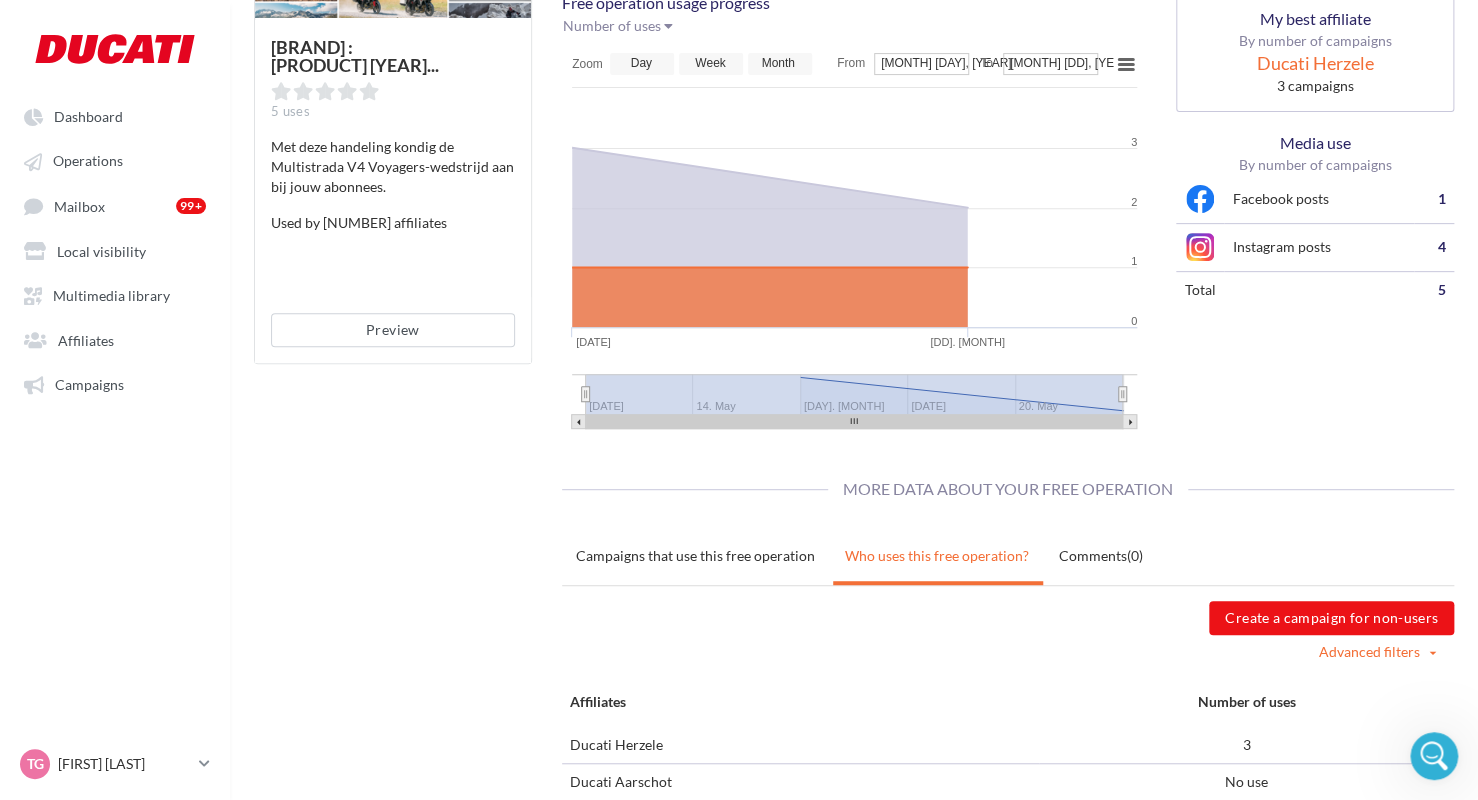scroll, scrollTop: 0, scrollLeft: 0, axis: both 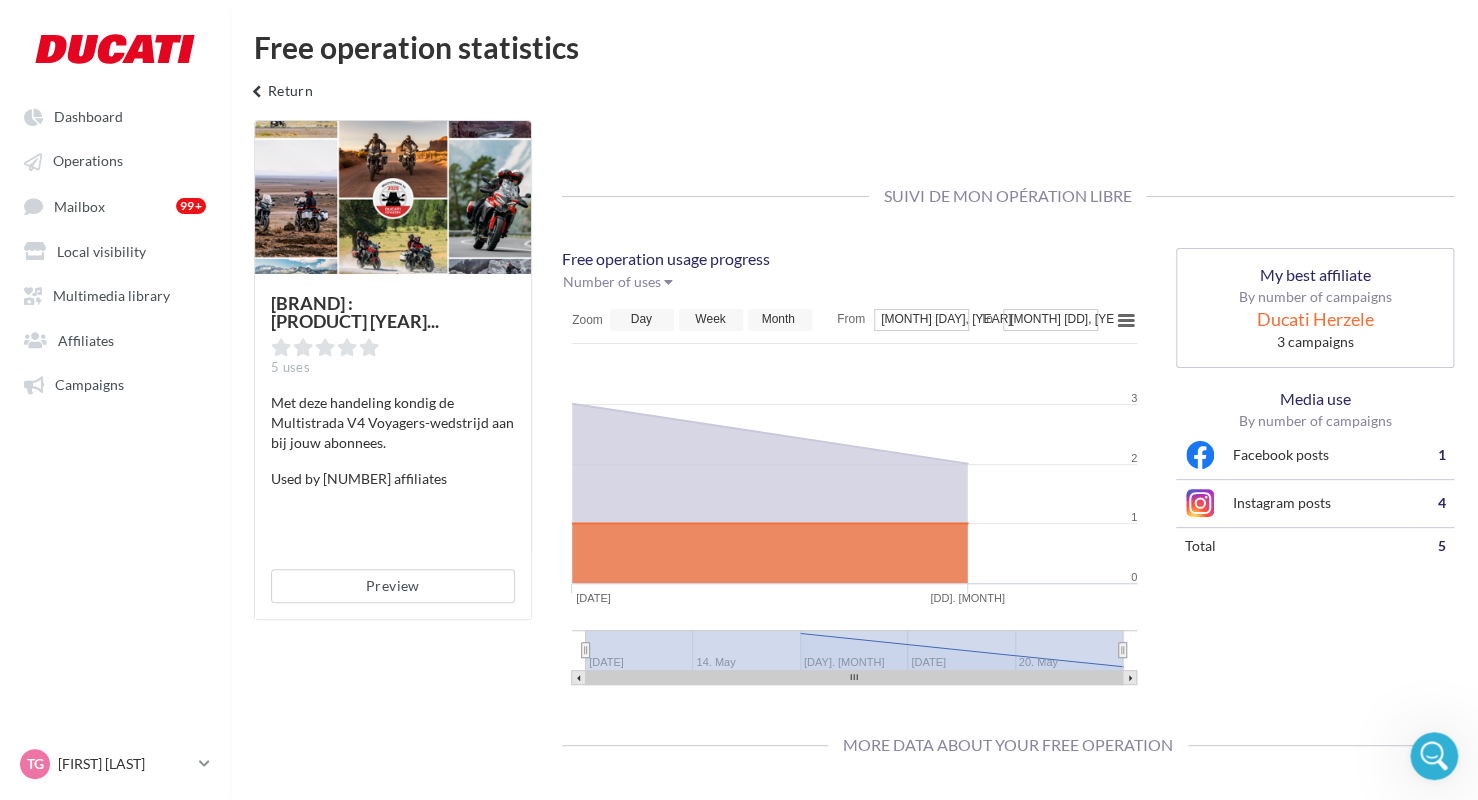 click on "Suivi de mon opération libre" at bounding box center [1008, 196] 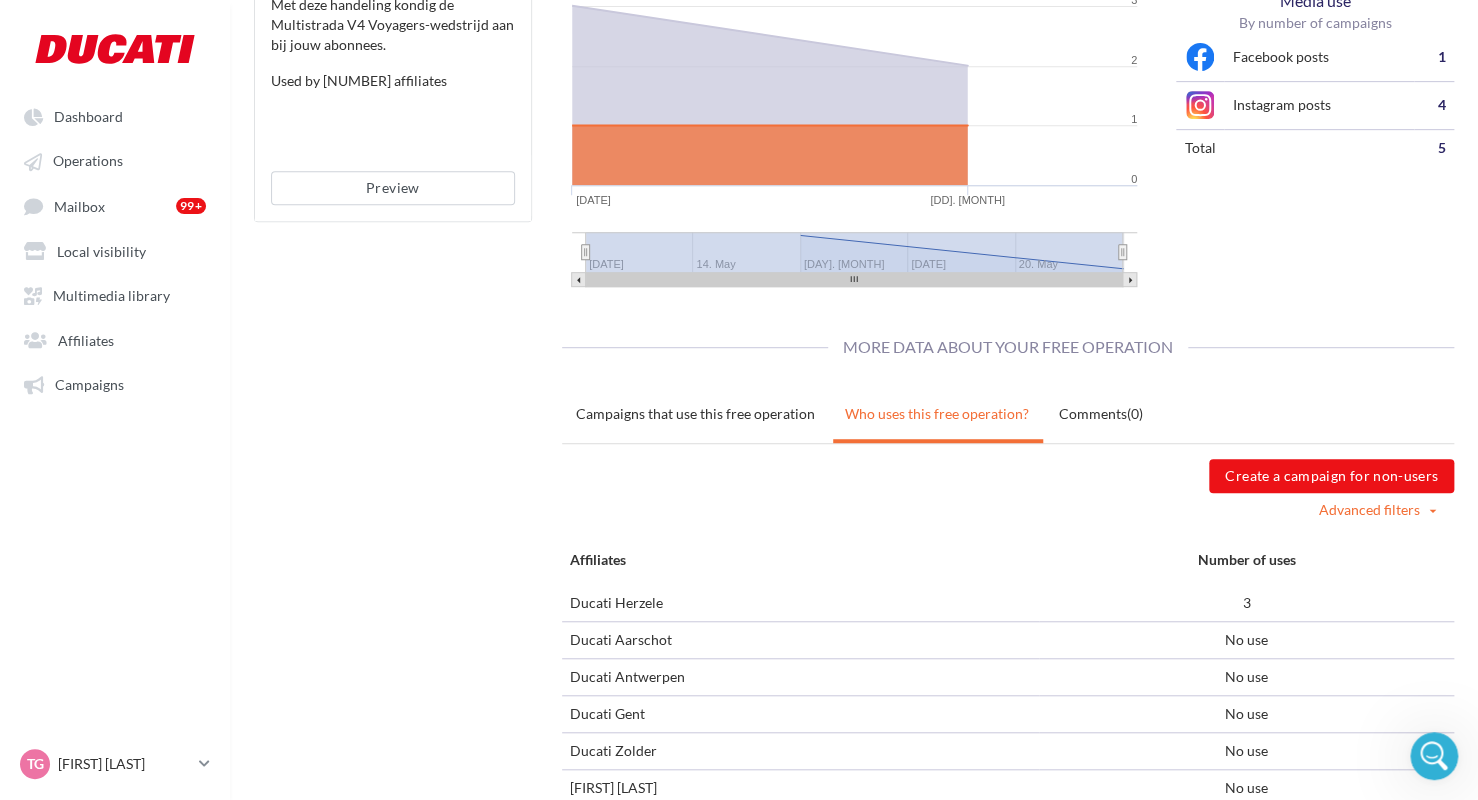 scroll, scrollTop: 490, scrollLeft: 0, axis: vertical 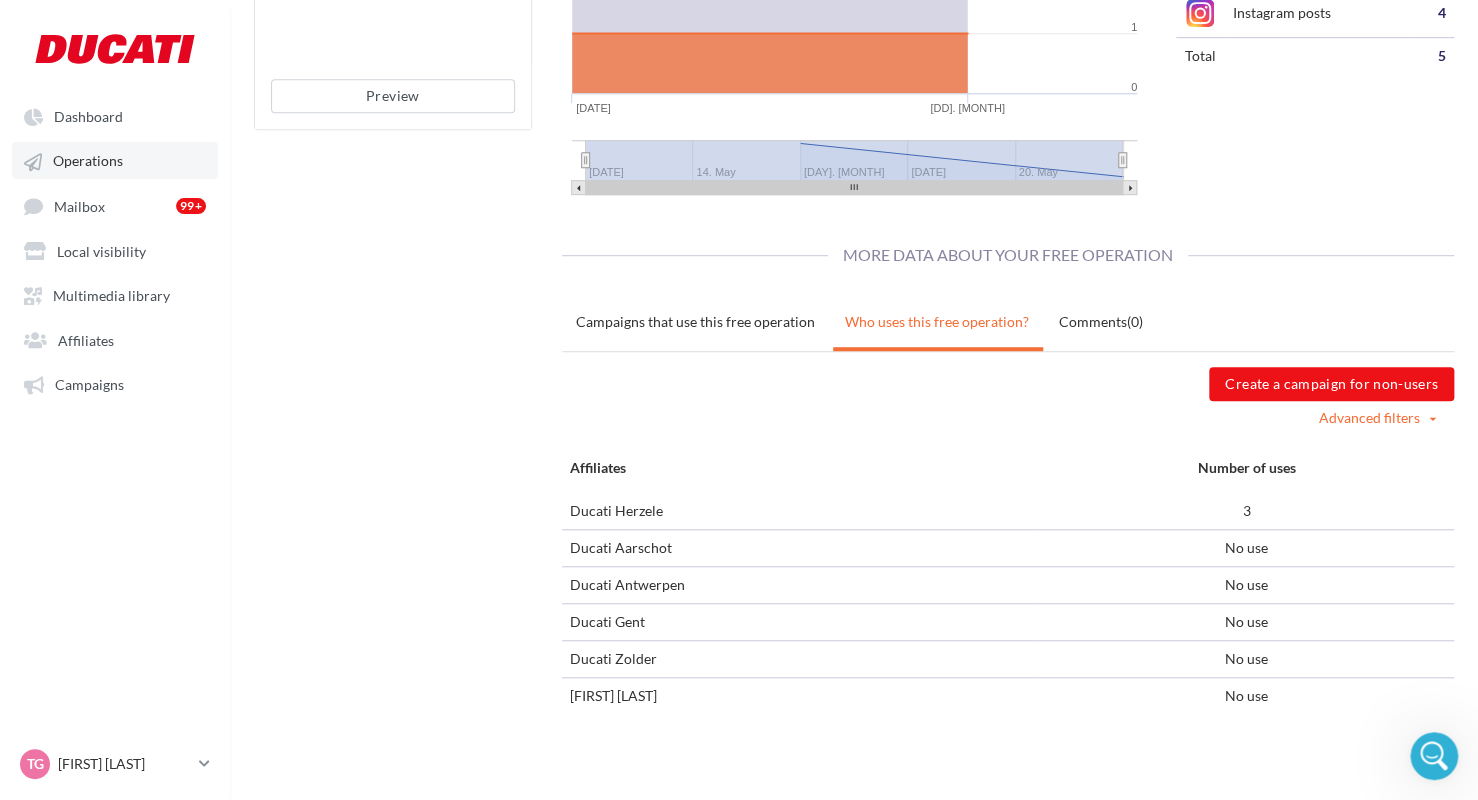 click on "Operations" at bounding box center [88, 161] 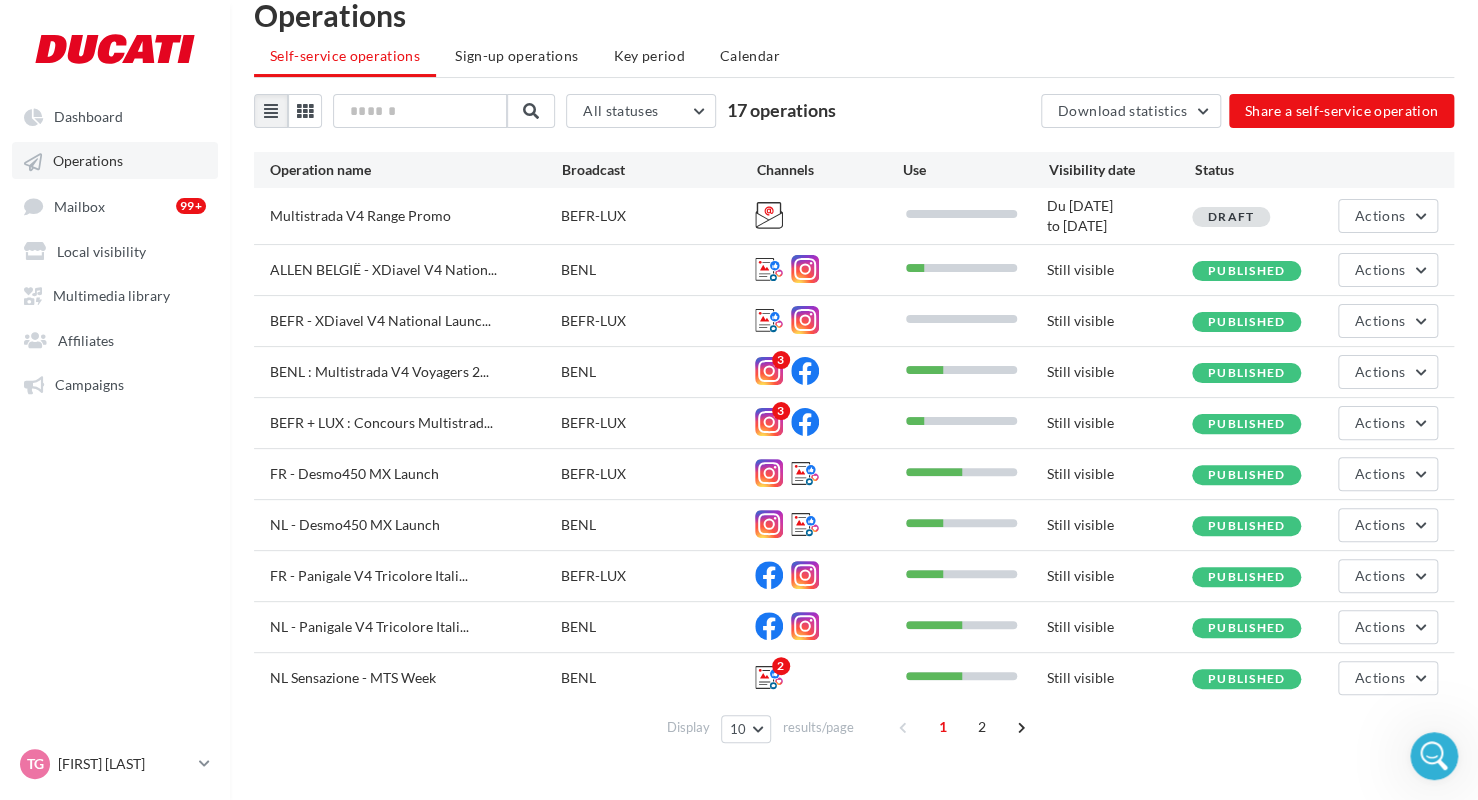 scroll, scrollTop: 42, scrollLeft: 0, axis: vertical 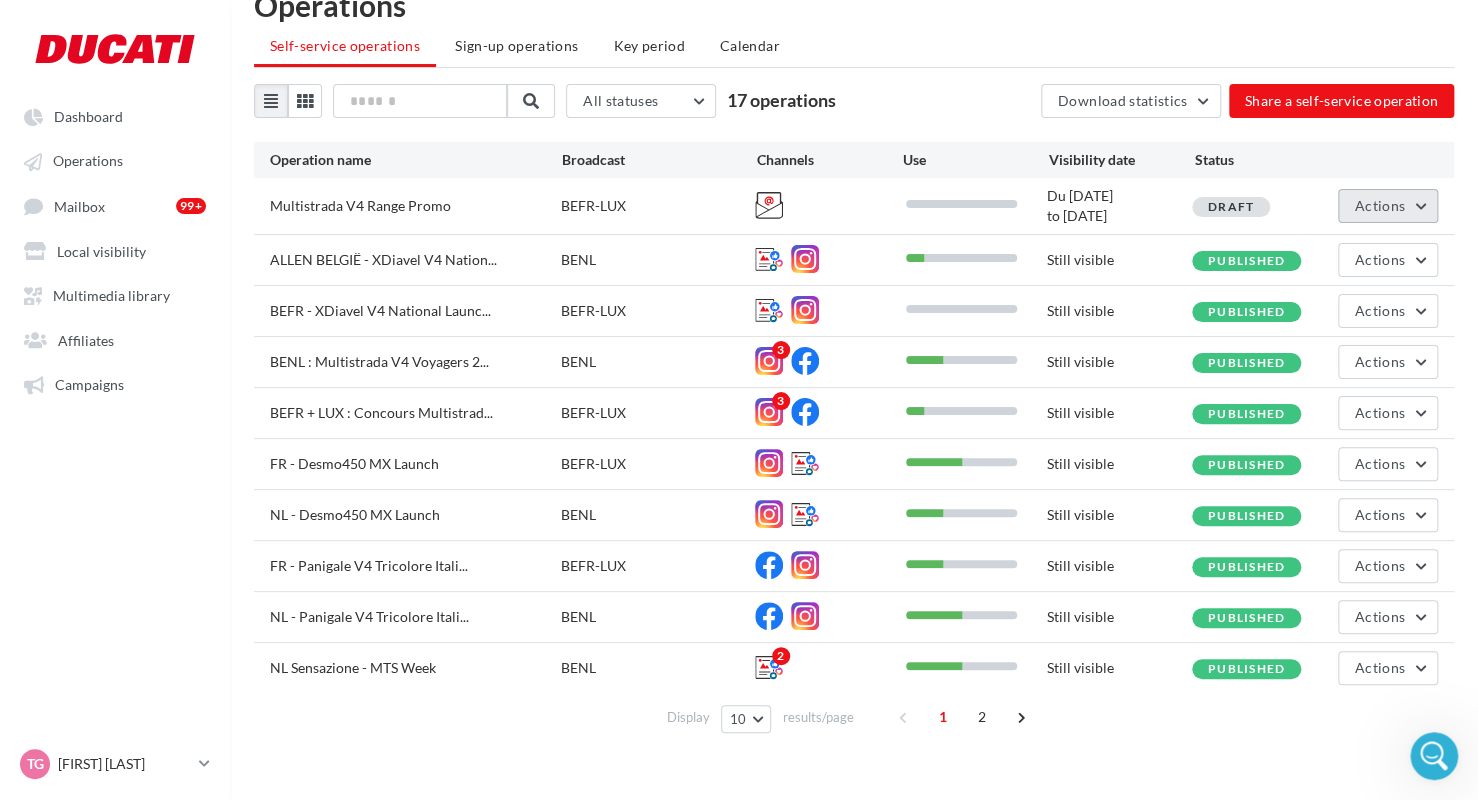 click on "Actions" at bounding box center (1388, 206) 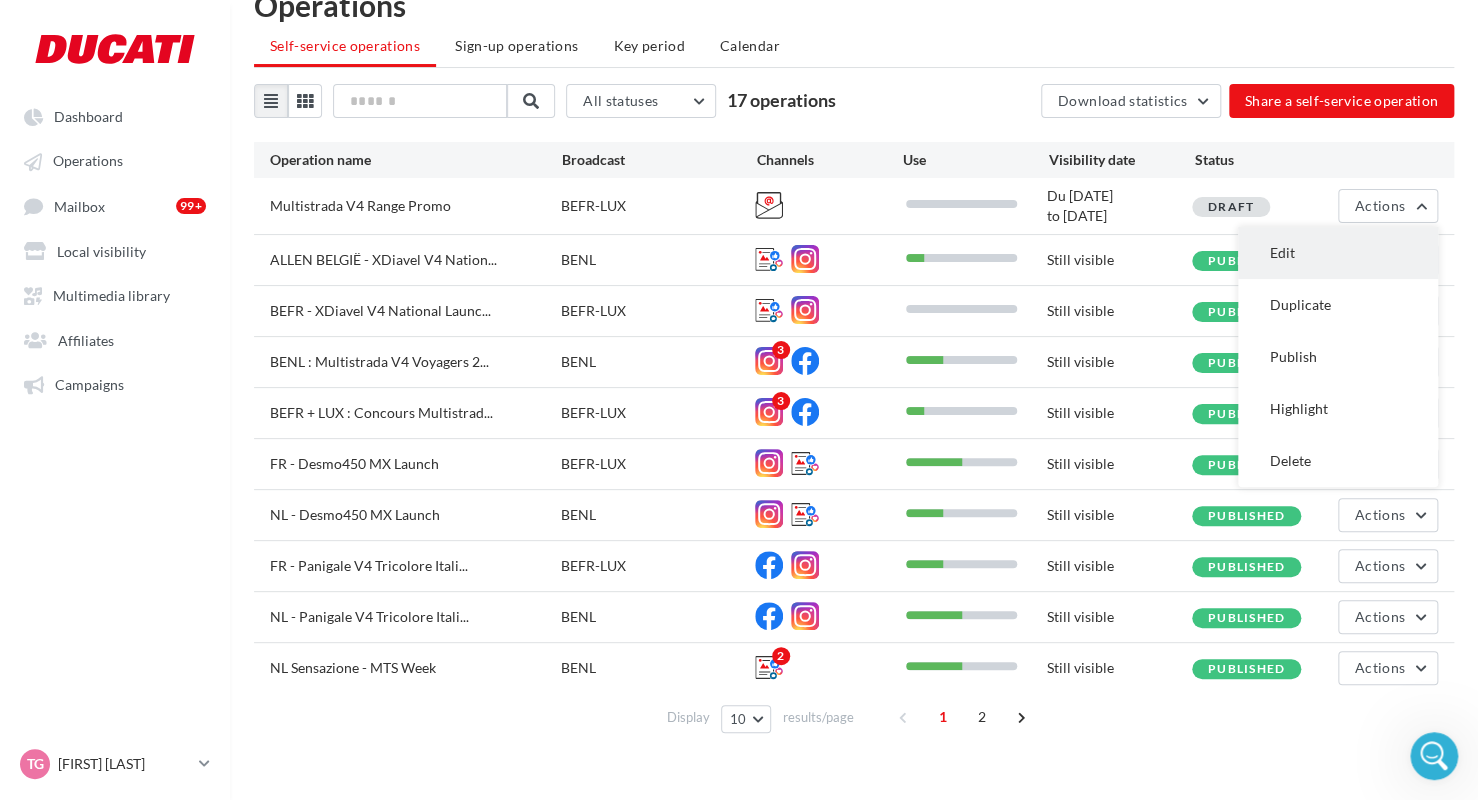 click on "Edit" at bounding box center [1338, 253] 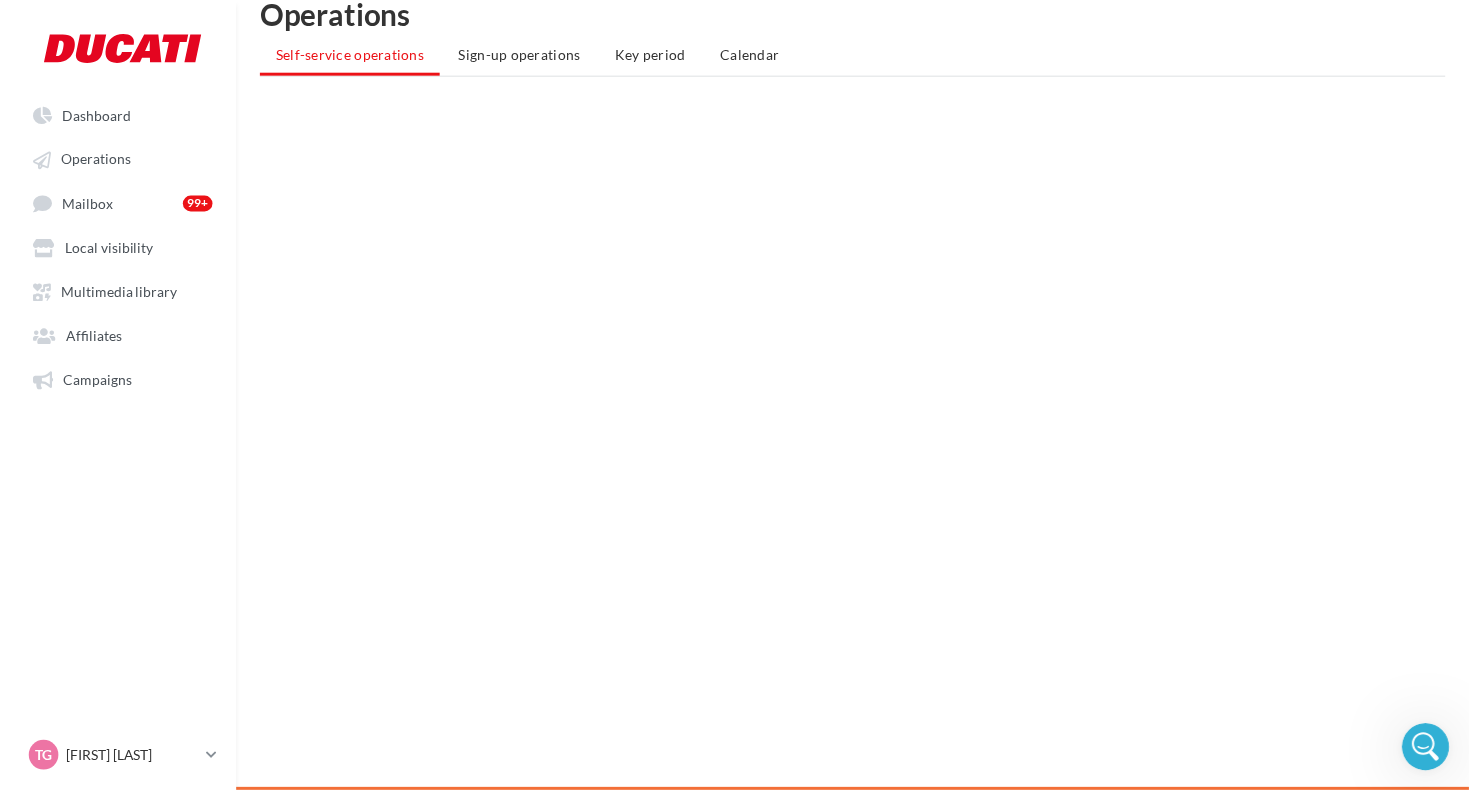 scroll, scrollTop: 0, scrollLeft: 0, axis: both 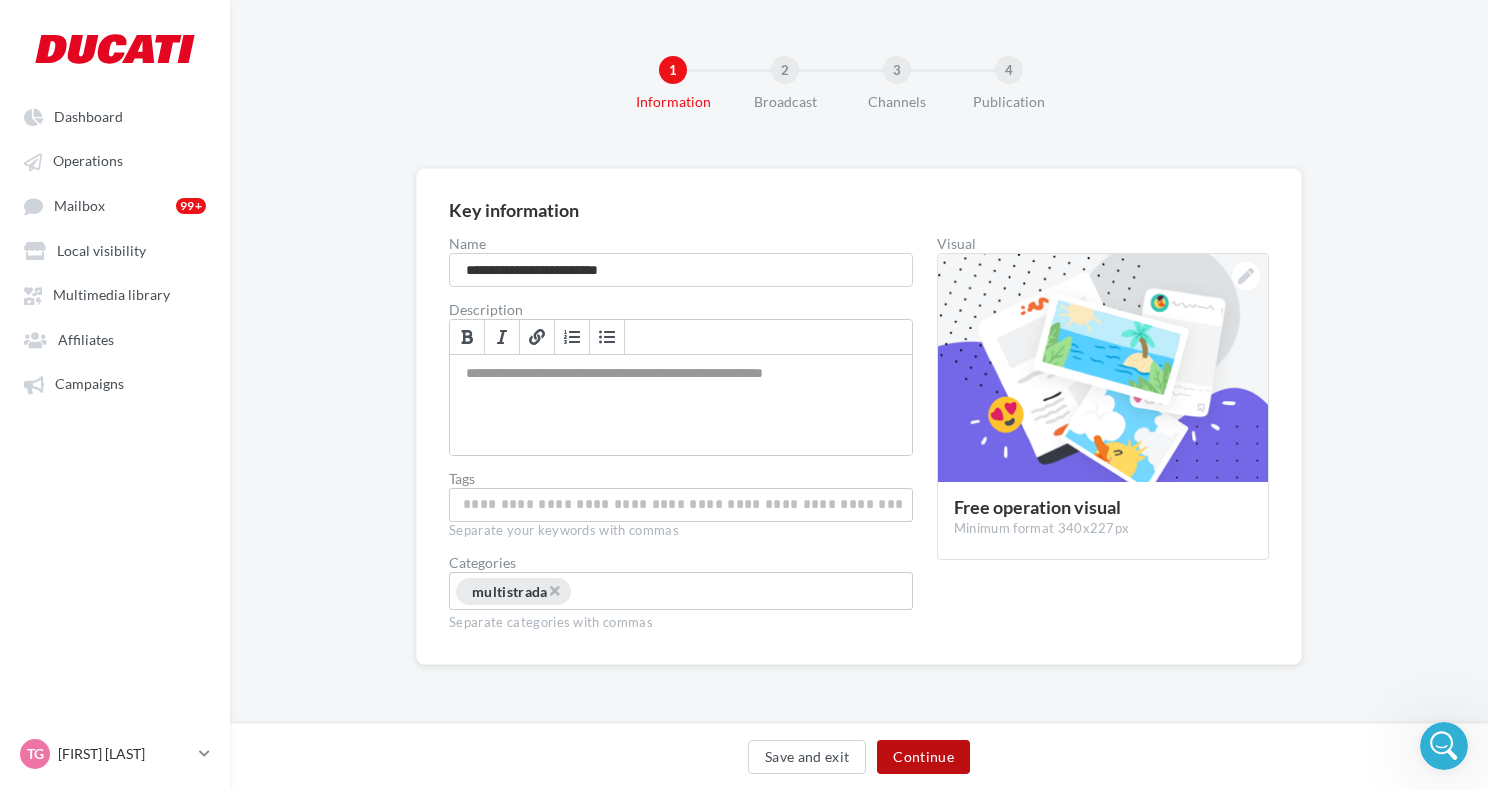 click on "Continue" at bounding box center (923, 757) 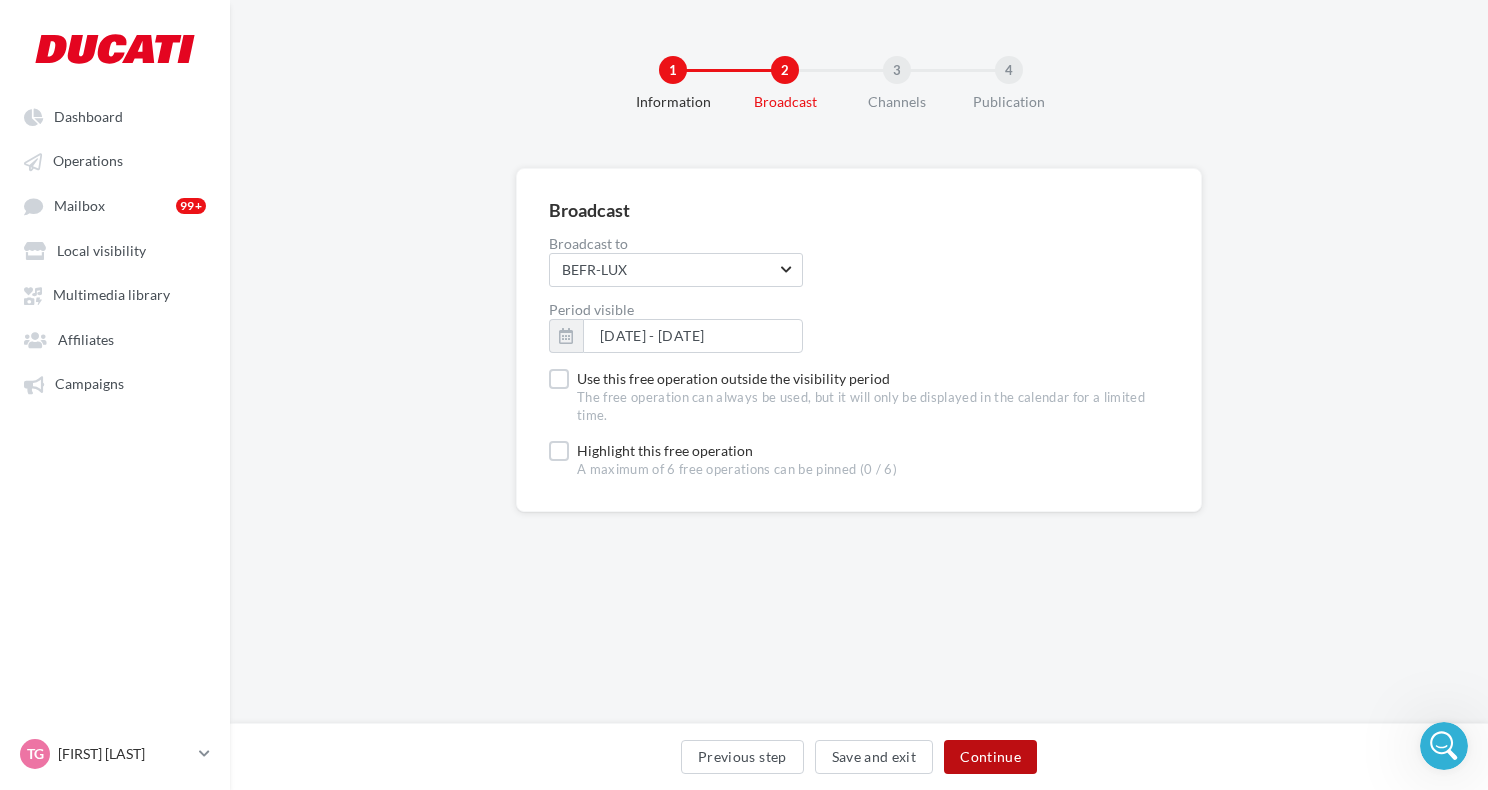 click on "Continue" at bounding box center [990, 757] 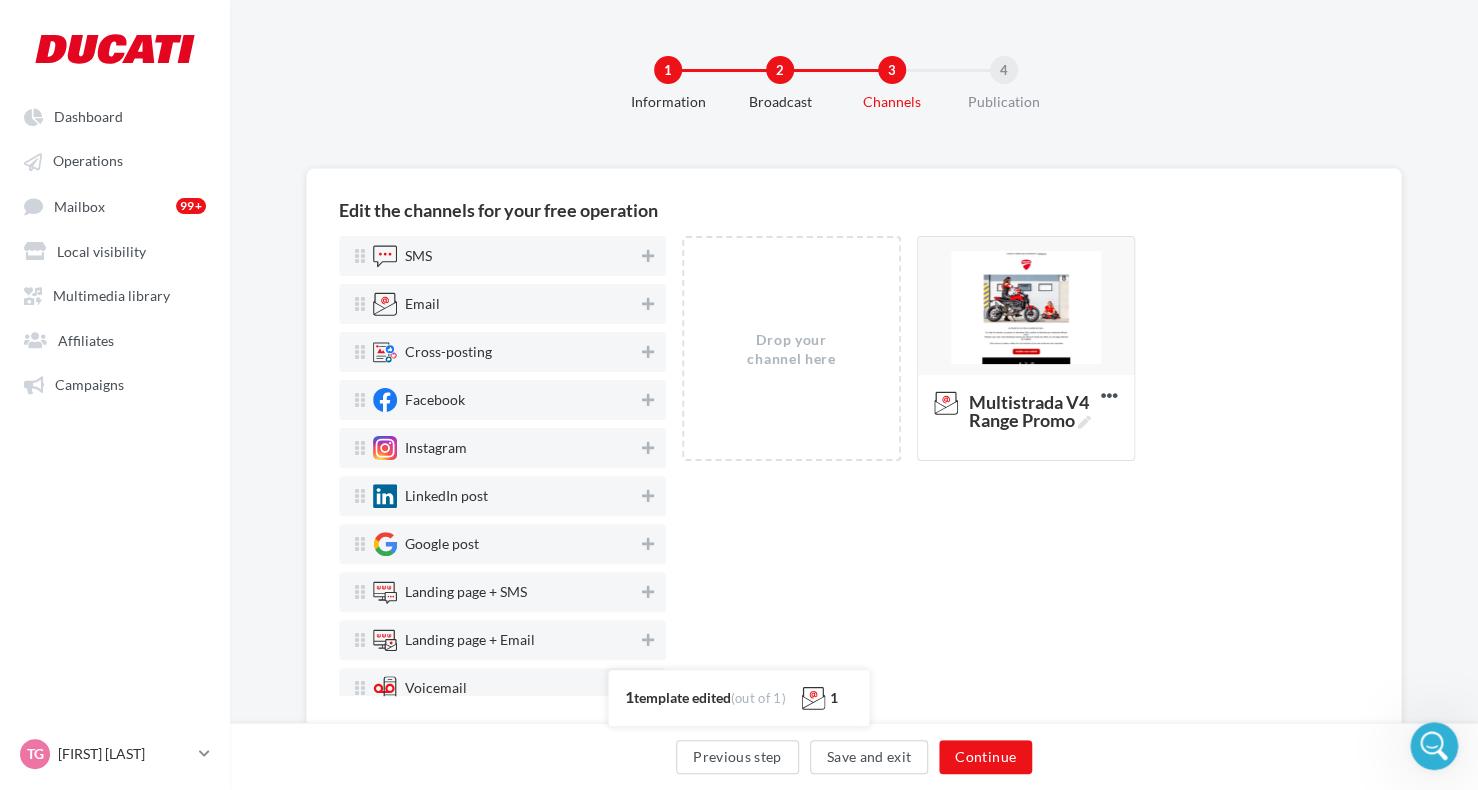 click on "Drop your channel here                                [PRODUCT]   Edit Preview Test Duplicate Delete   Add targeting" at bounding box center (1025, 466) 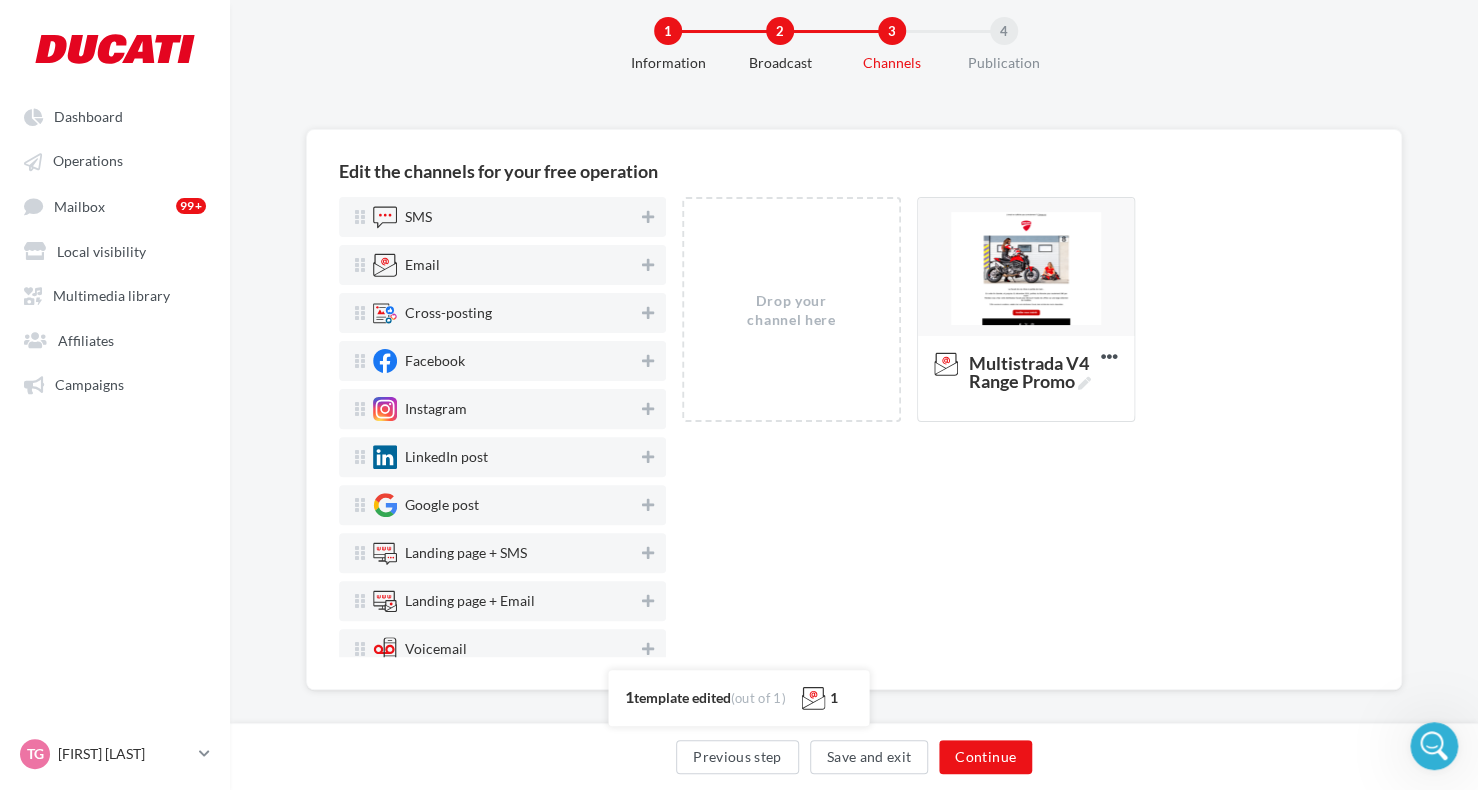 scroll, scrollTop: 57, scrollLeft: 0, axis: vertical 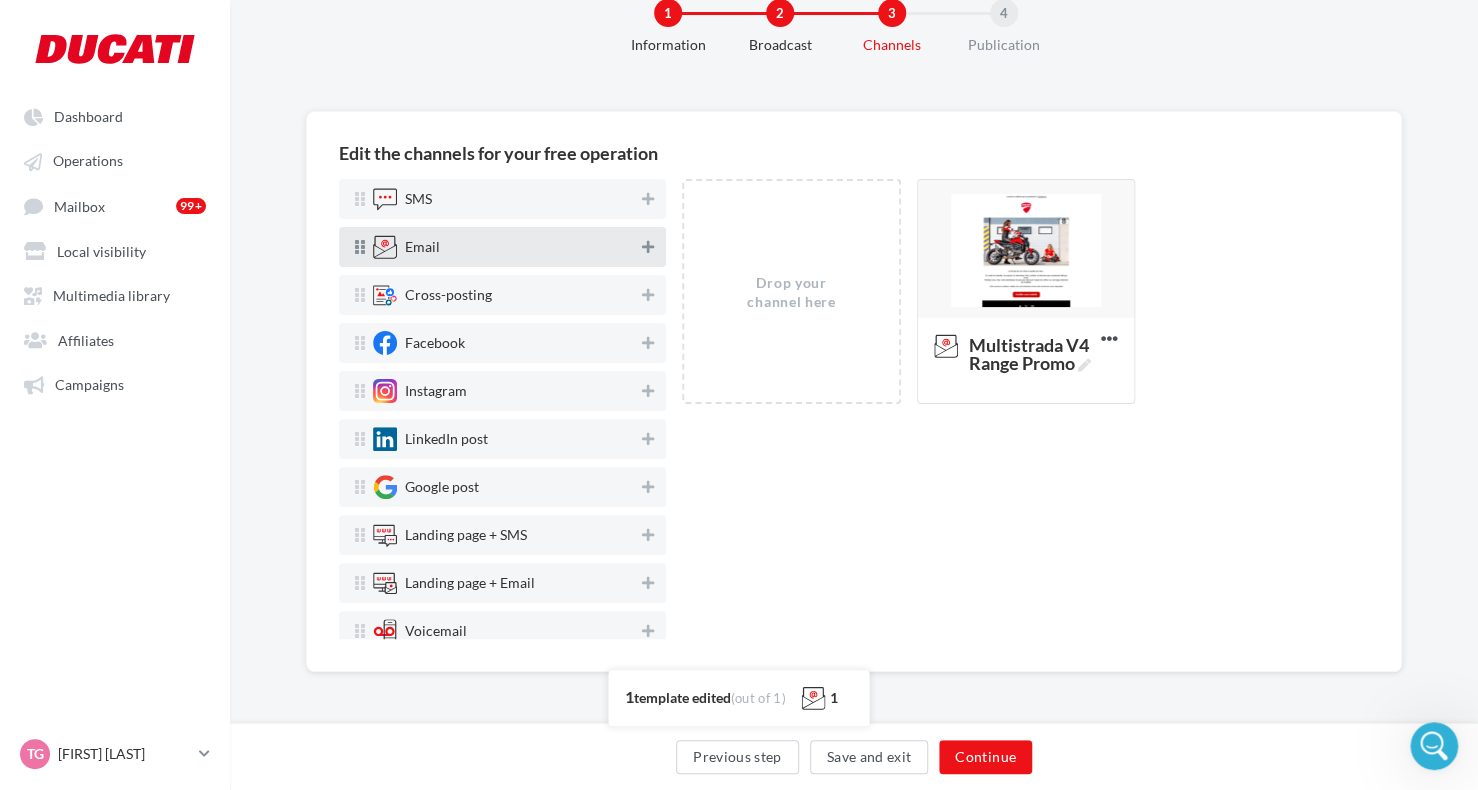 click at bounding box center (648, 247) 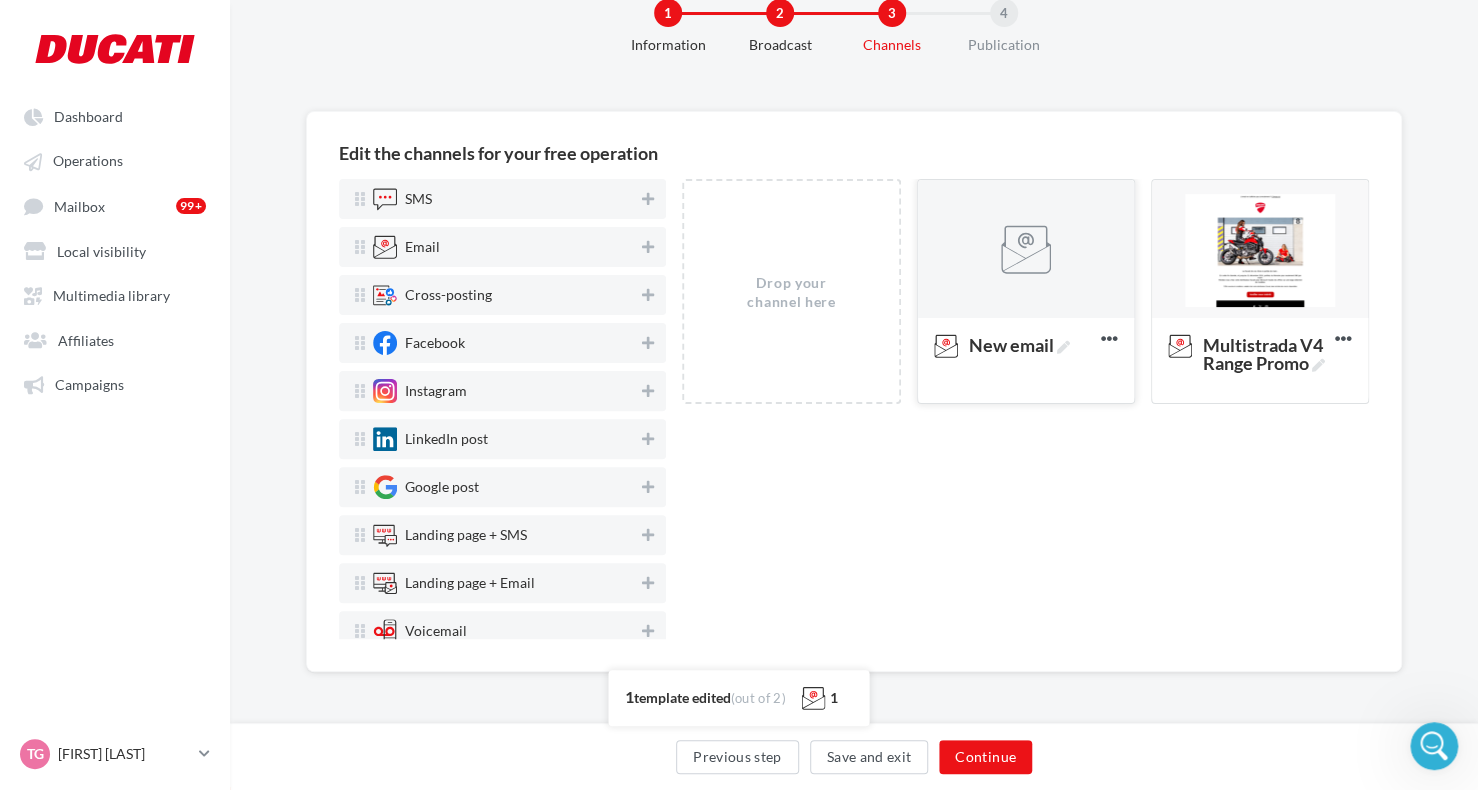 click at bounding box center (1026, 250) 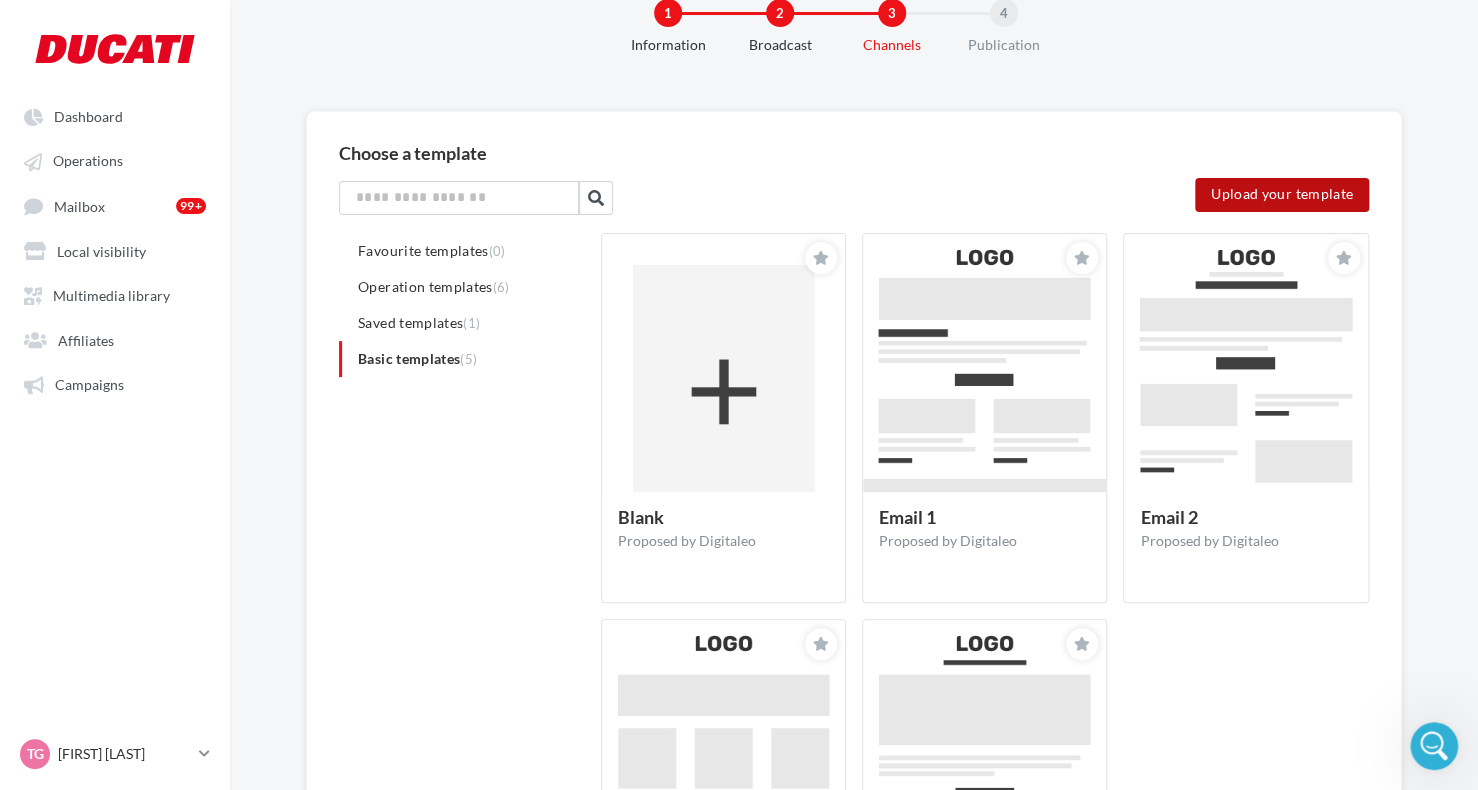 click on "Upload your template" at bounding box center (1282, 195) 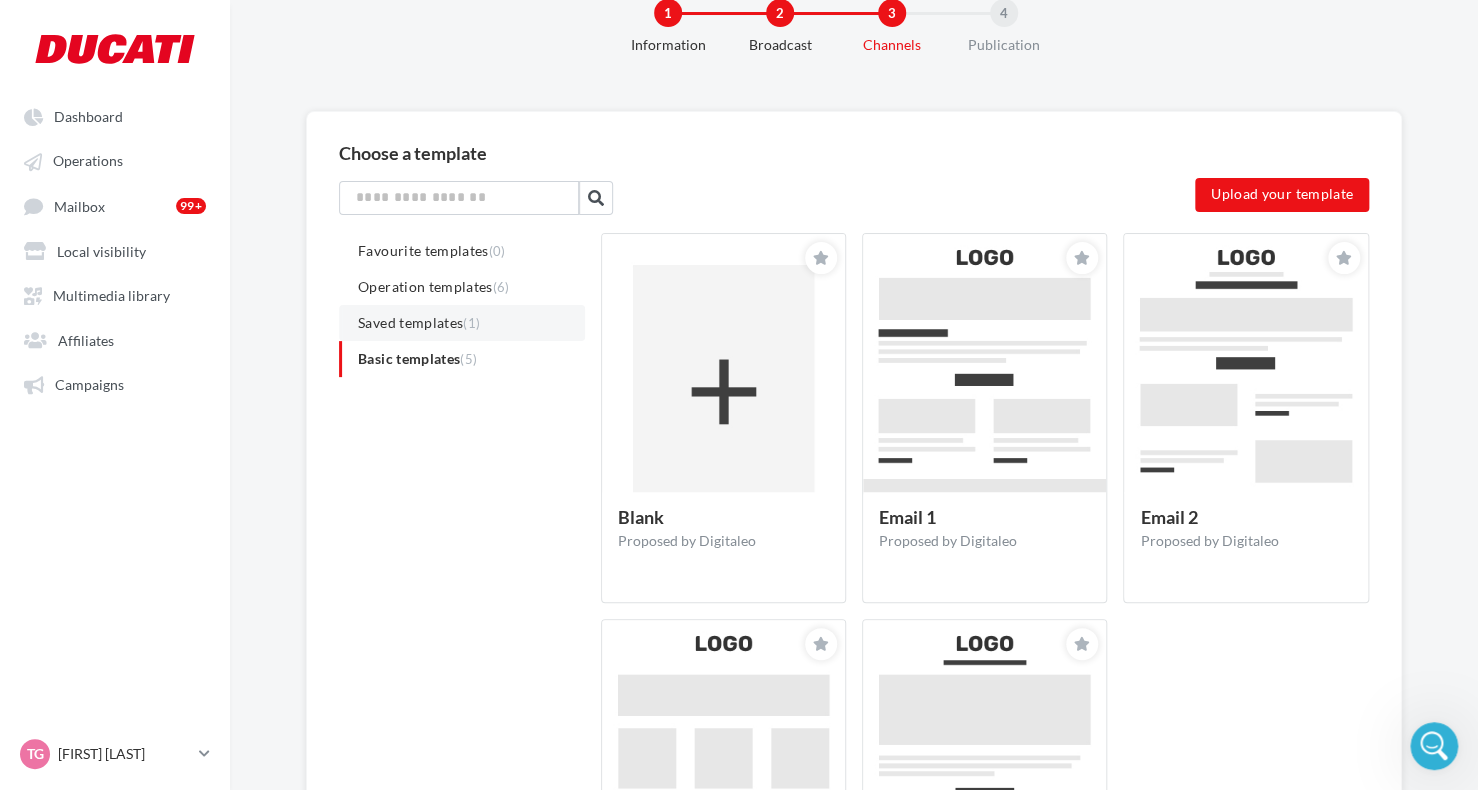 click on "Saved templates  (1)" at bounding box center [419, 322] 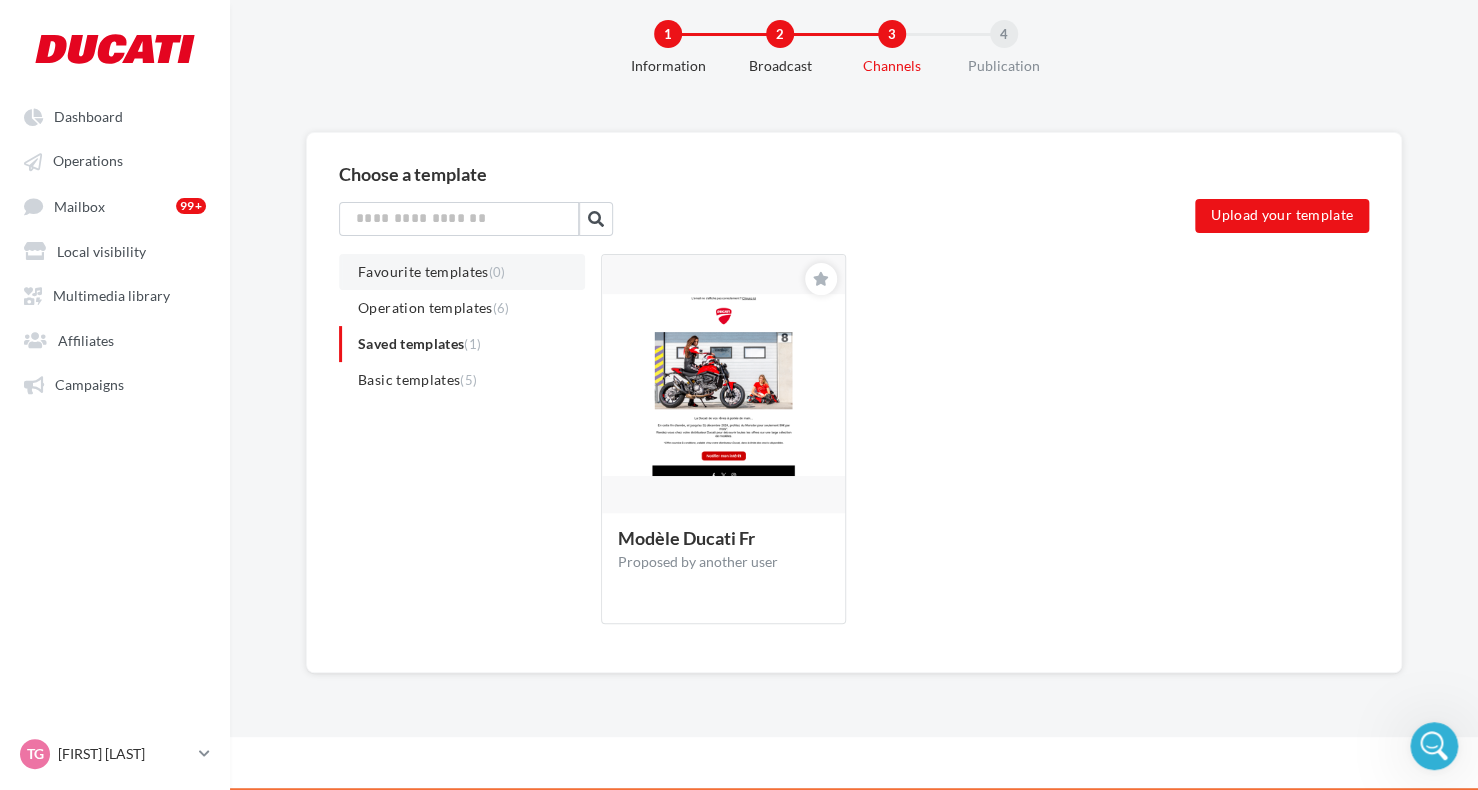 click on "Favourite templates  (0)" at bounding box center [462, 272] 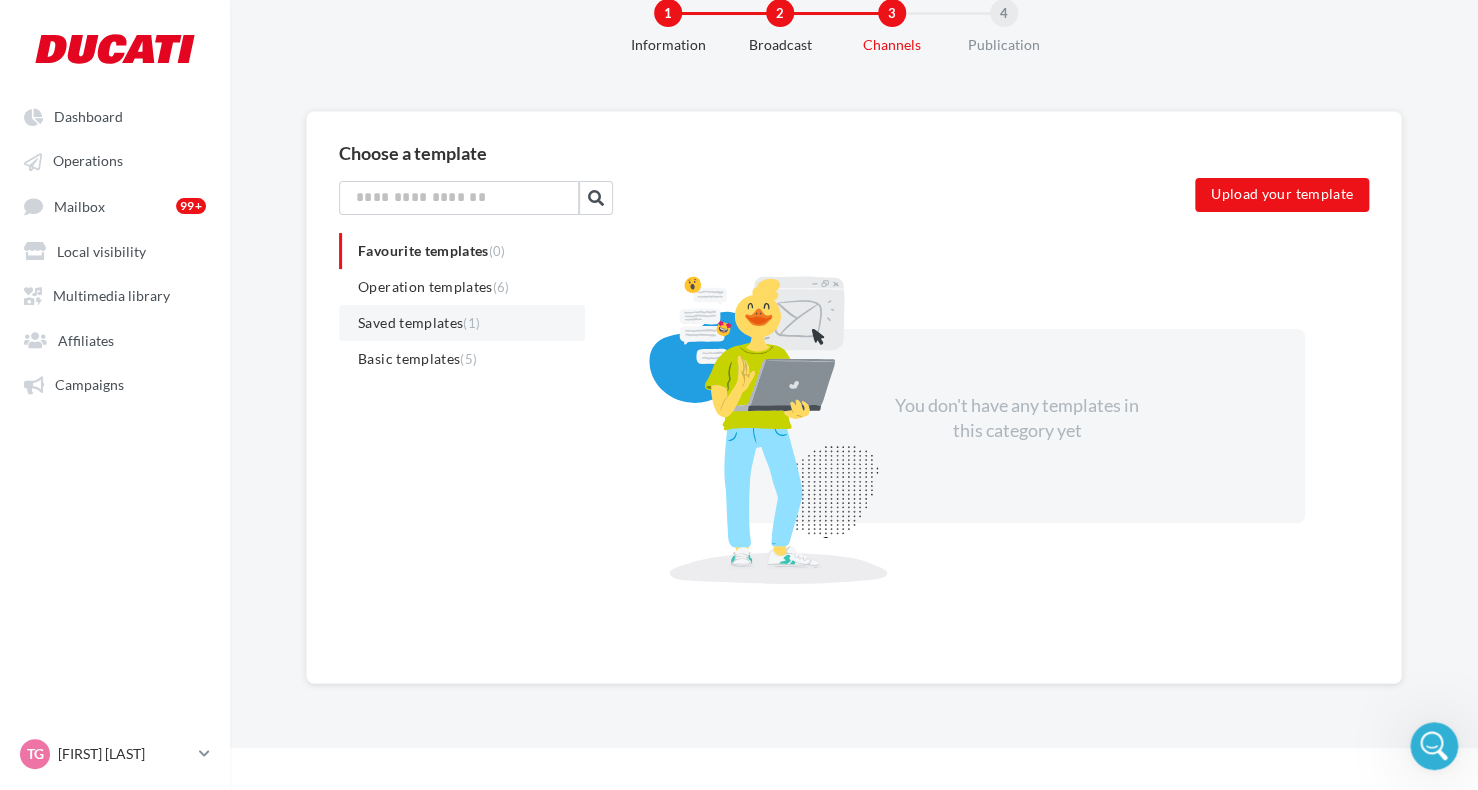 click on "Saved templates  (1)" at bounding box center [462, 323] 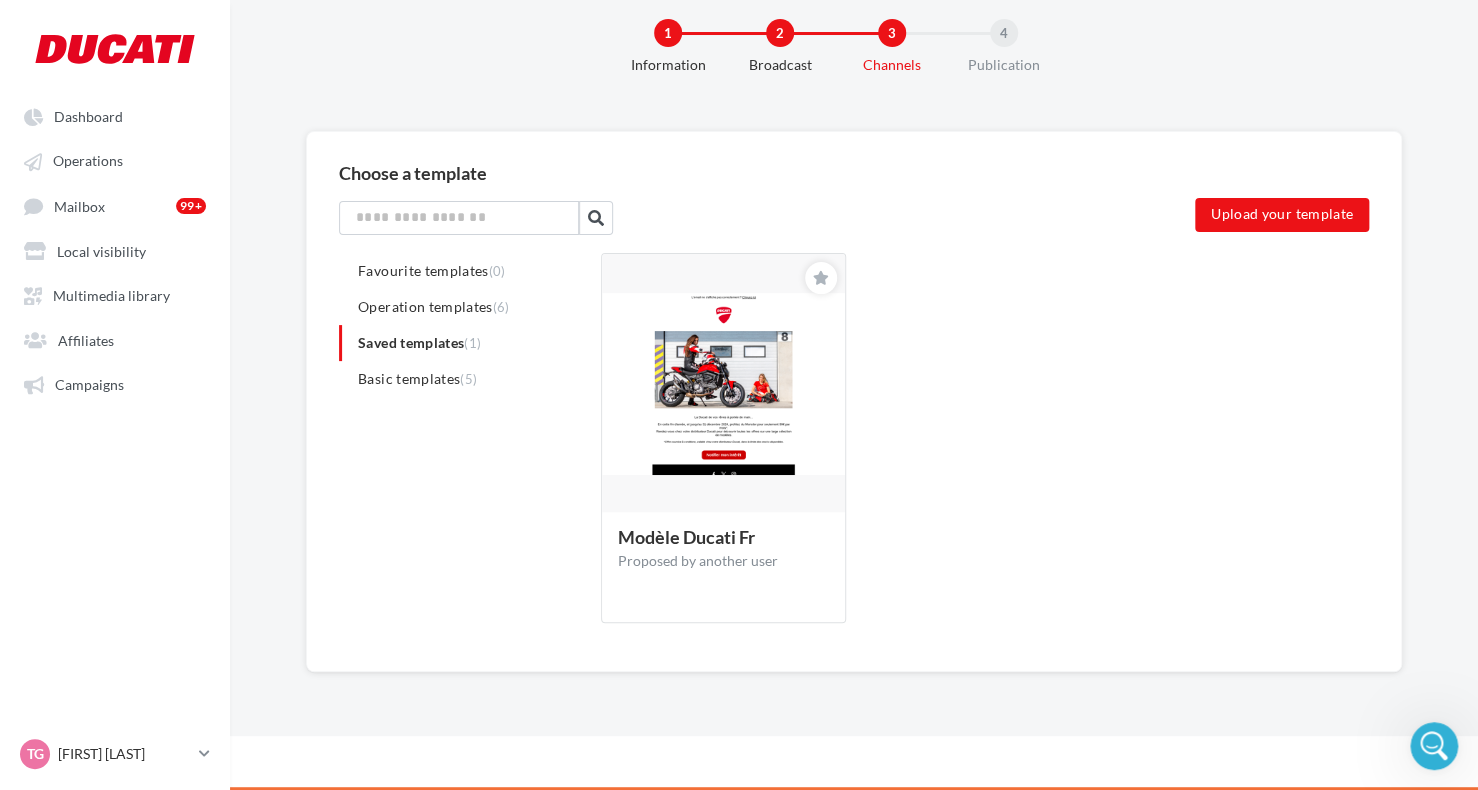 scroll, scrollTop: 36, scrollLeft: 0, axis: vertical 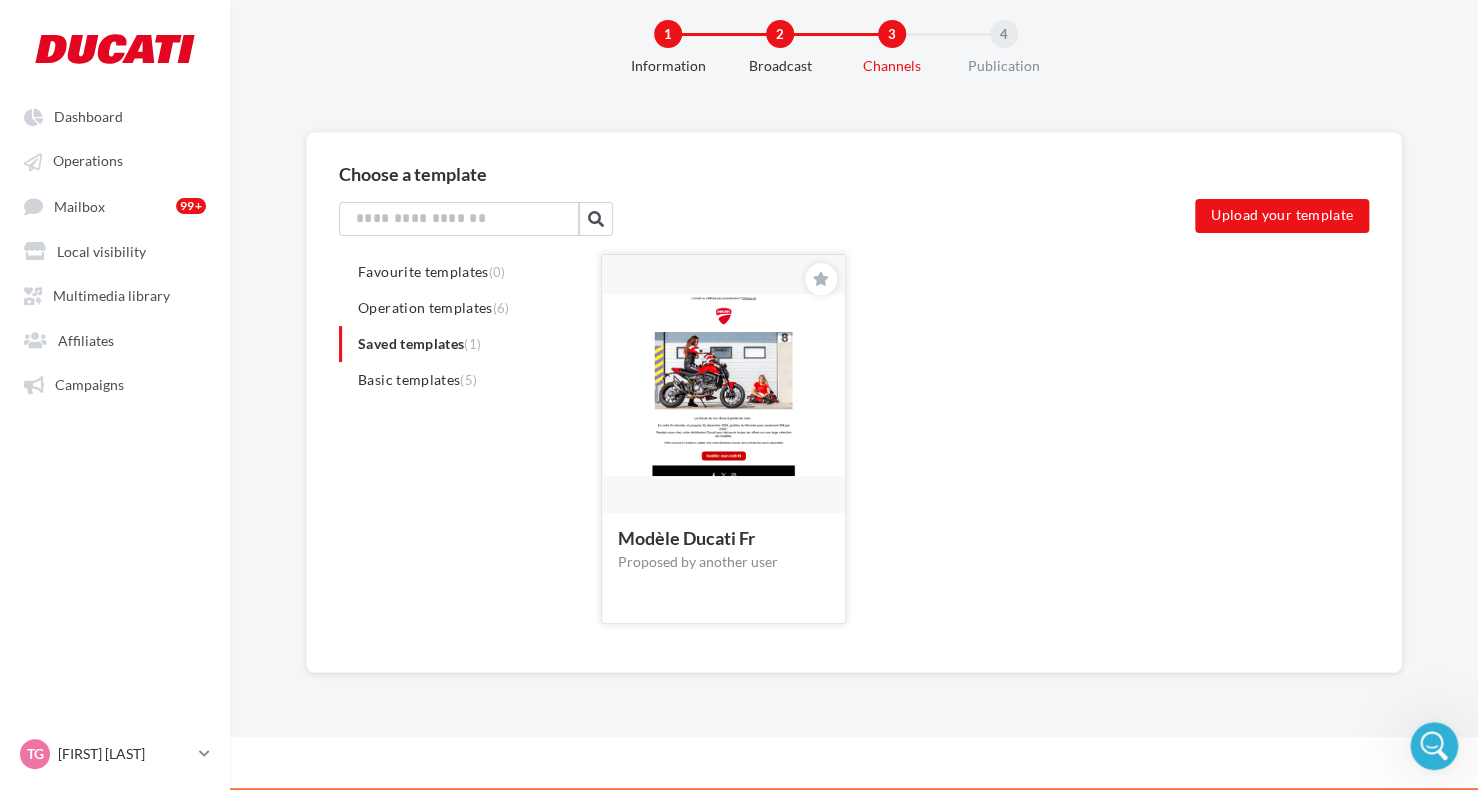 drag, startPoint x: 774, startPoint y: 480, endPoint x: 789, endPoint y: 468, distance: 19.209373 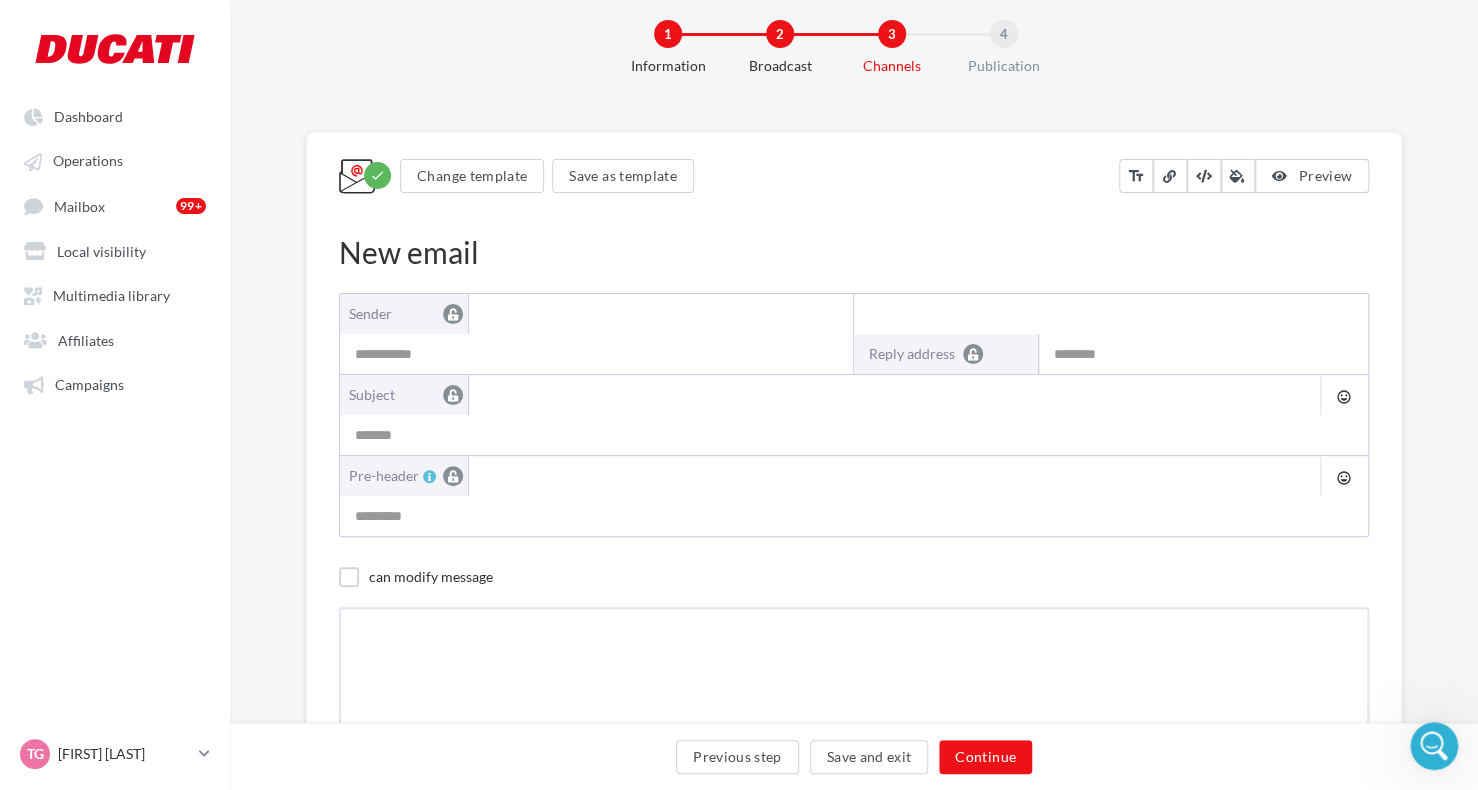 scroll, scrollTop: 0, scrollLeft: 0, axis: both 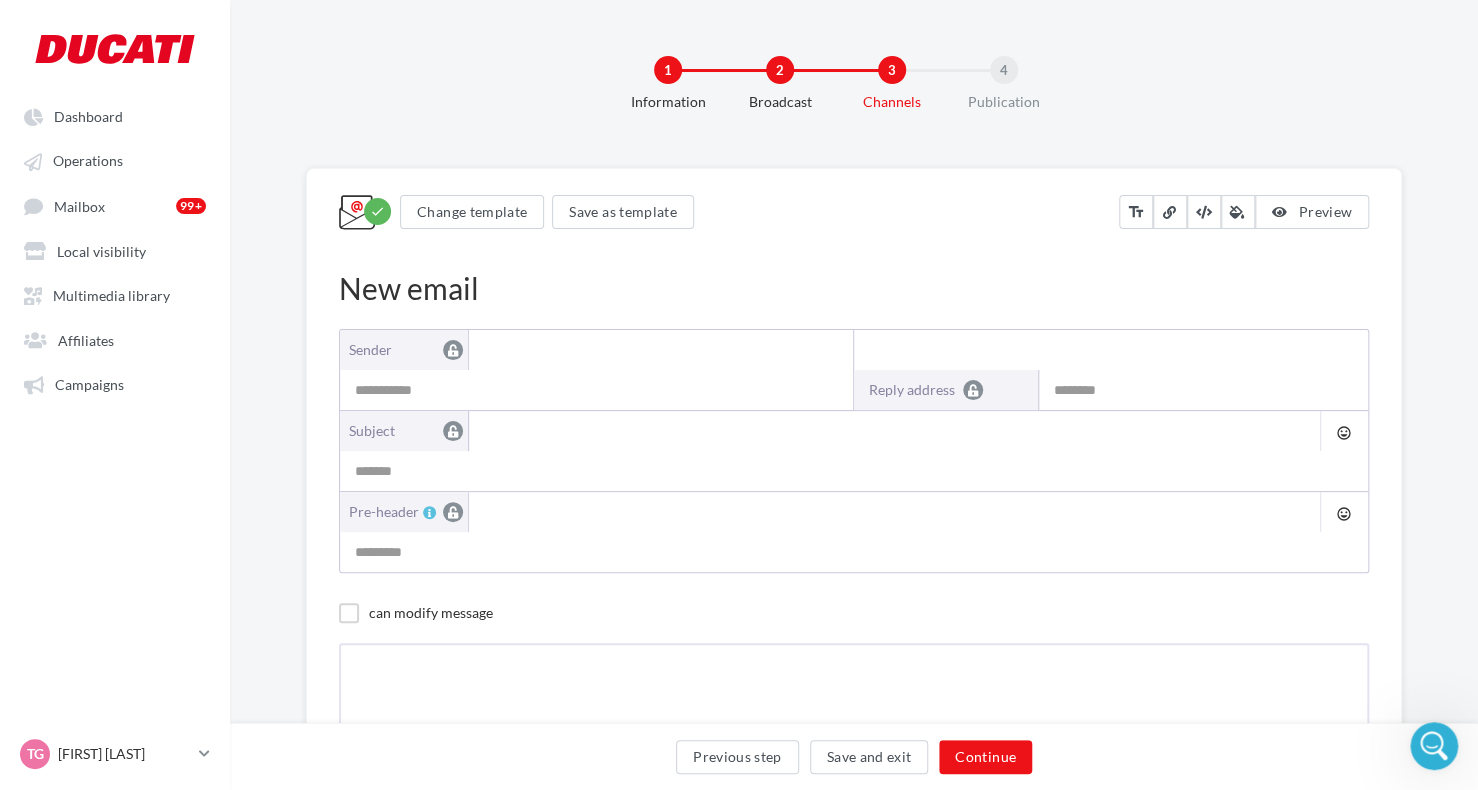 type on "**********" 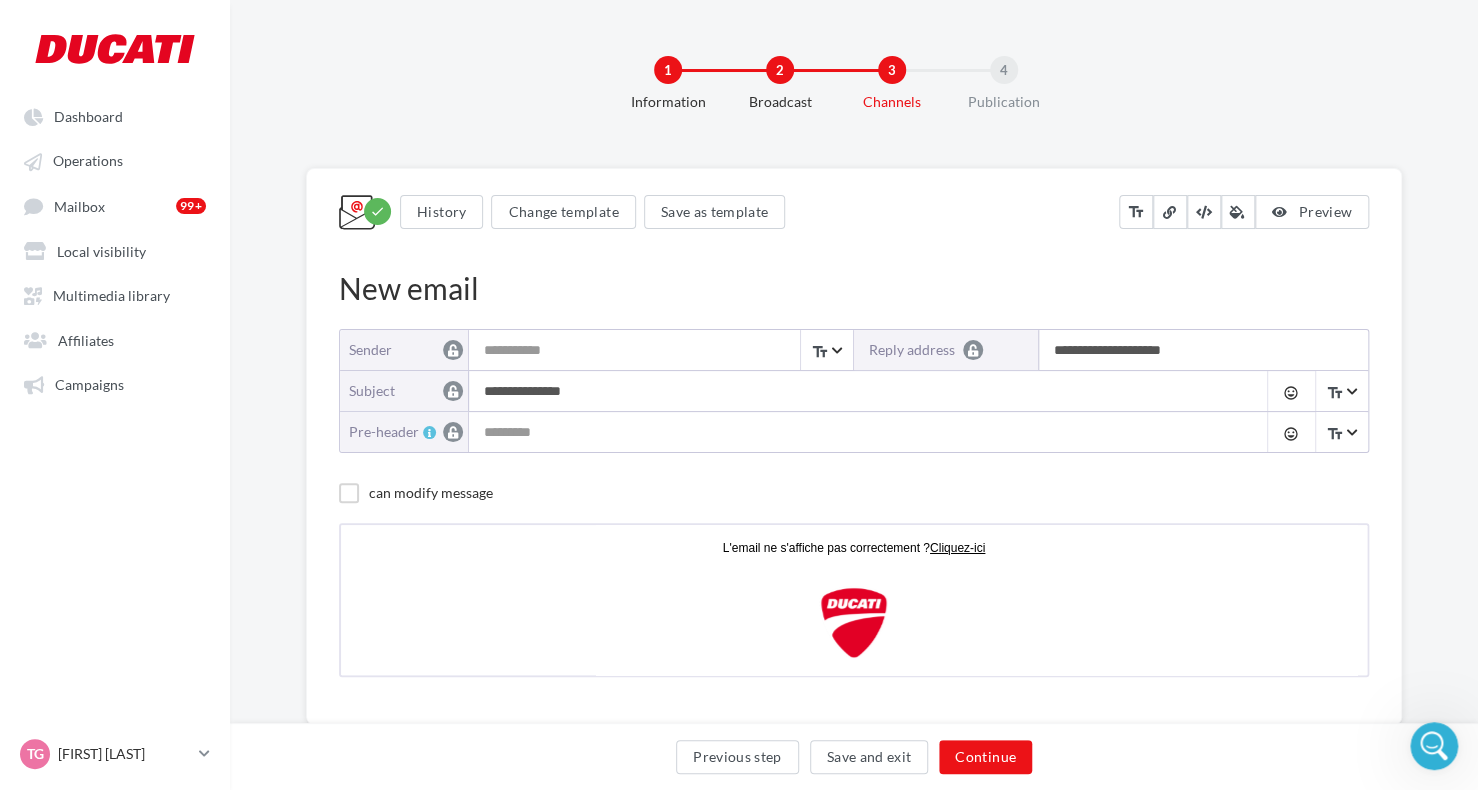 scroll, scrollTop: 0, scrollLeft: 0, axis: both 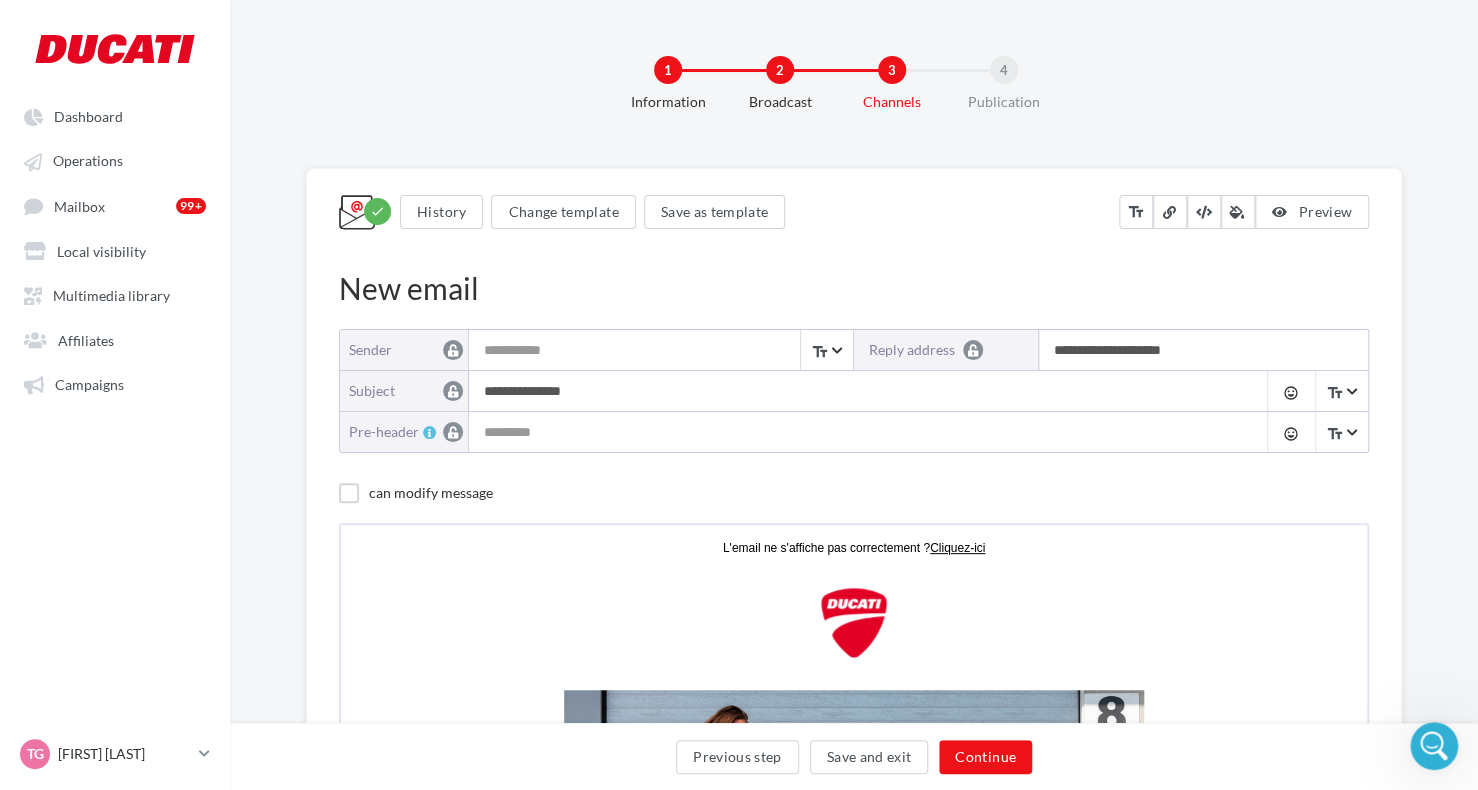 drag, startPoint x: 789, startPoint y: 468, endPoint x: 672, endPoint y: 264, distance: 235.17015 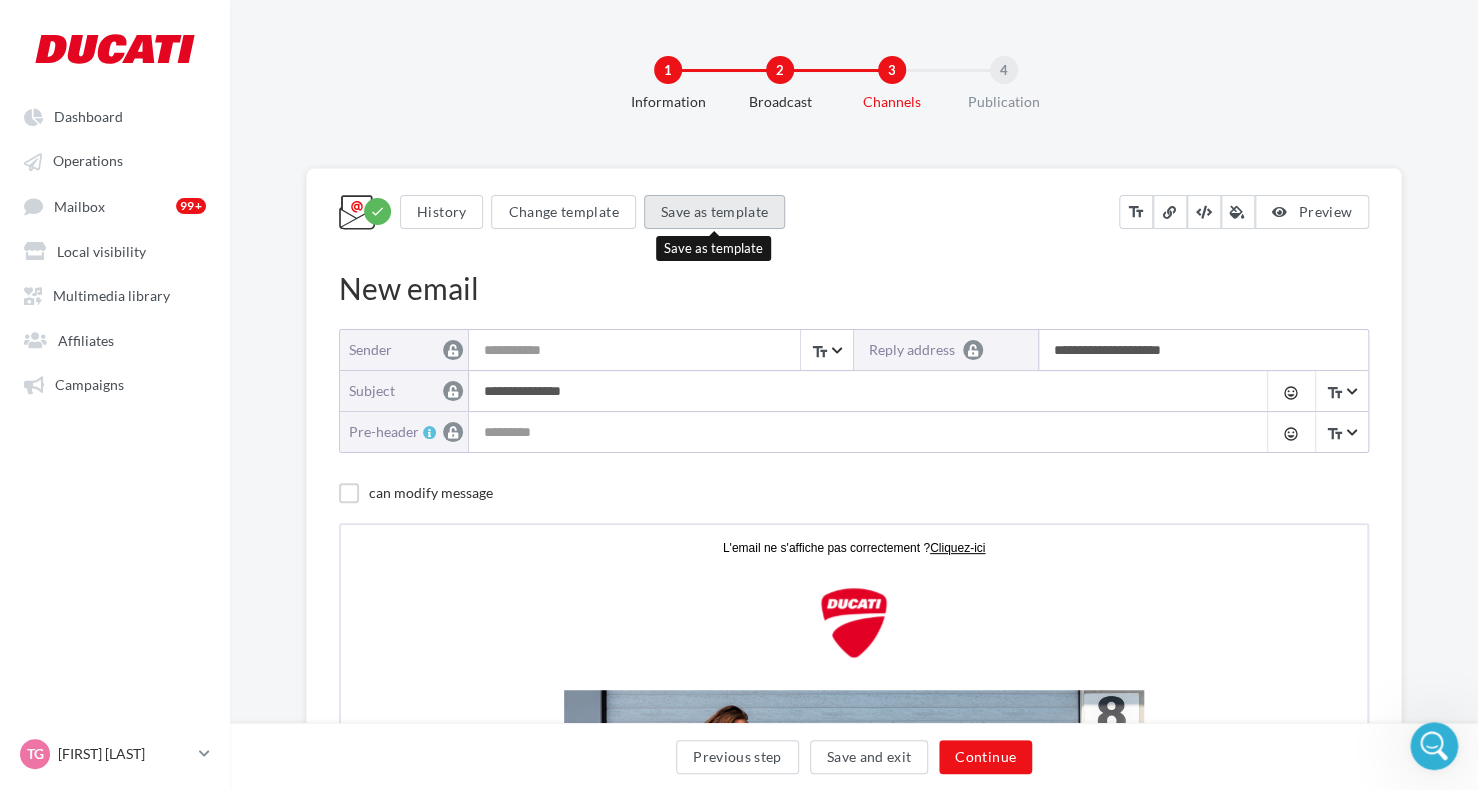 click on "Save as template" at bounding box center [715, 212] 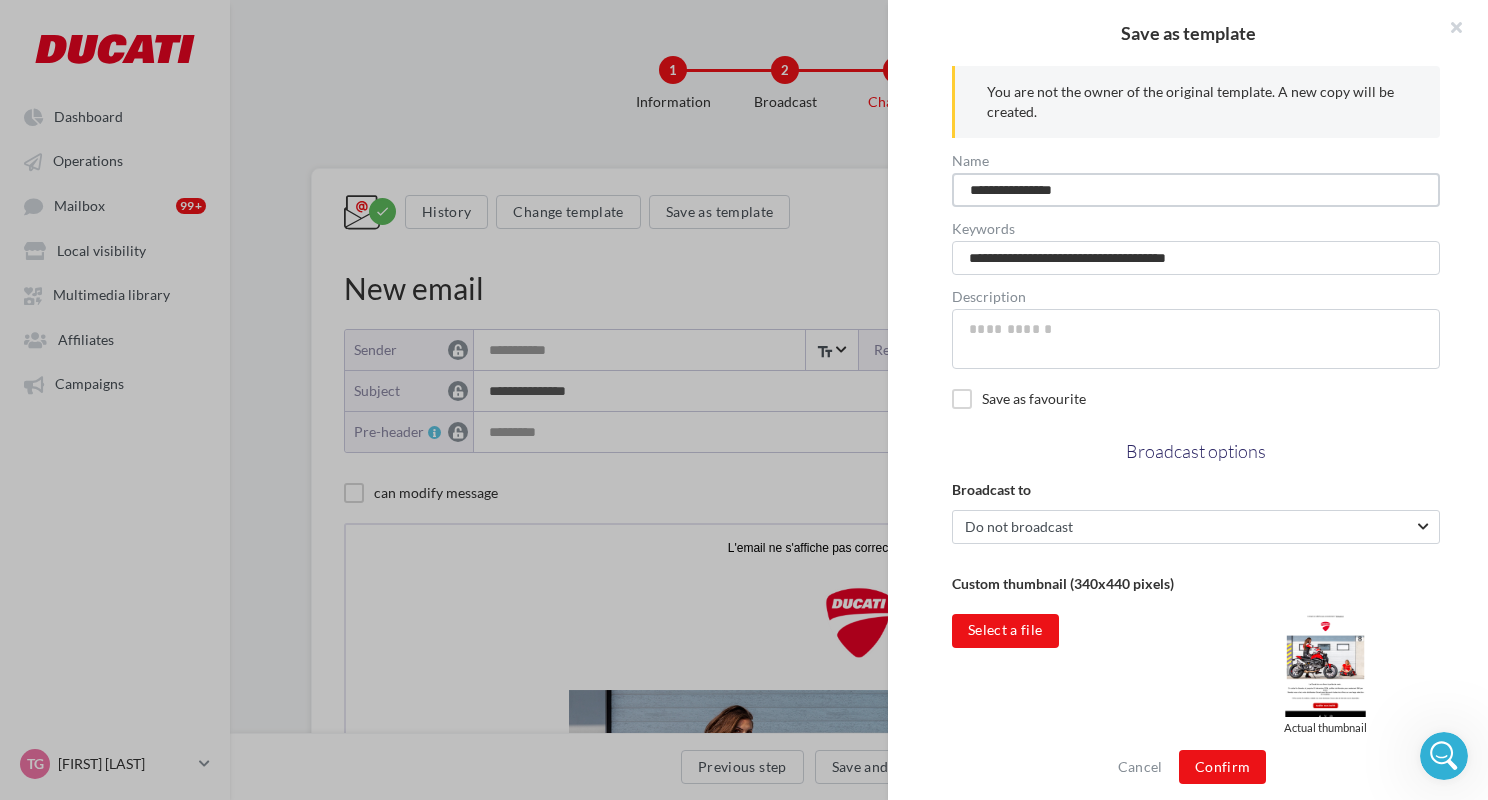 drag, startPoint x: 1014, startPoint y: 188, endPoint x: 882, endPoint y: 179, distance: 132.30646 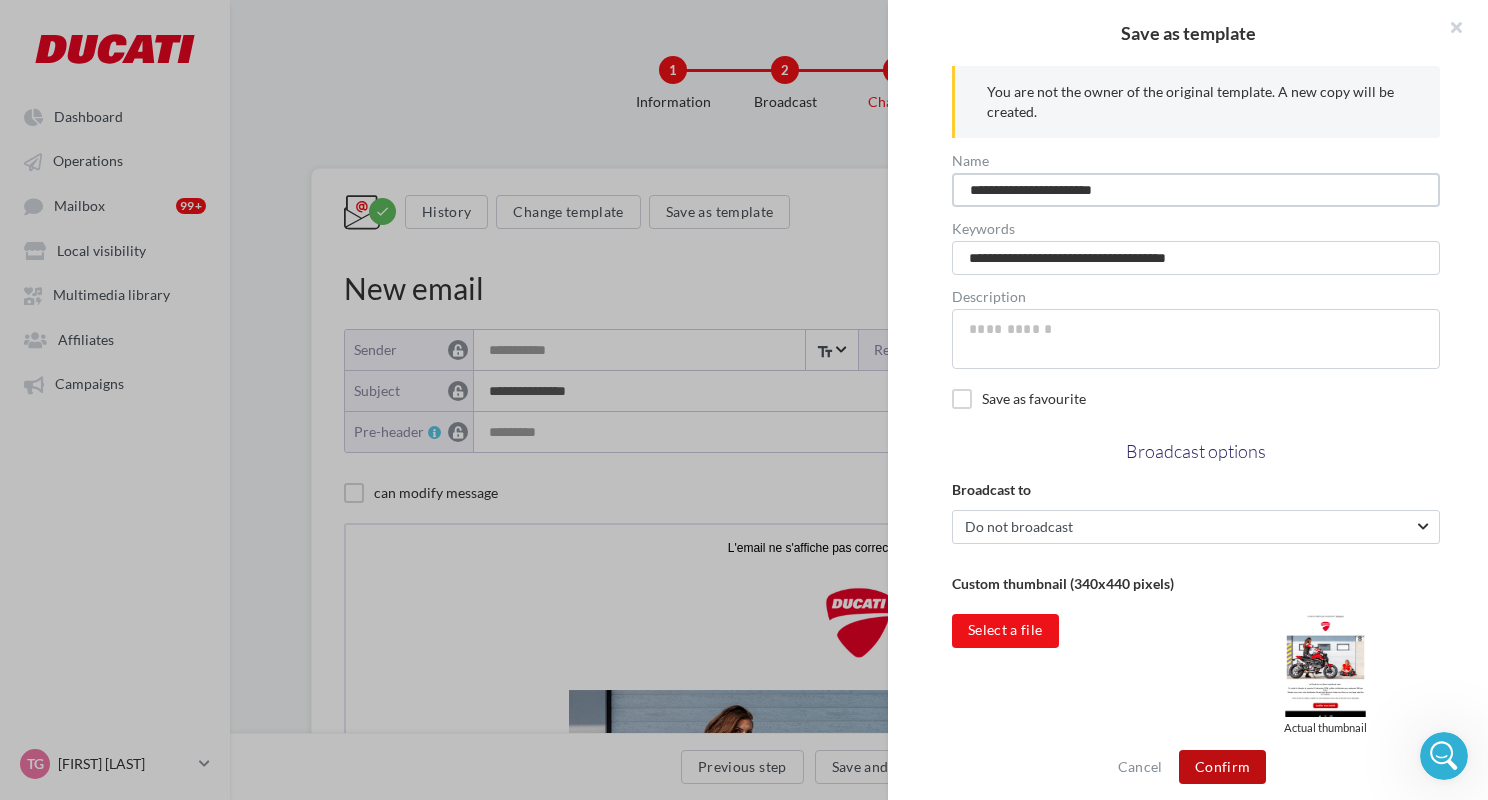 type on "**********" 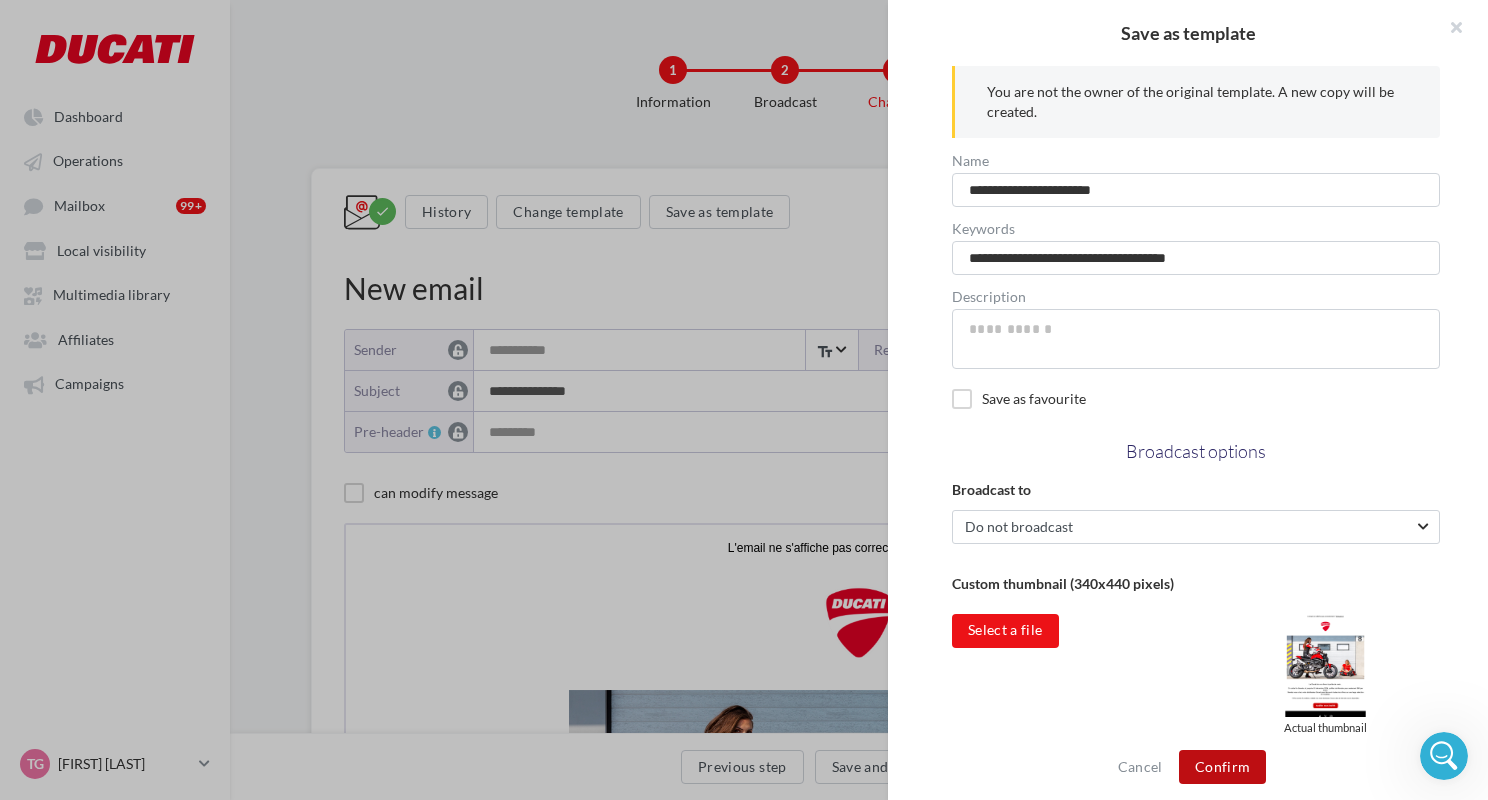 click on "Confirm" at bounding box center [1222, 767] 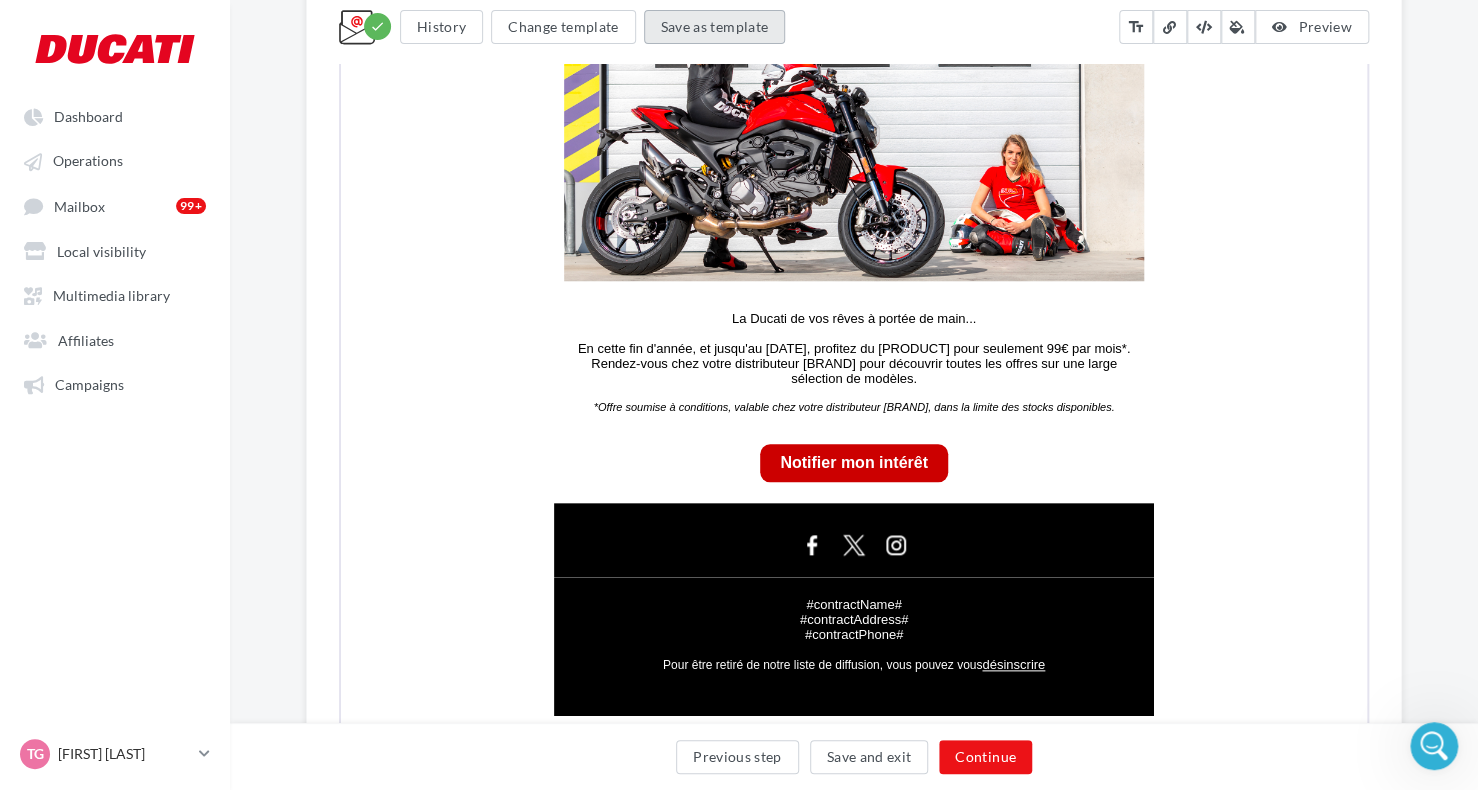 scroll, scrollTop: 800, scrollLeft: 0, axis: vertical 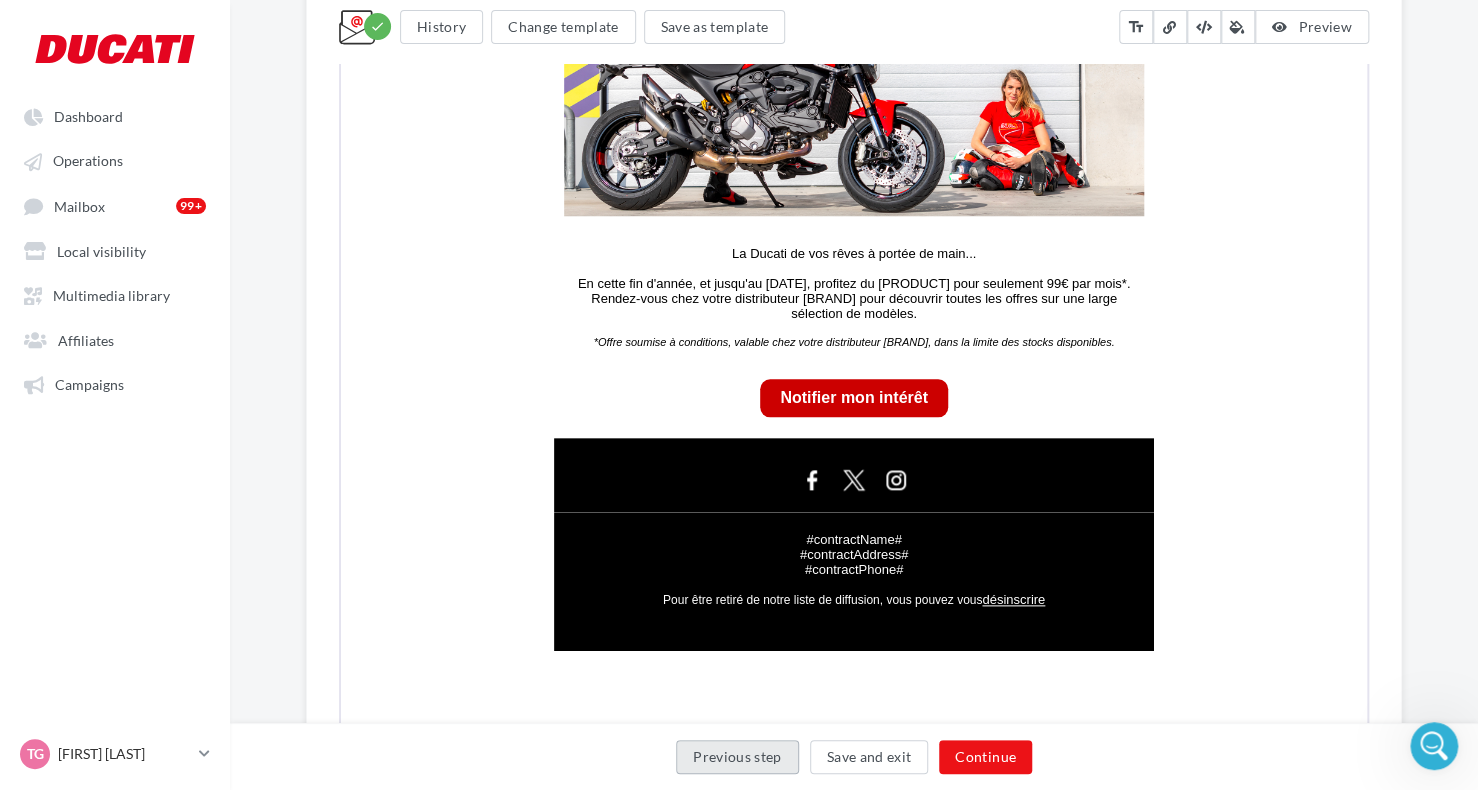 click on "Previous step" at bounding box center [737, 757] 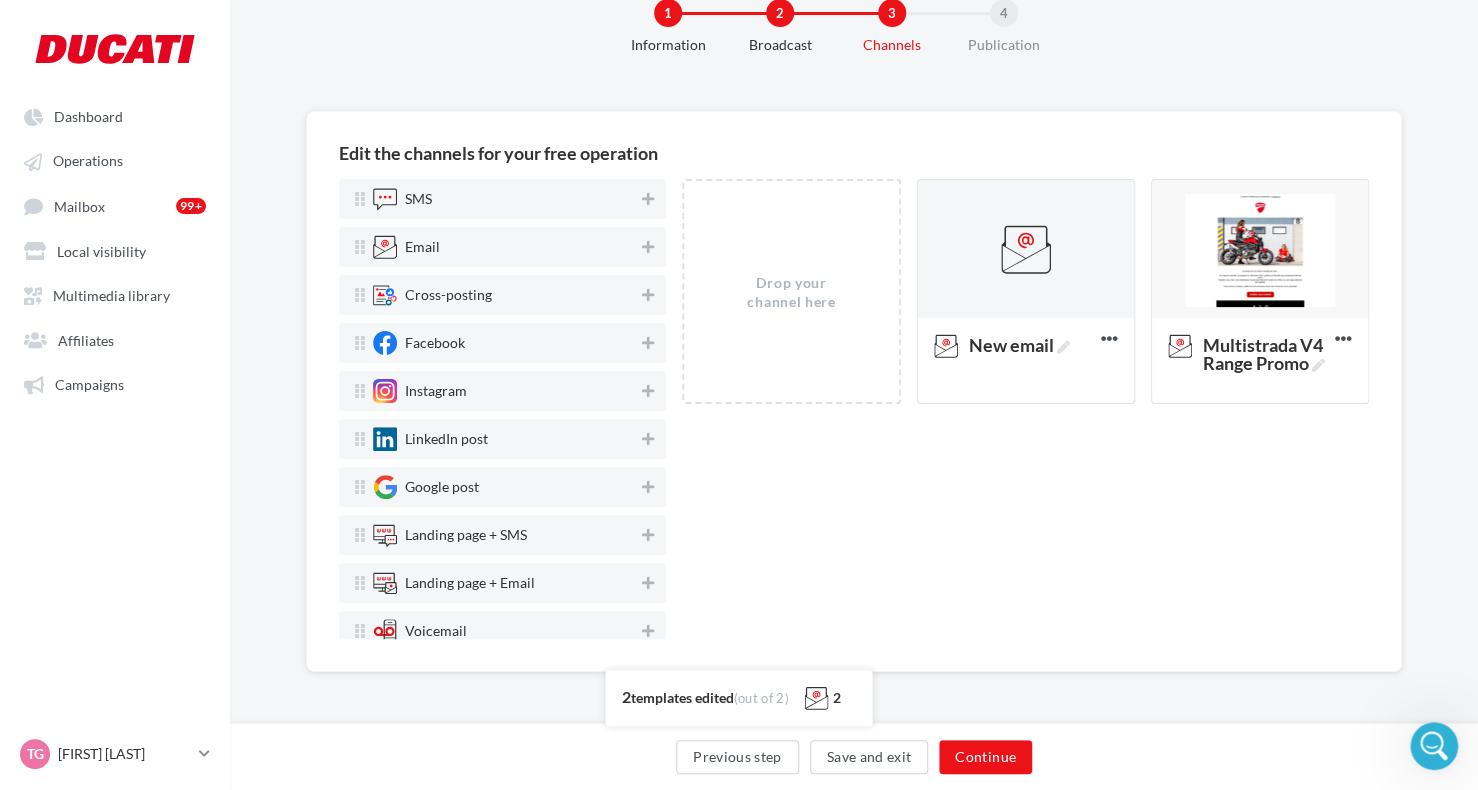 scroll, scrollTop: 57, scrollLeft: 0, axis: vertical 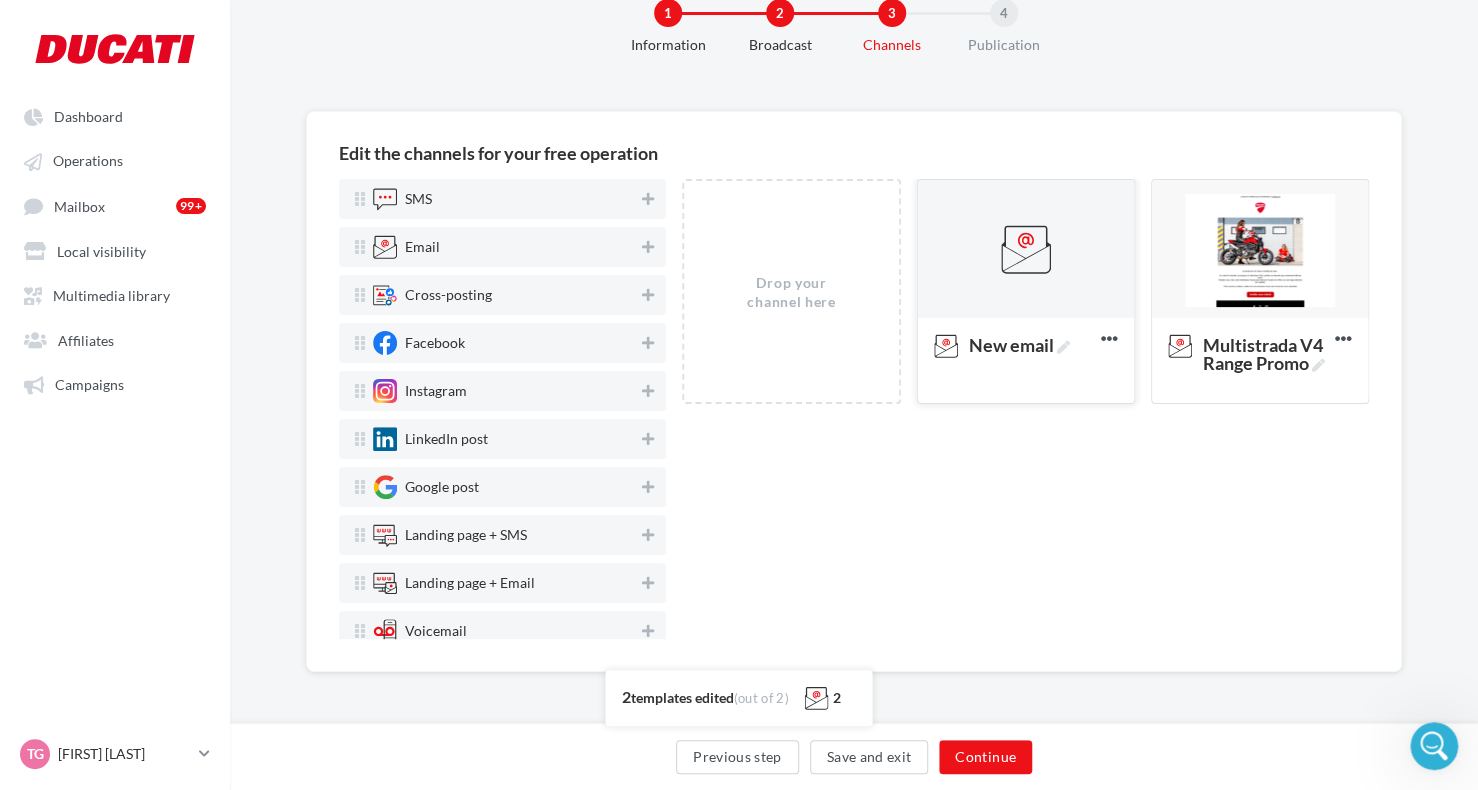 click at bounding box center (1026, 250) 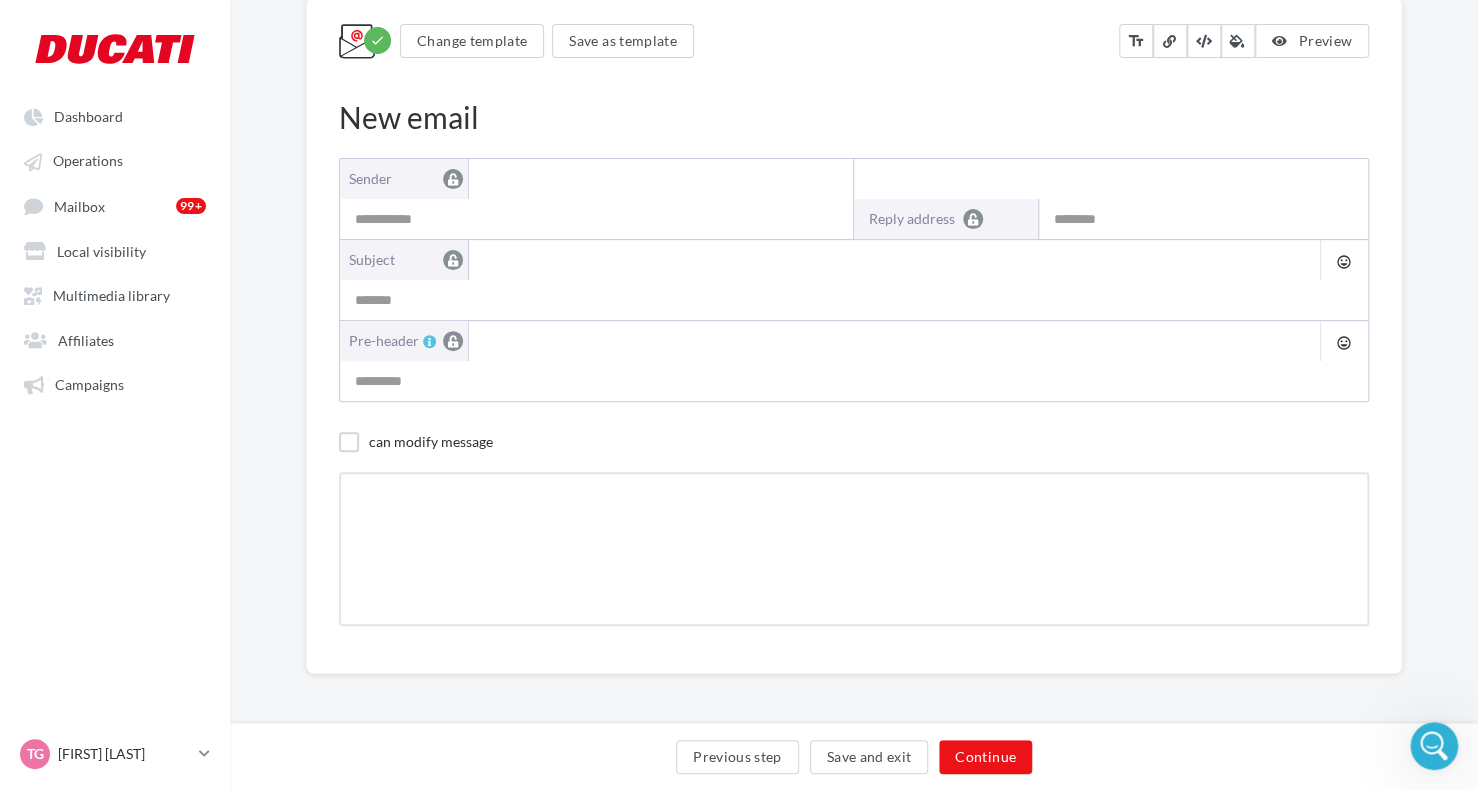 type on "**********" 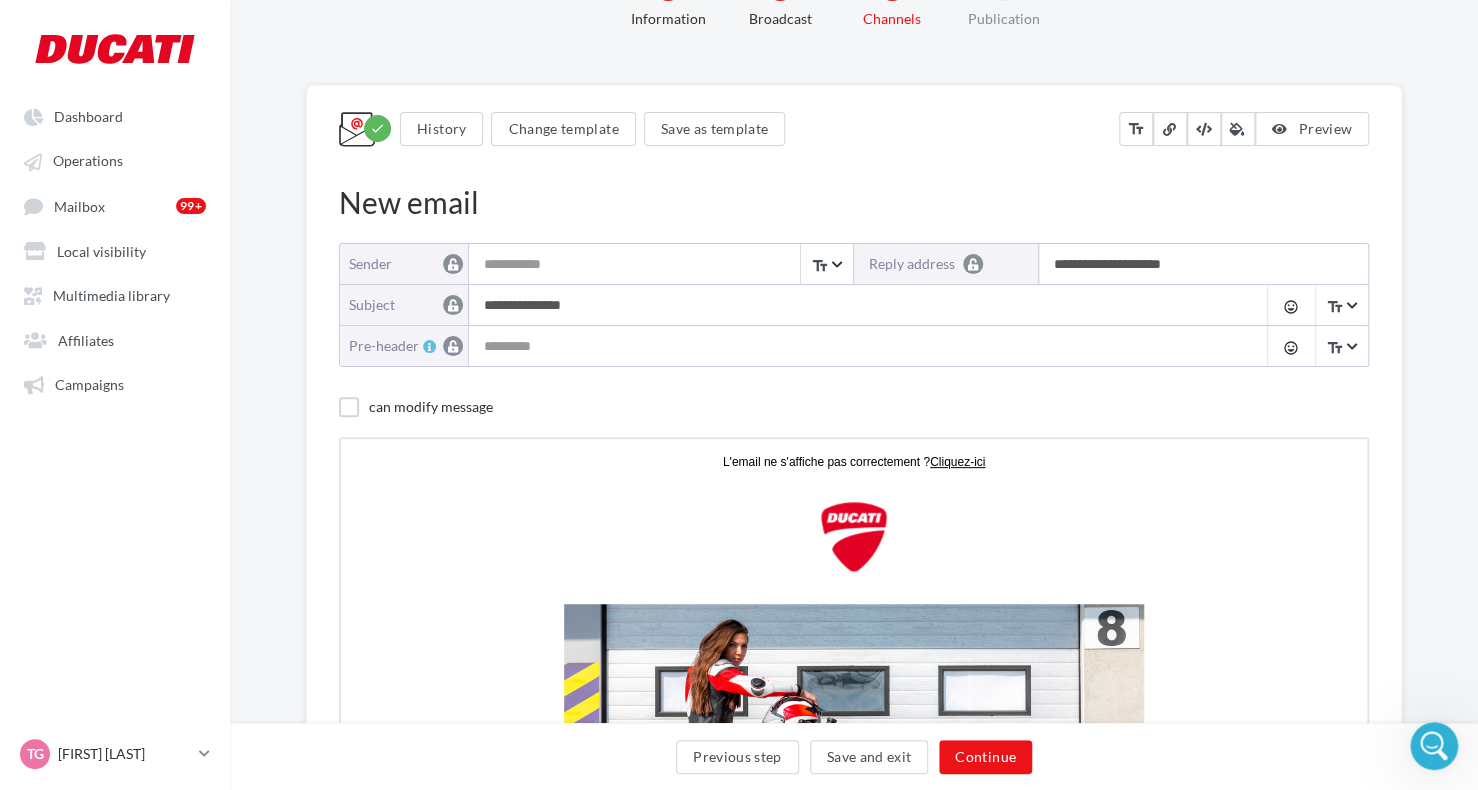 scroll, scrollTop: 0, scrollLeft: 0, axis: both 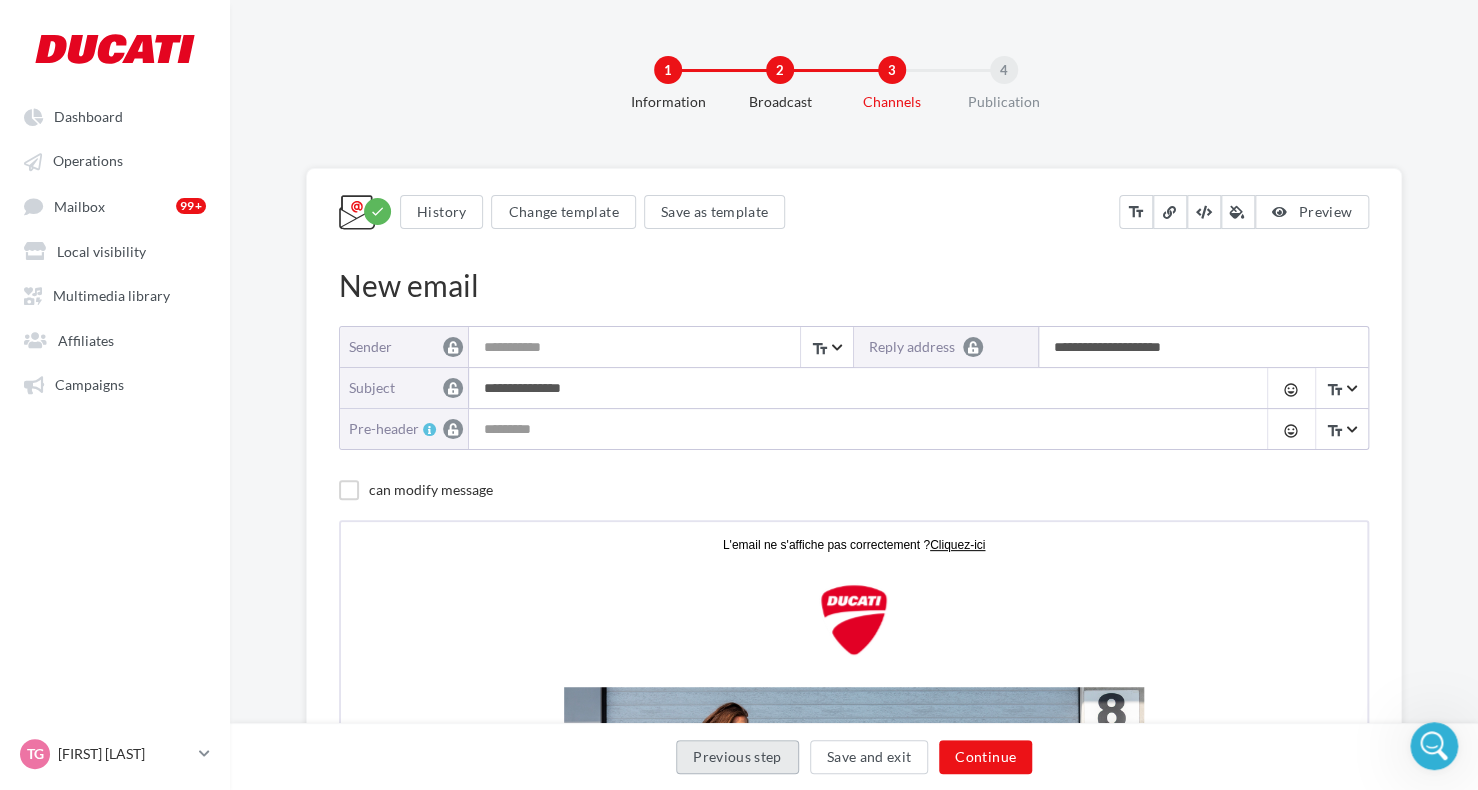 click on "Previous step" at bounding box center [737, 757] 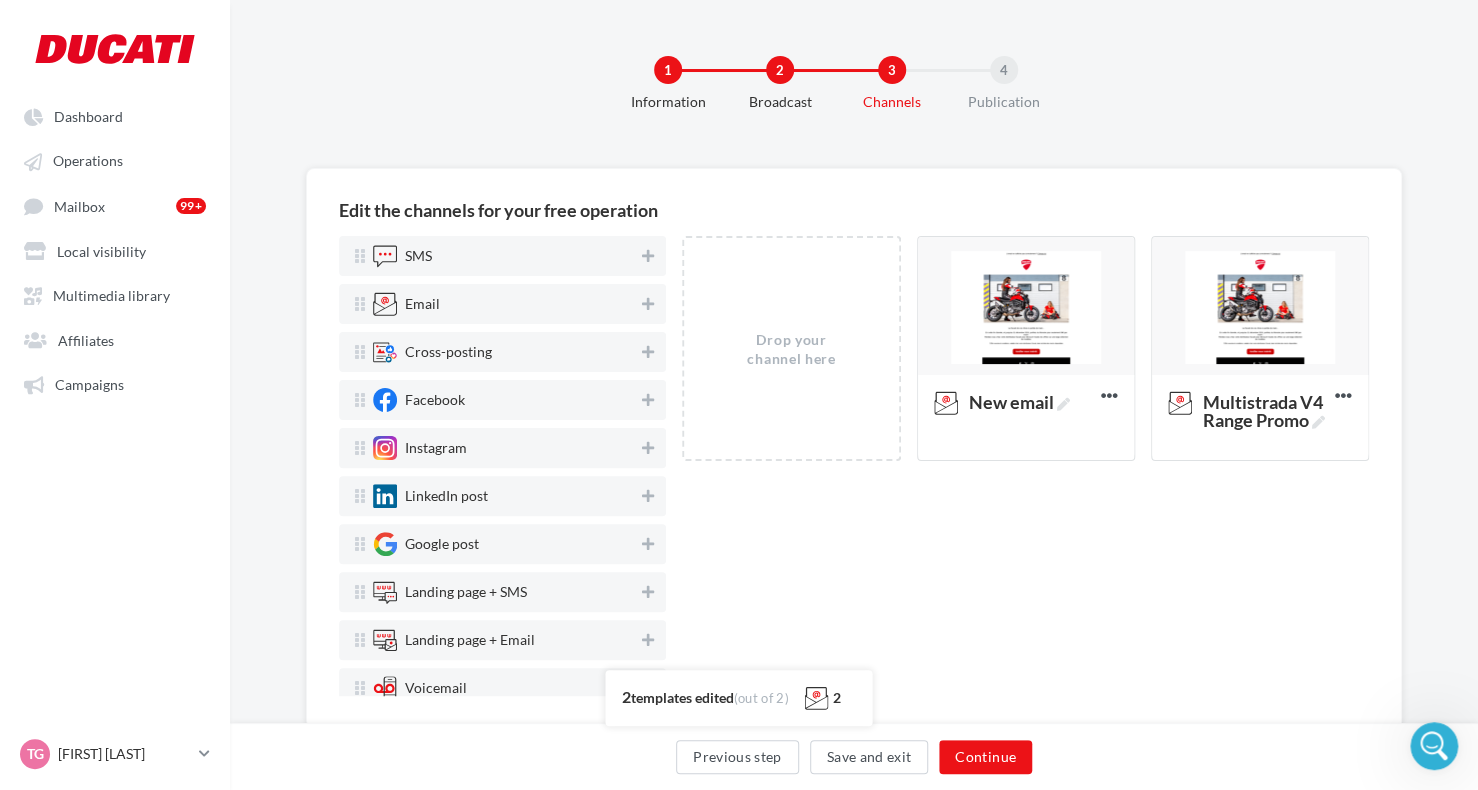 click on "Drop your channel here" at bounding box center (791, 349) 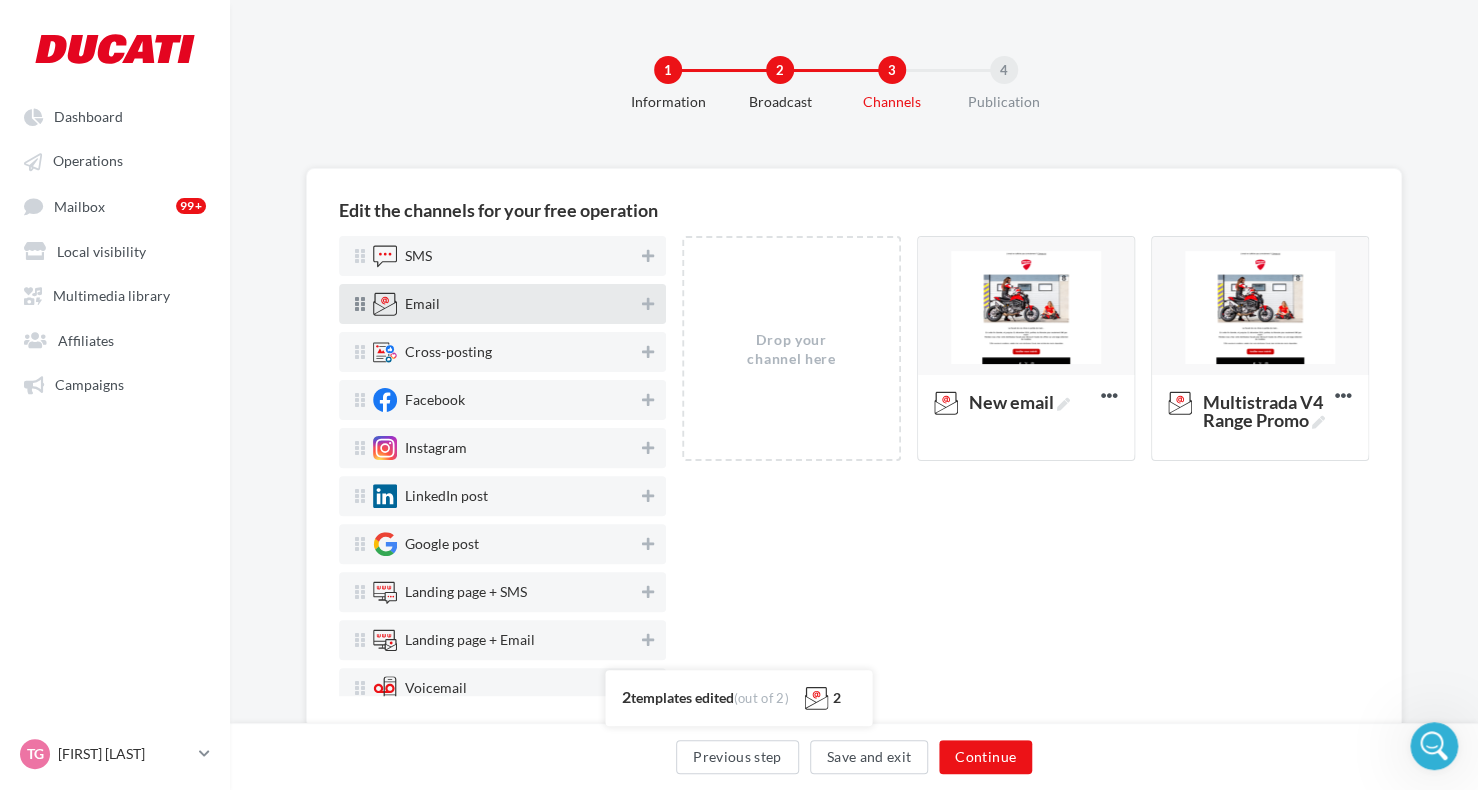 click on "Email" at bounding box center [406, 304] 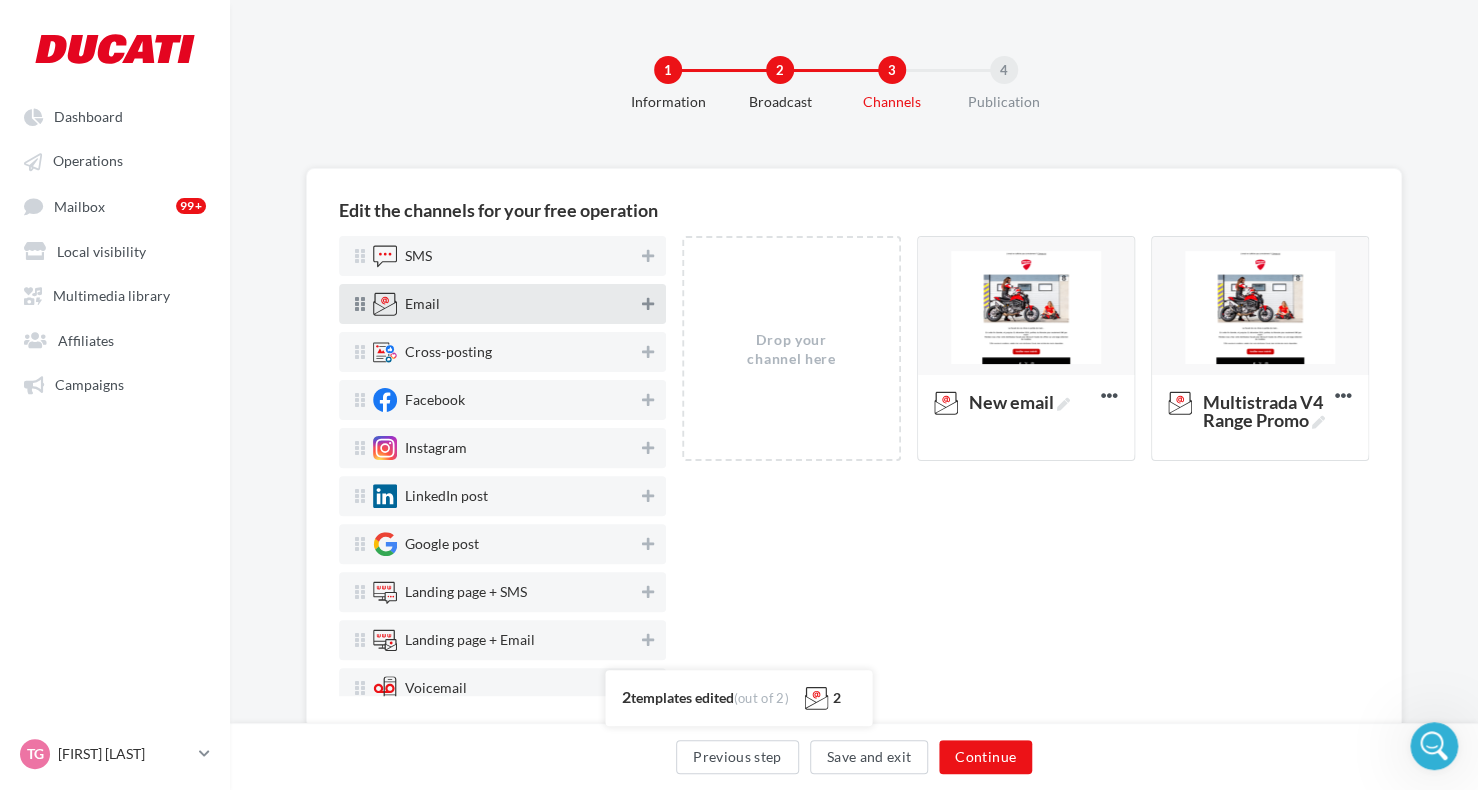 click at bounding box center (648, 304) 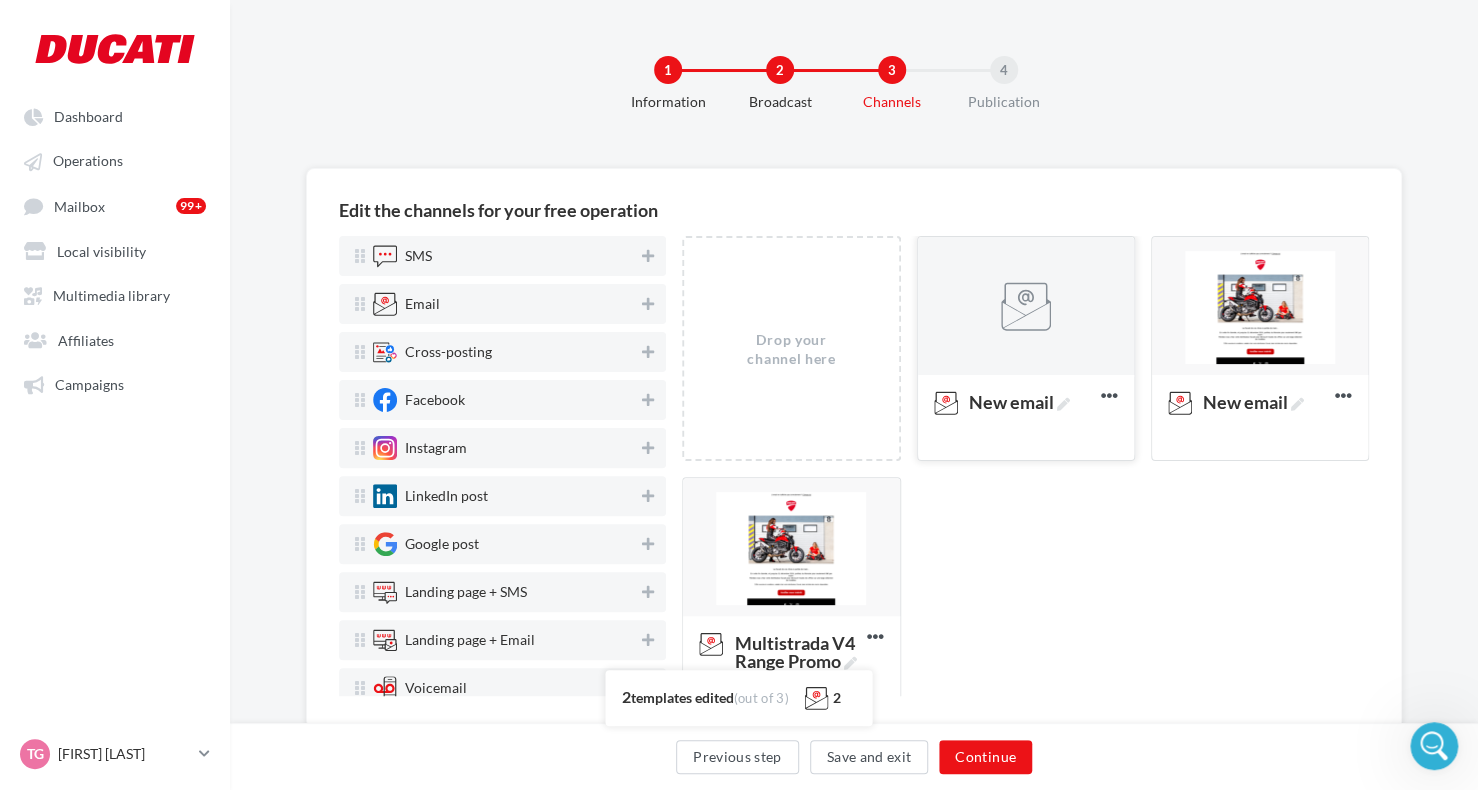 click at bounding box center (1026, 307) 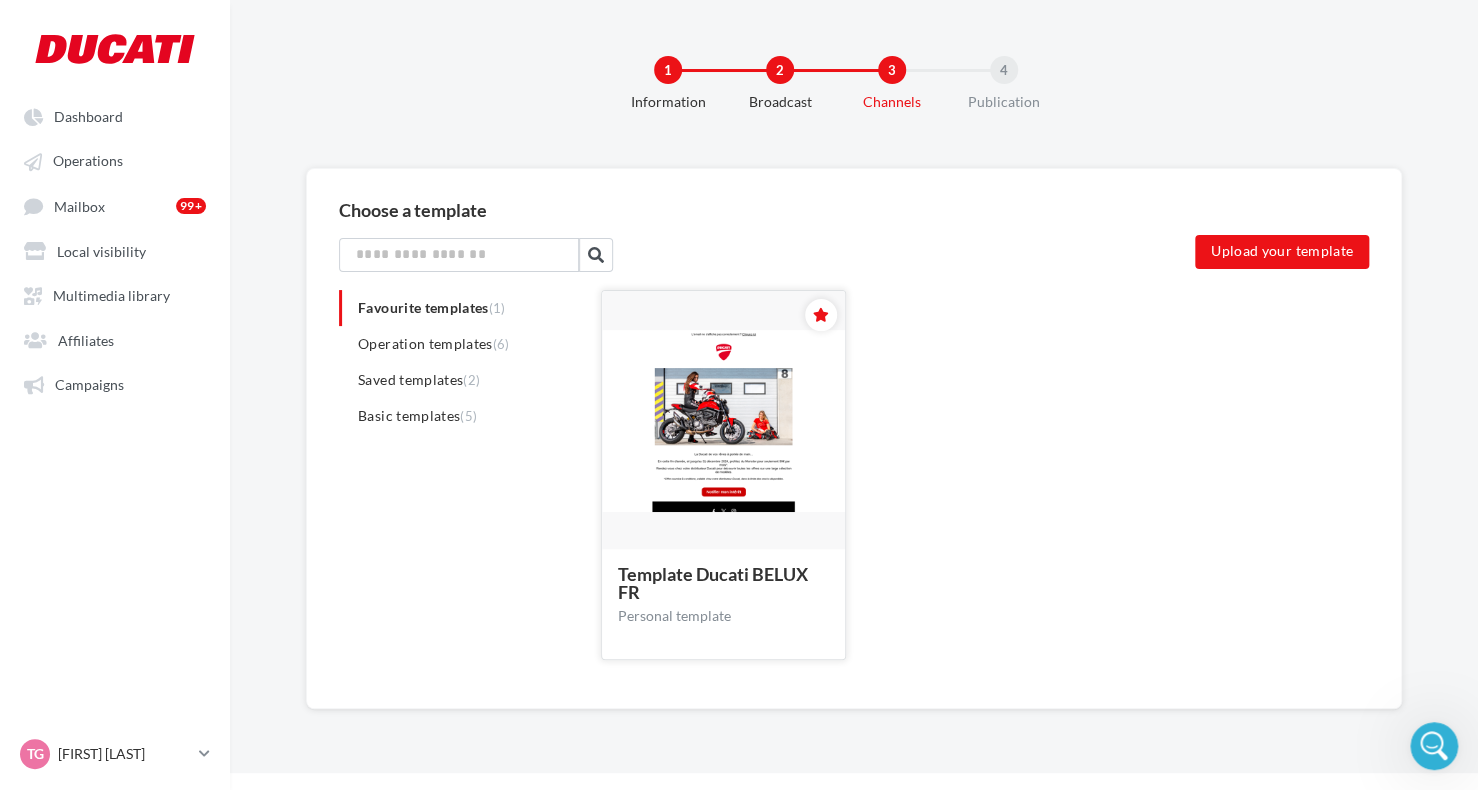click 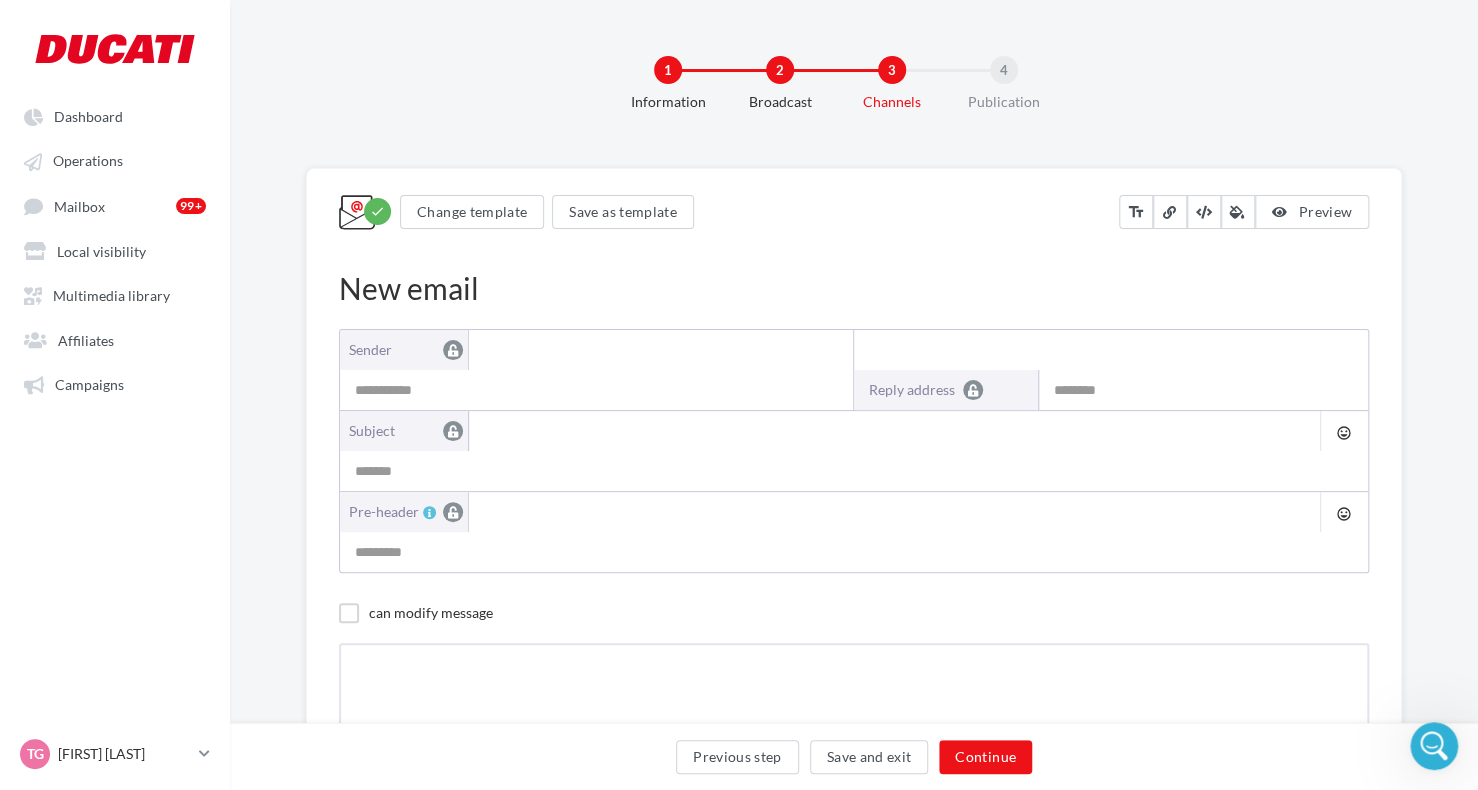 type on "**********" 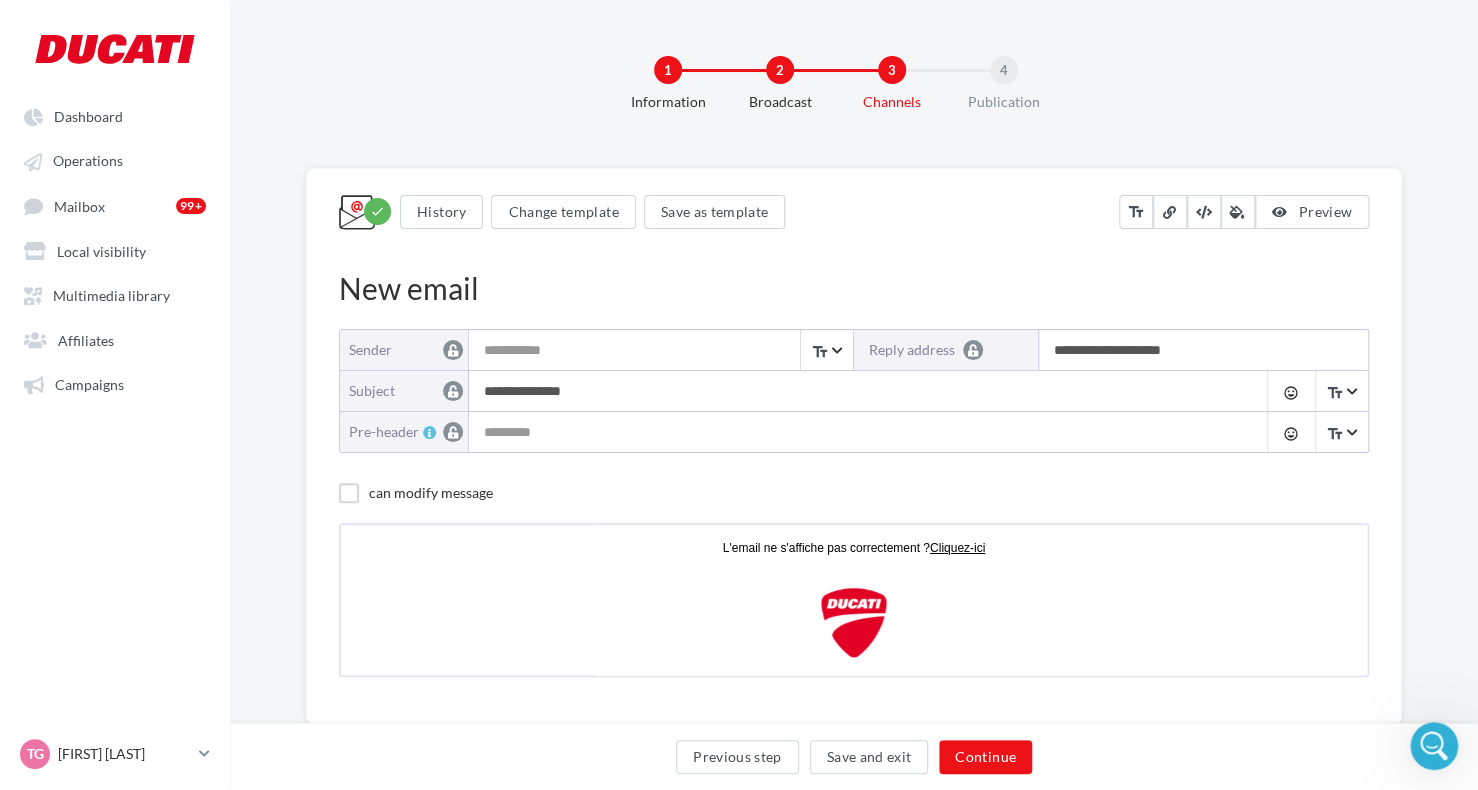 scroll, scrollTop: 0, scrollLeft: 0, axis: both 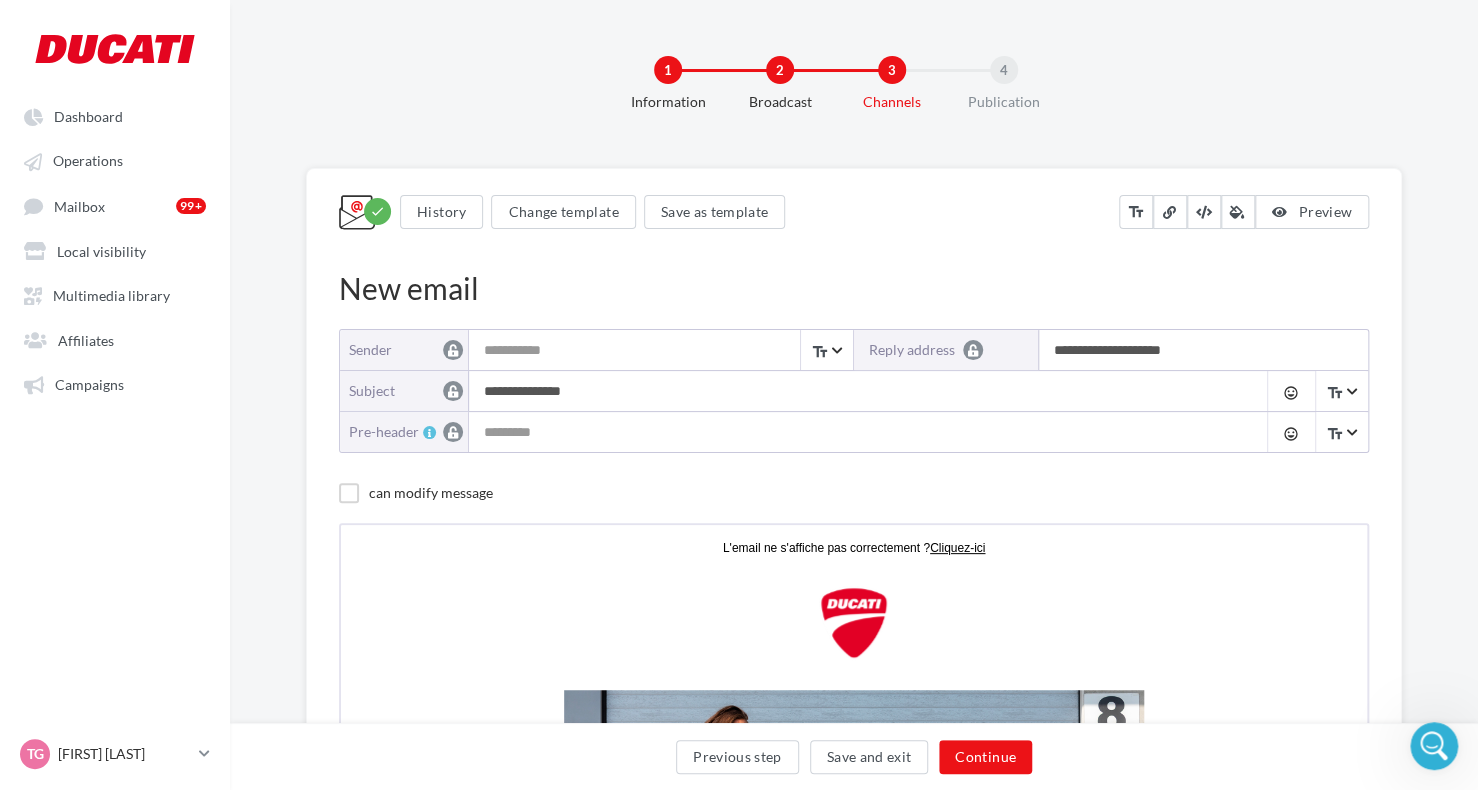 drag, startPoint x: 1101, startPoint y: 352, endPoint x: 1052, endPoint y: 354, distance: 49.0408 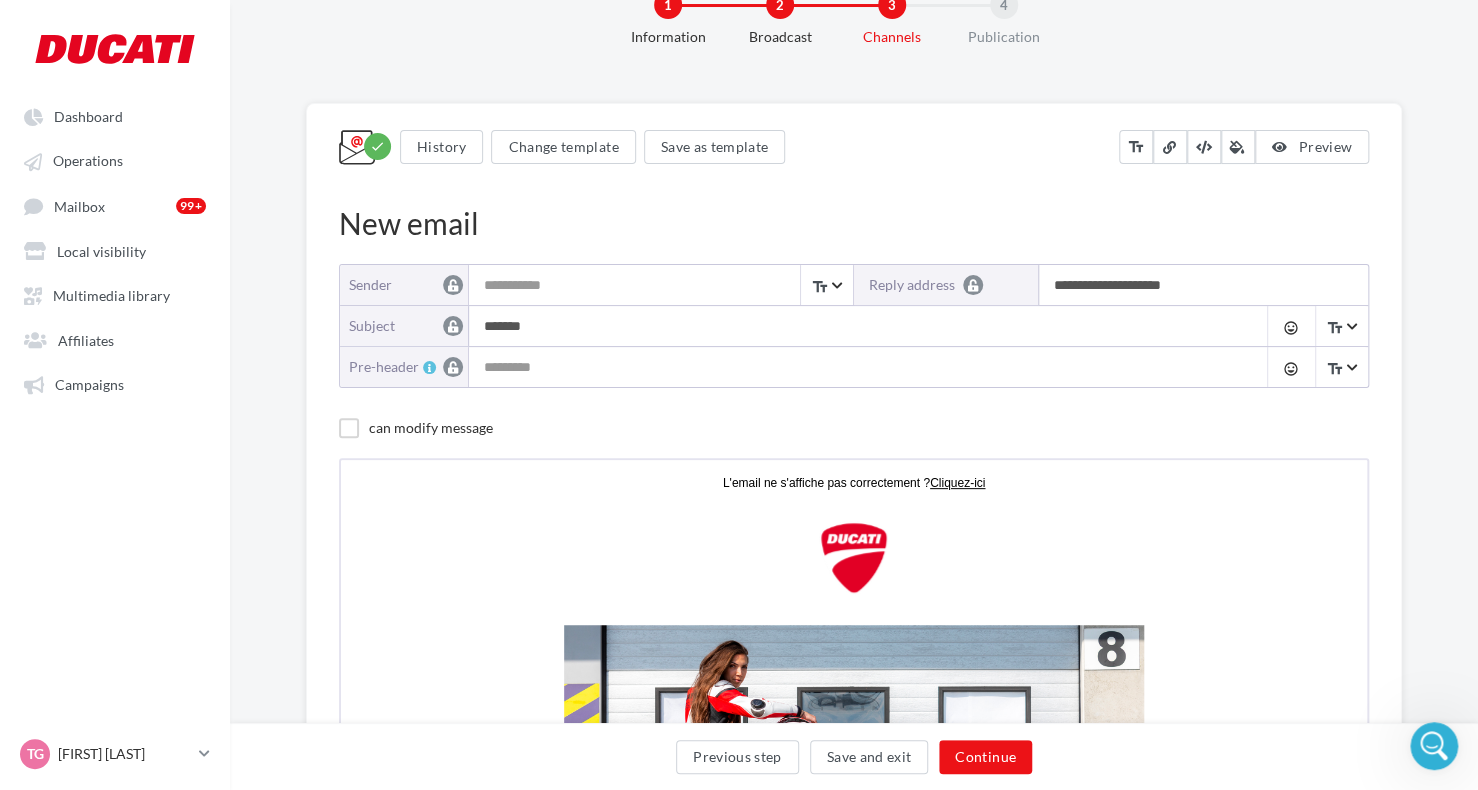 scroll, scrollTop: 100, scrollLeft: 0, axis: vertical 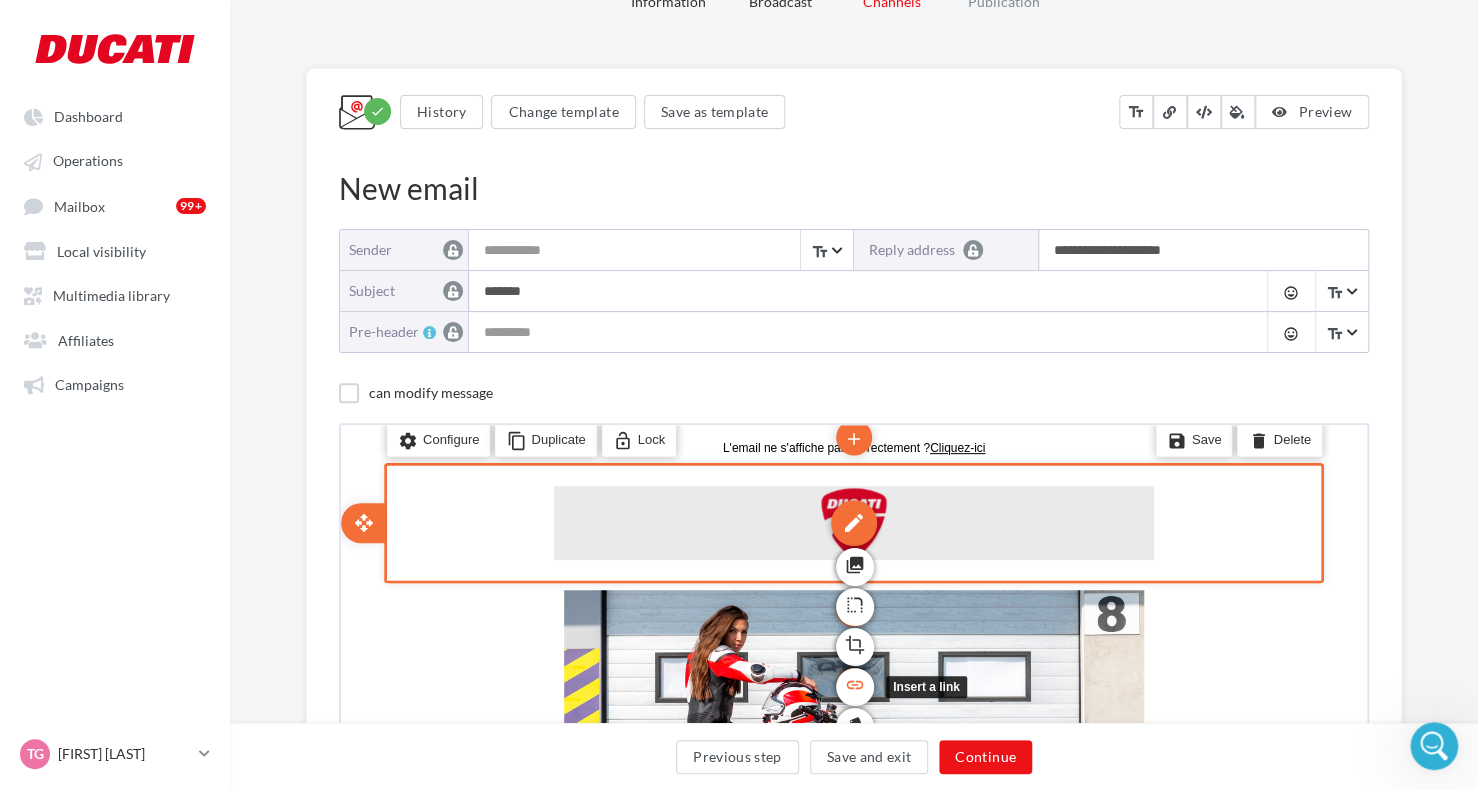 type on "******" 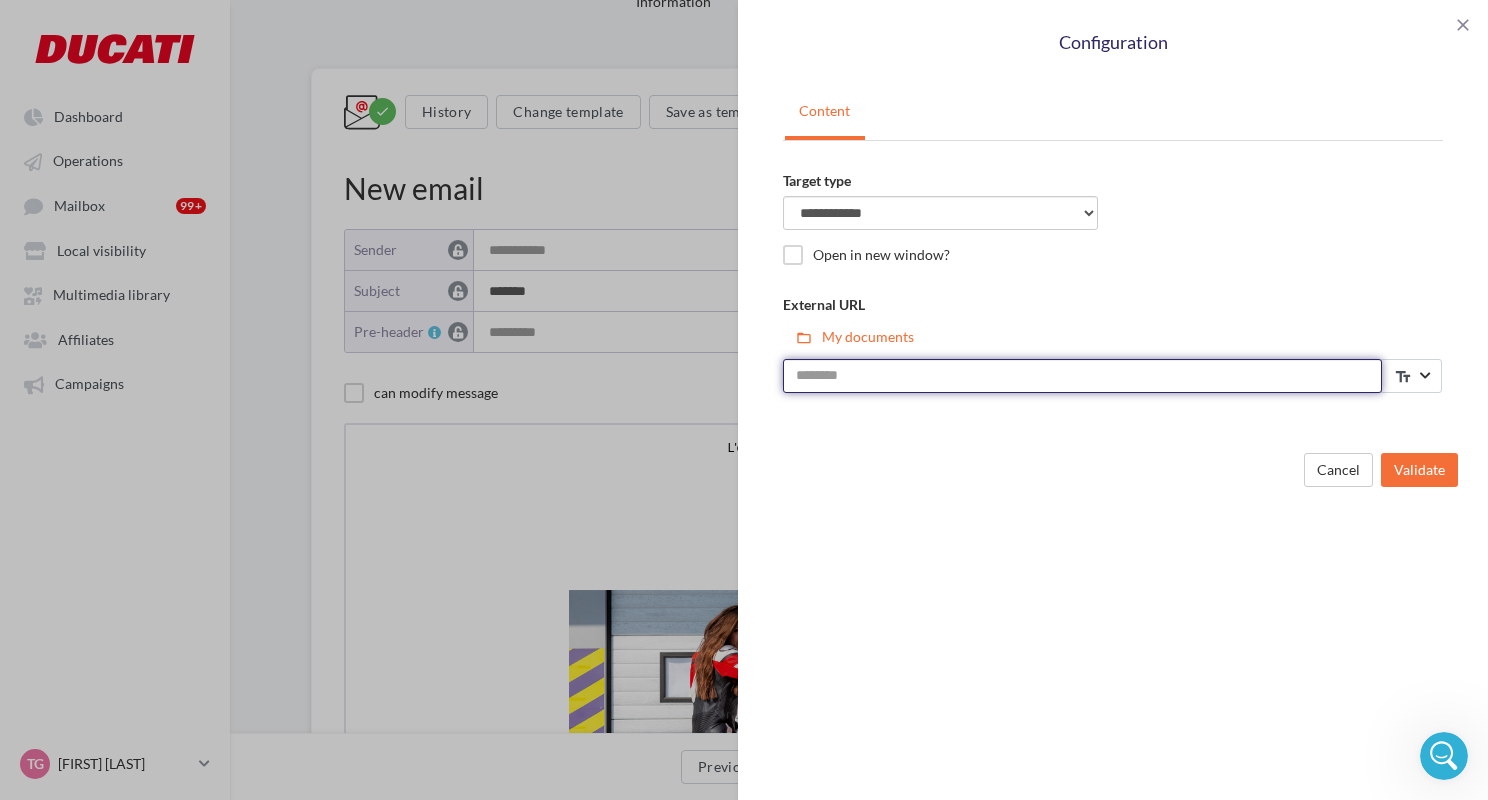 click on "External URL" at bounding box center [1082, 376] 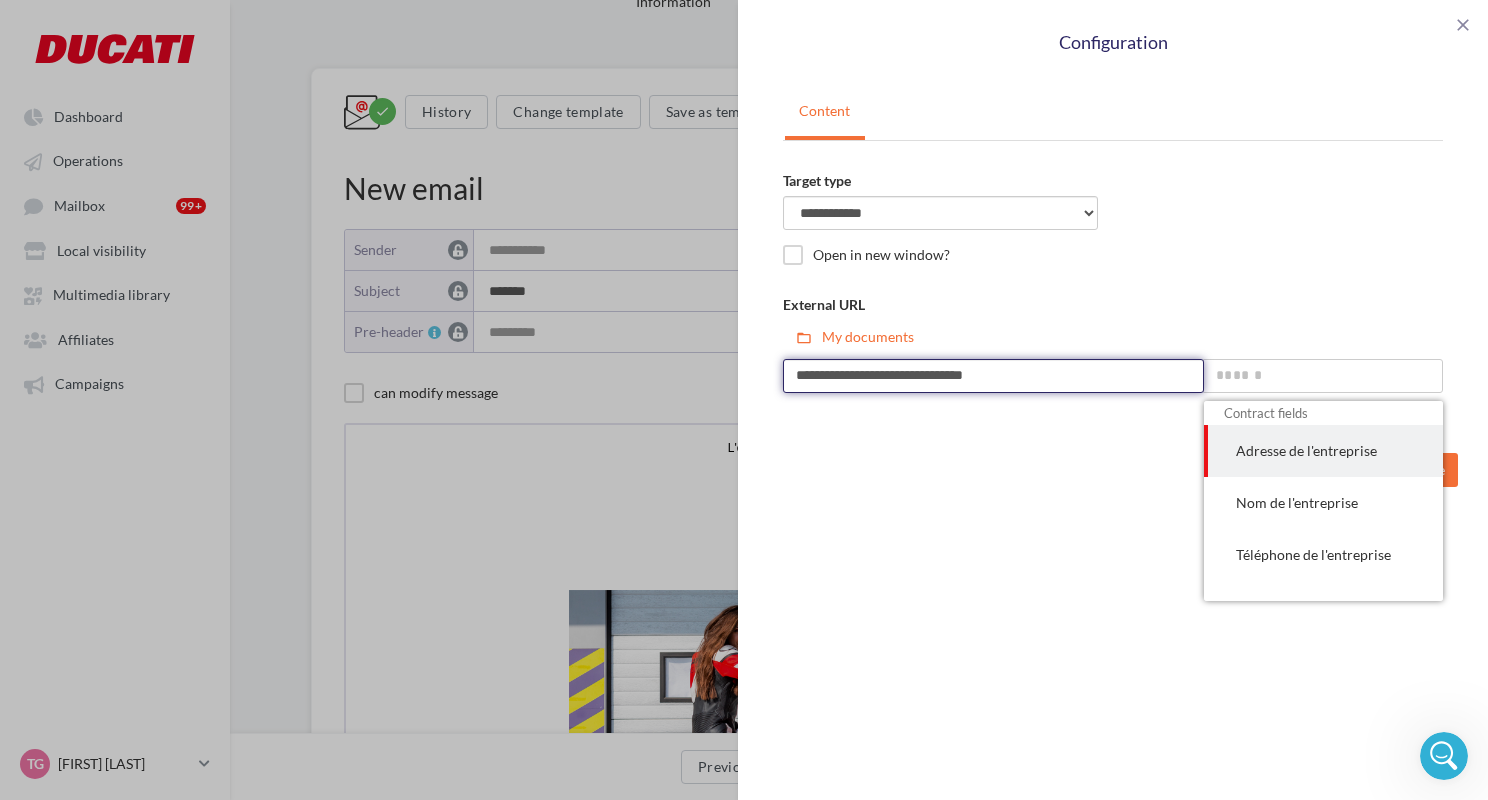 click on "**********" at bounding box center (993, 376) 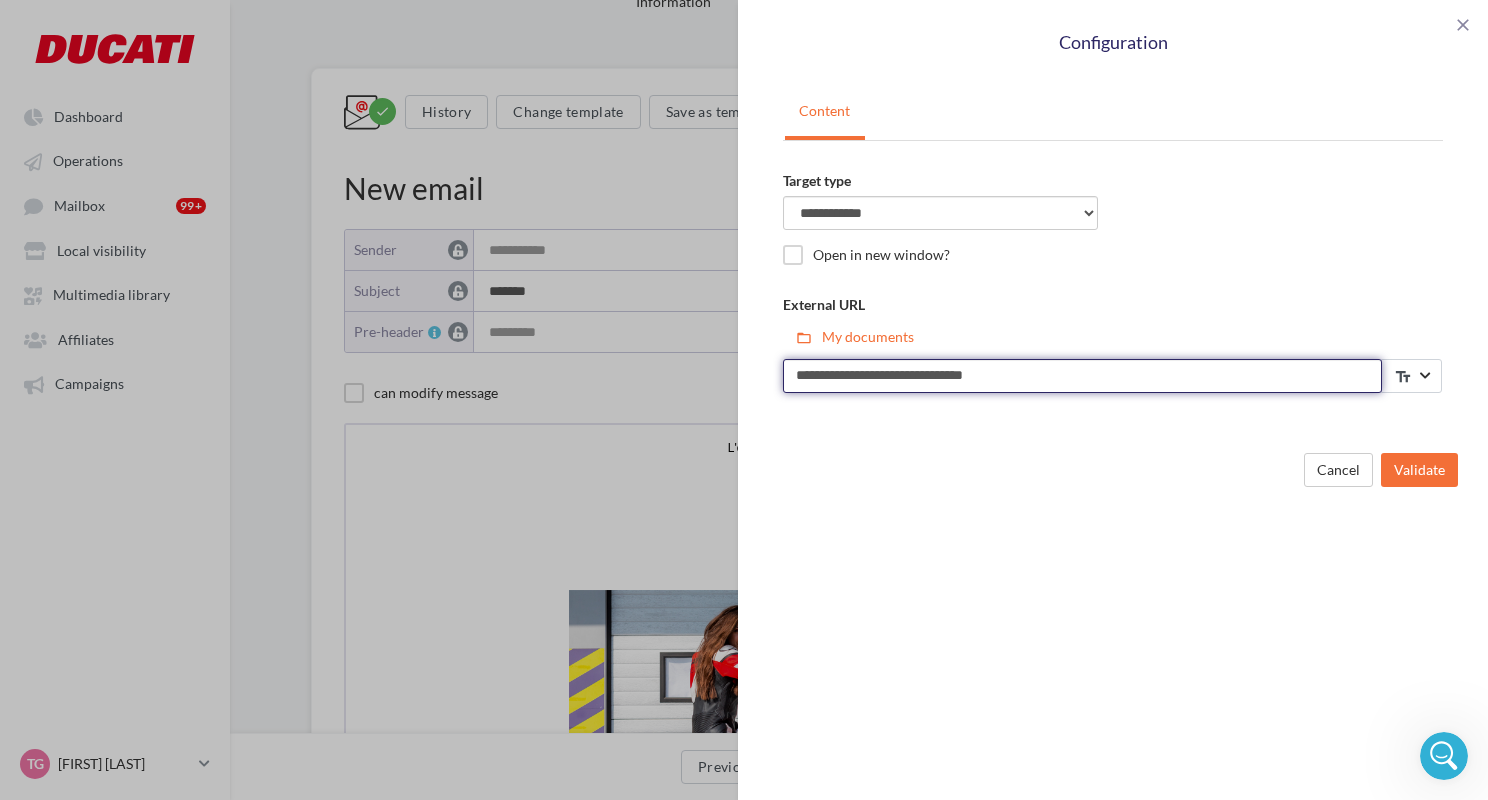 drag, startPoint x: 952, startPoint y: 382, endPoint x: 1126, endPoint y: 382, distance: 174 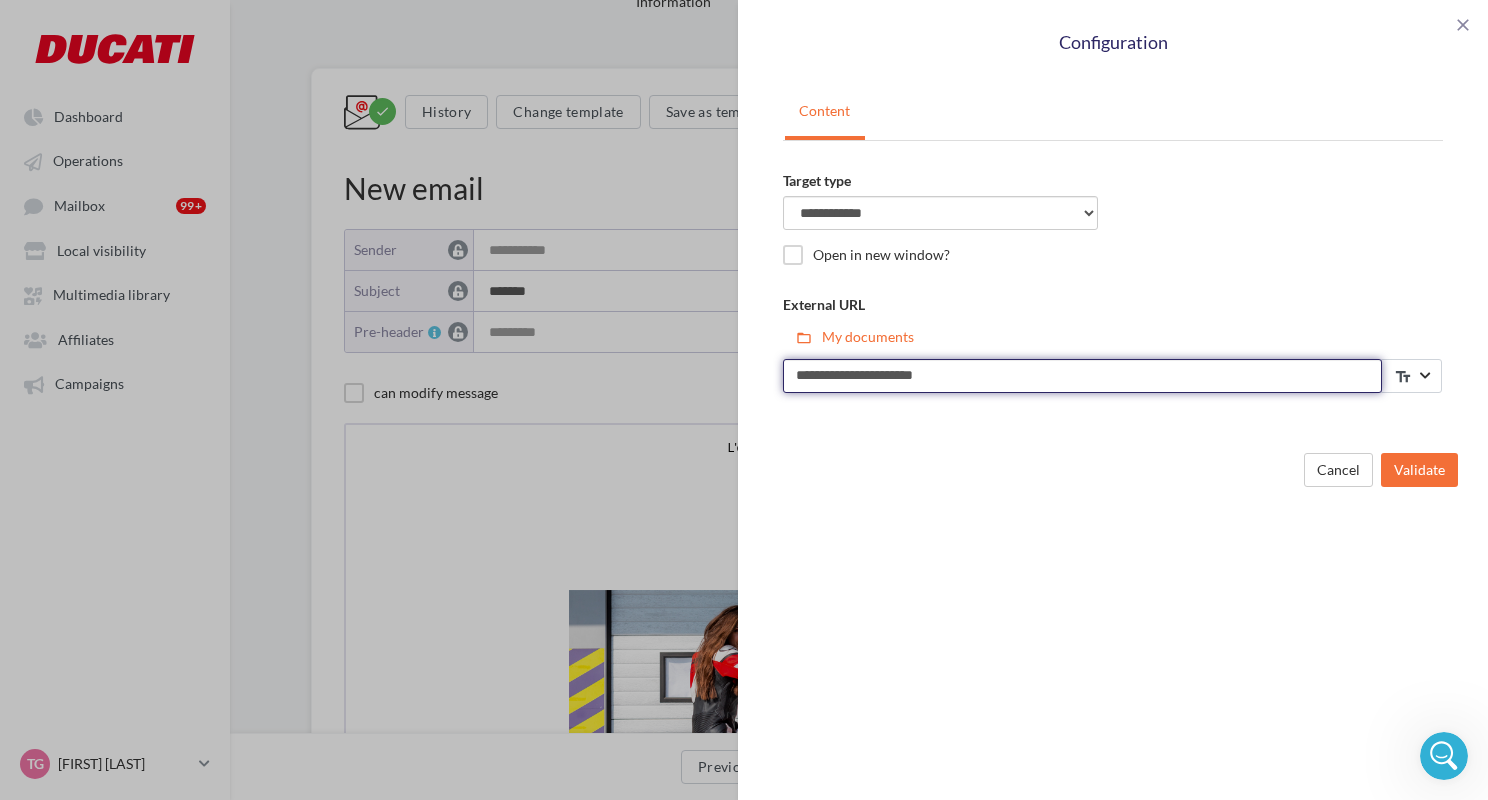 type on "**********" 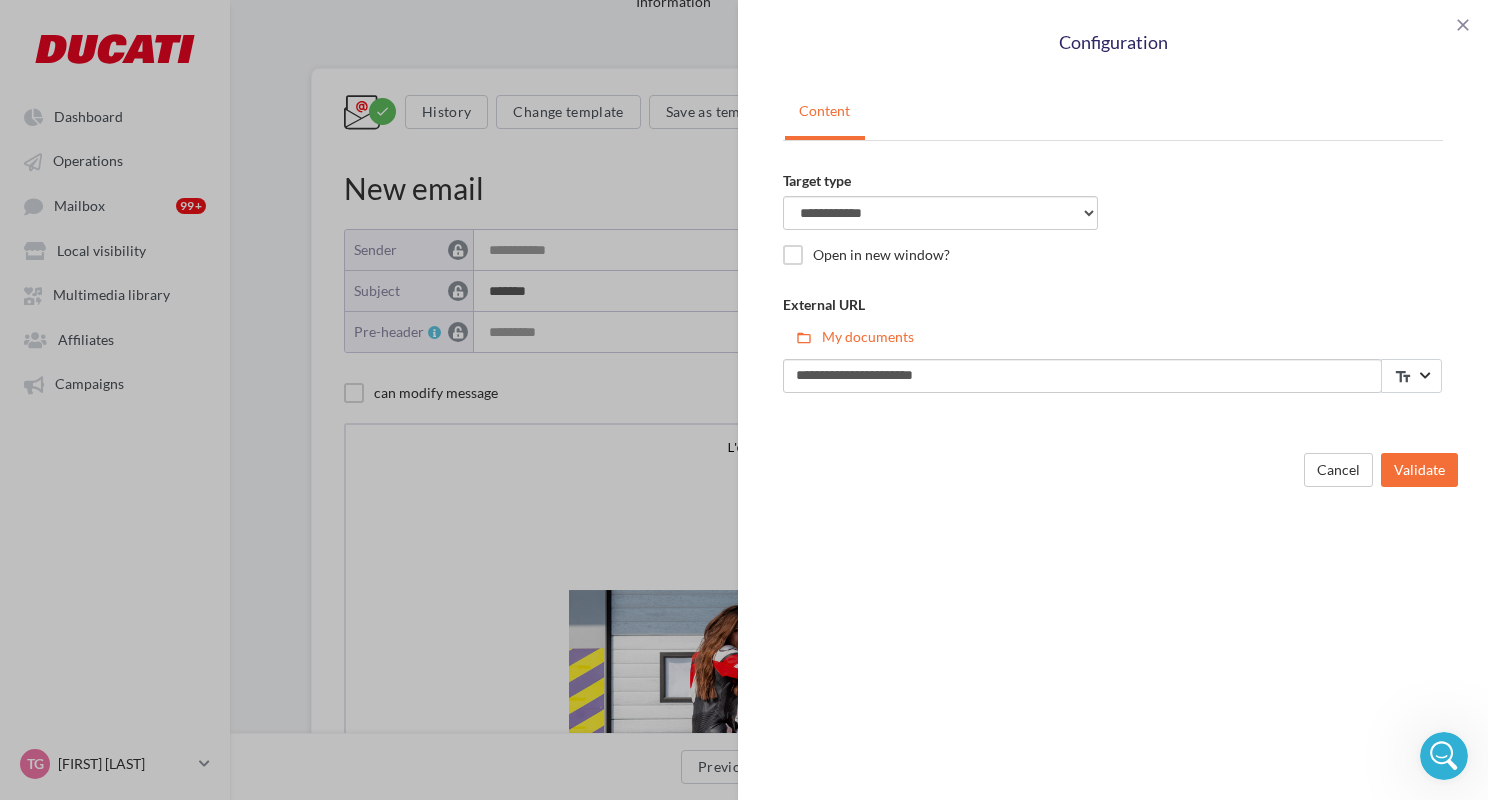 click on "**********" at bounding box center (1113, 344) 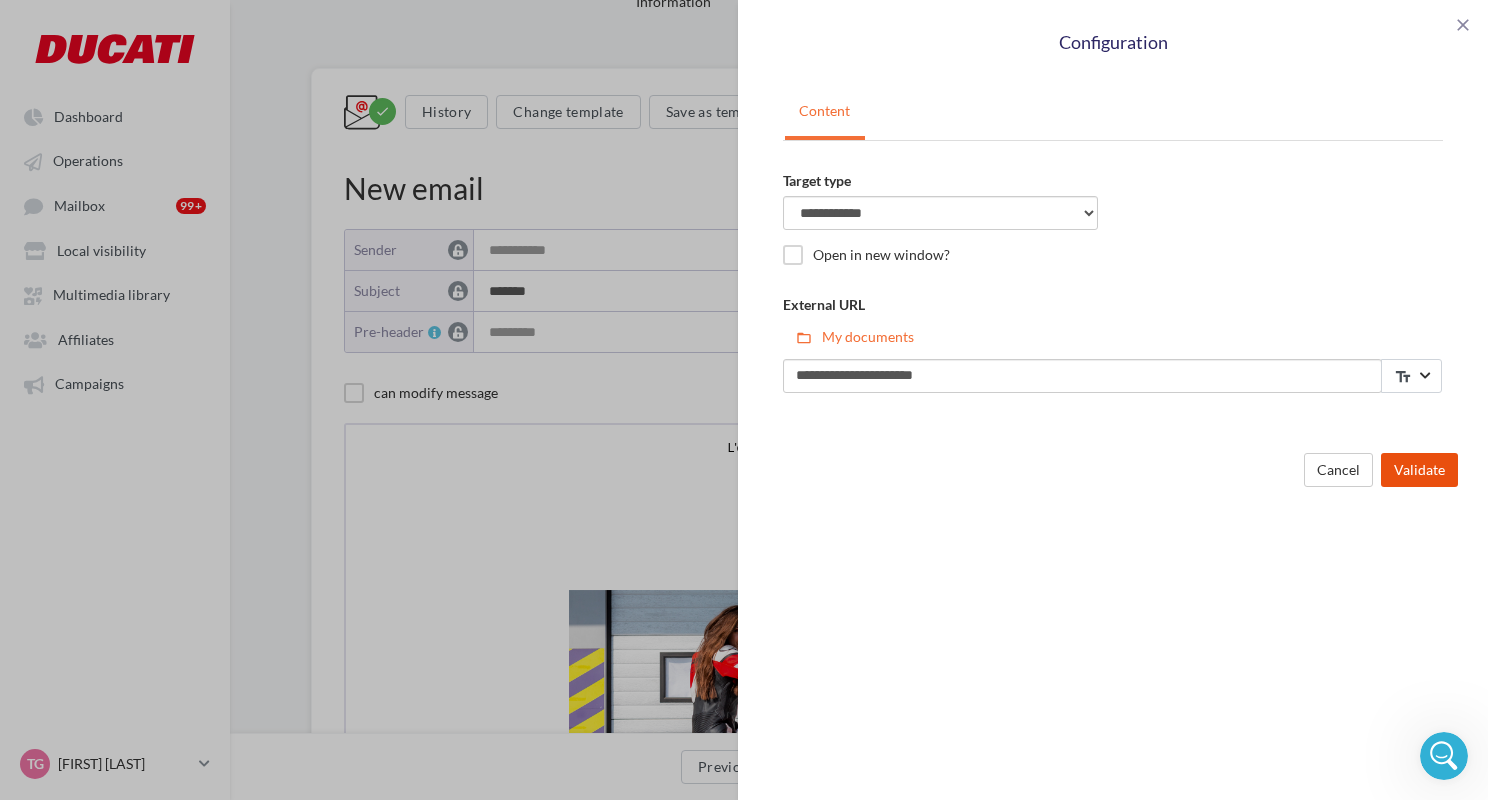 click on "Validate" at bounding box center [1419, 470] 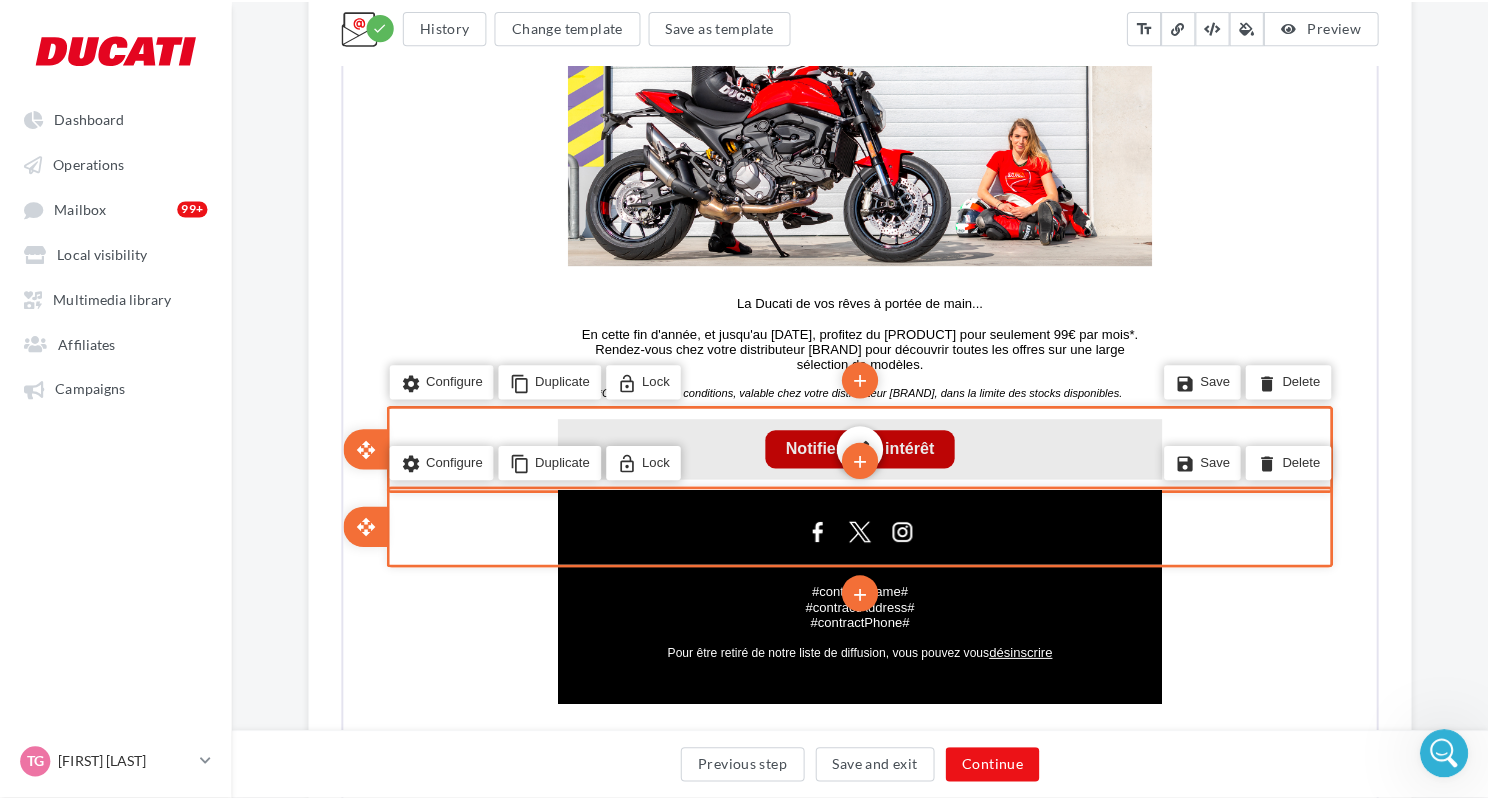 scroll, scrollTop: 800, scrollLeft: 0, axis: vertical 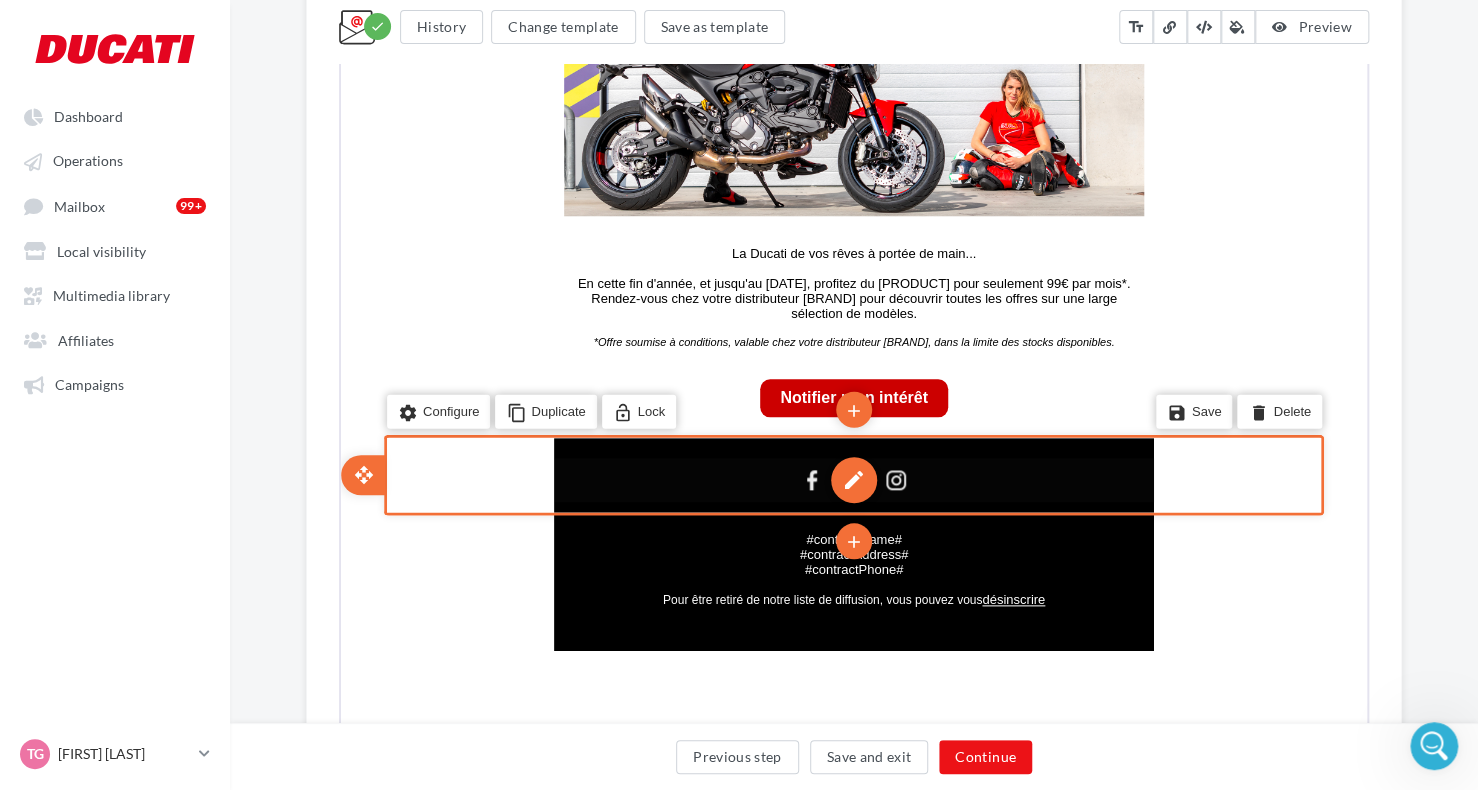 click on "edit" at bounding box center (852, 478) 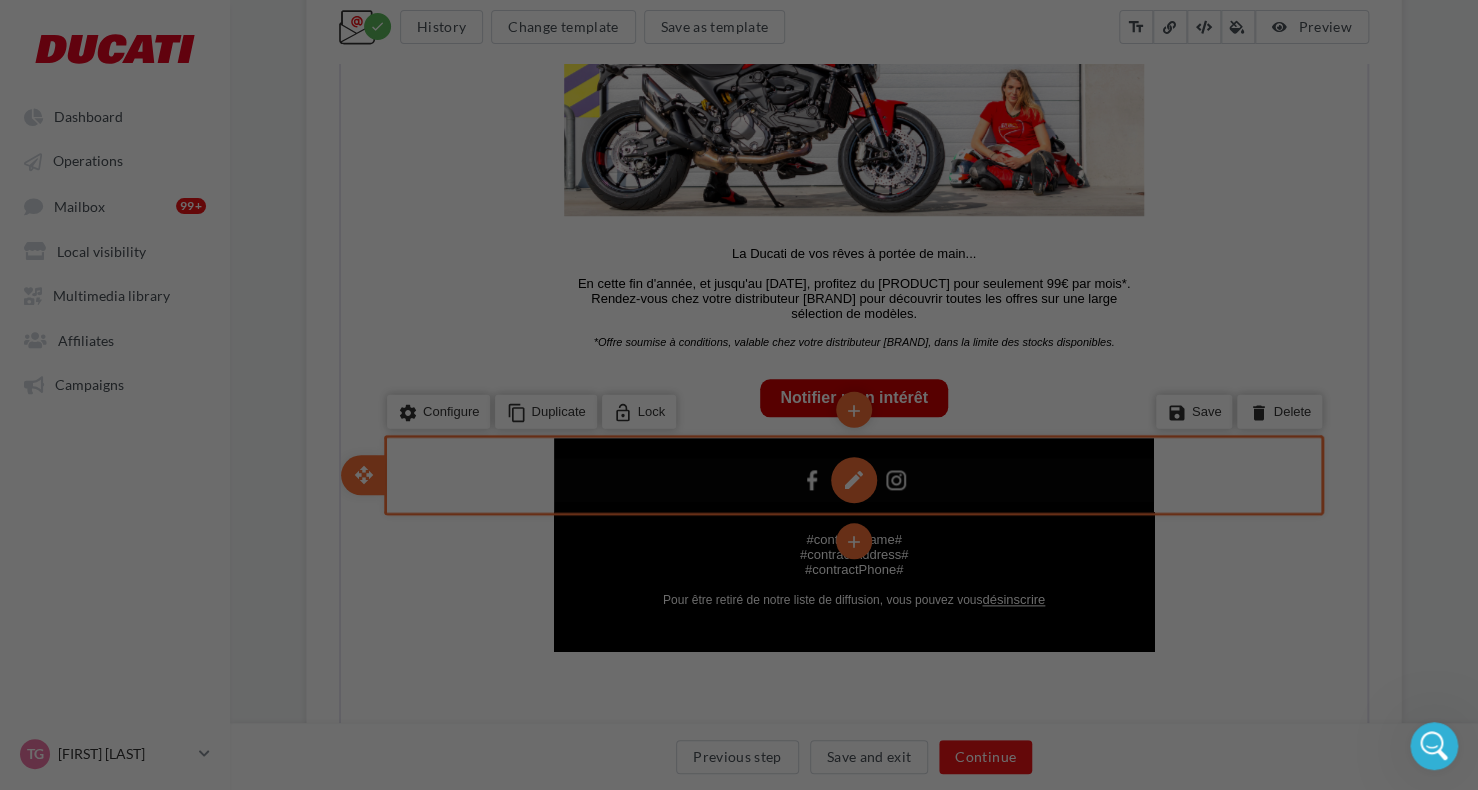 click on "**********" at bounding box center (739, 395) 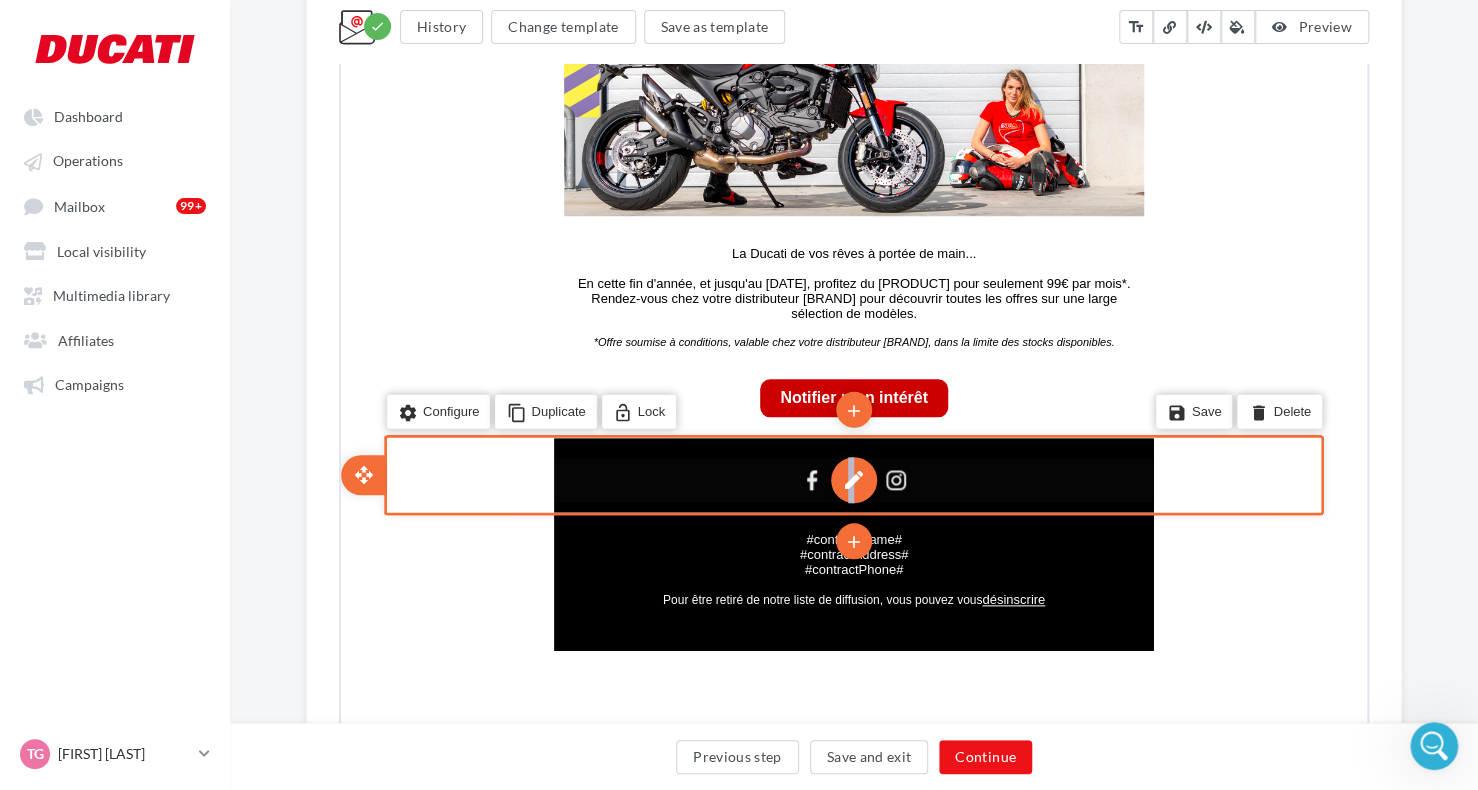 click on "edit" at bounding box center (852, 478) 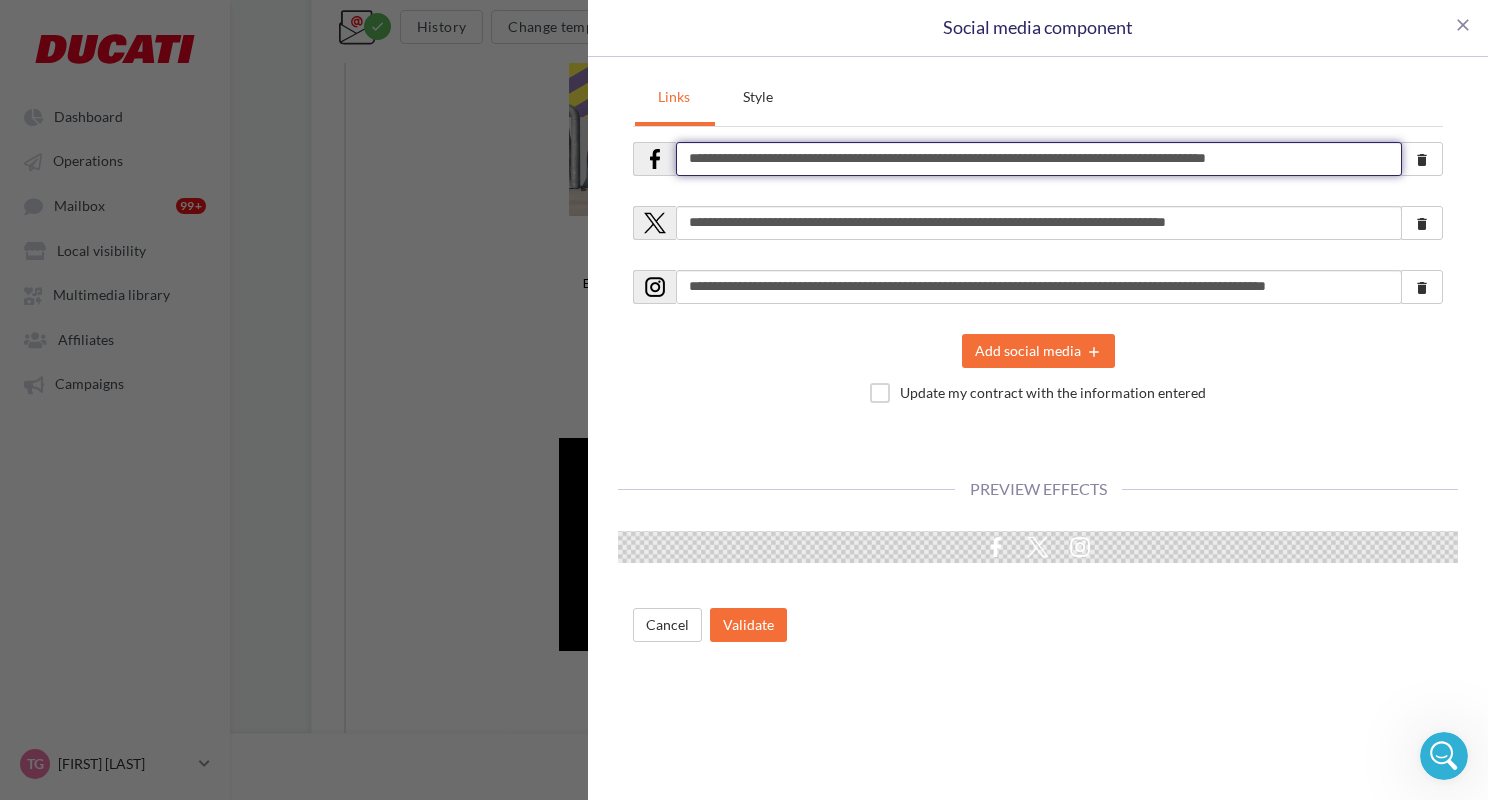 click on "**********" at bounding box center (1039, 159) 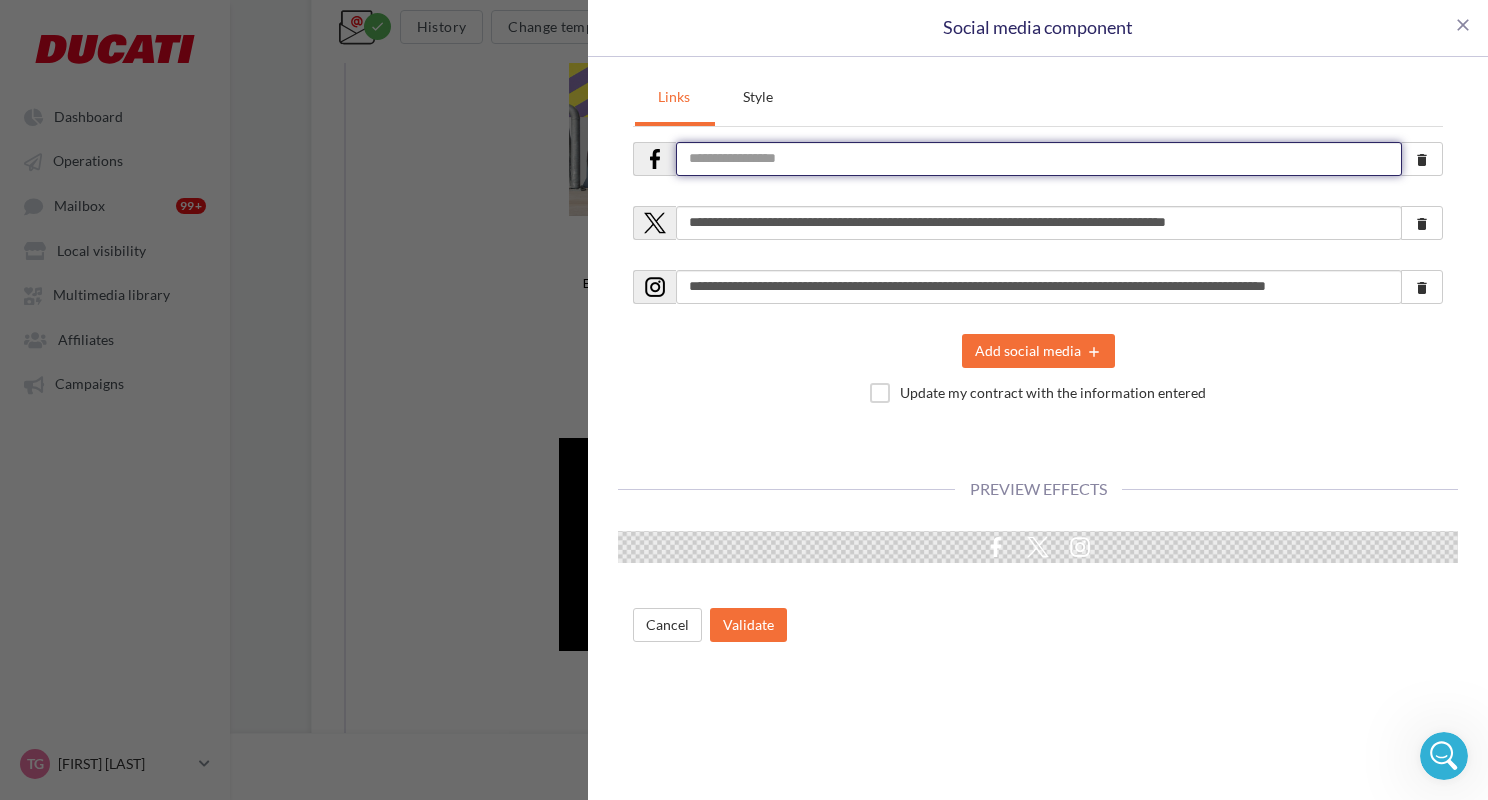 paste on "**********" 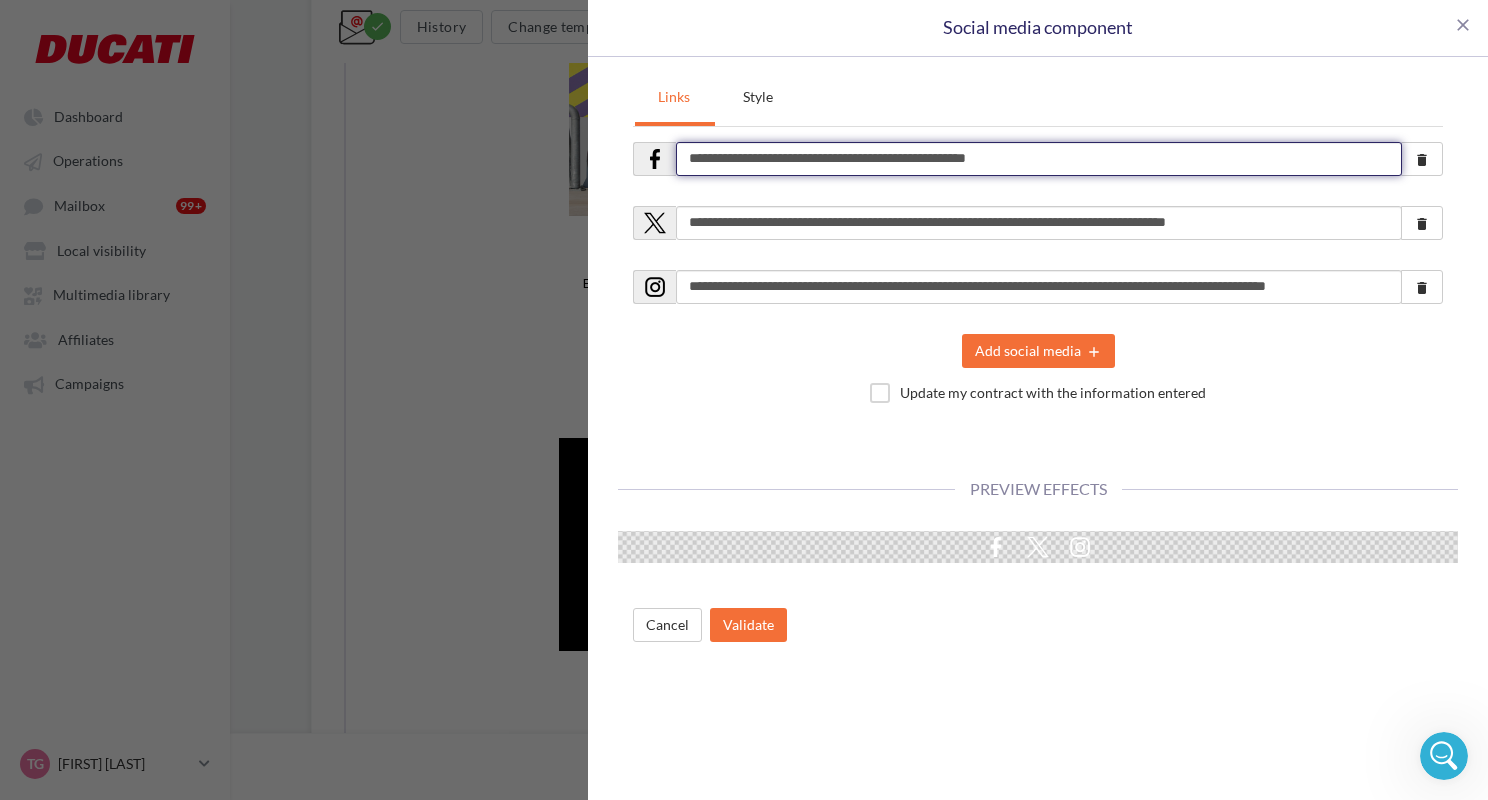 type on "**********" 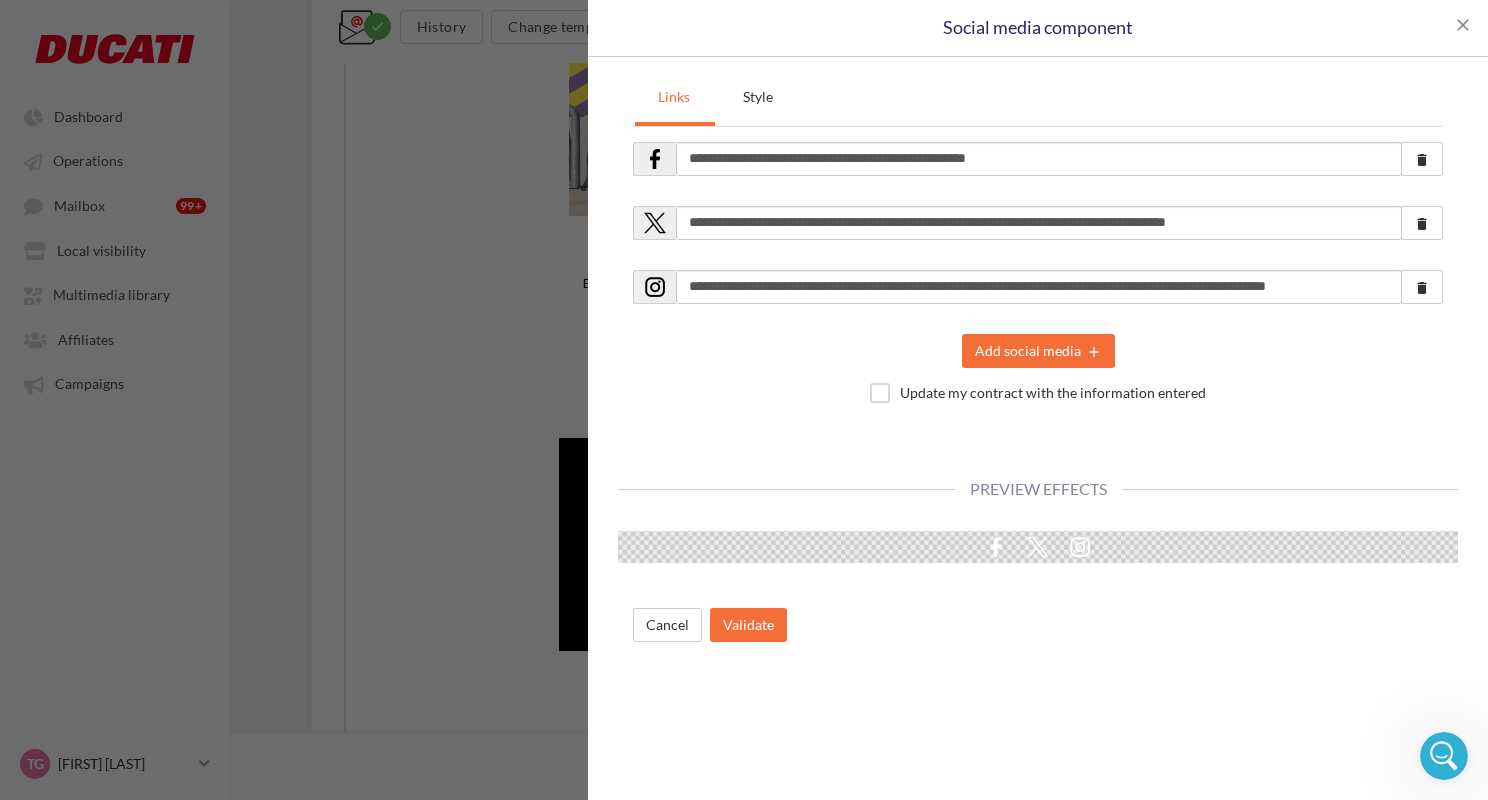 click on "Add social media  add" at bounding box center [1038, 351] 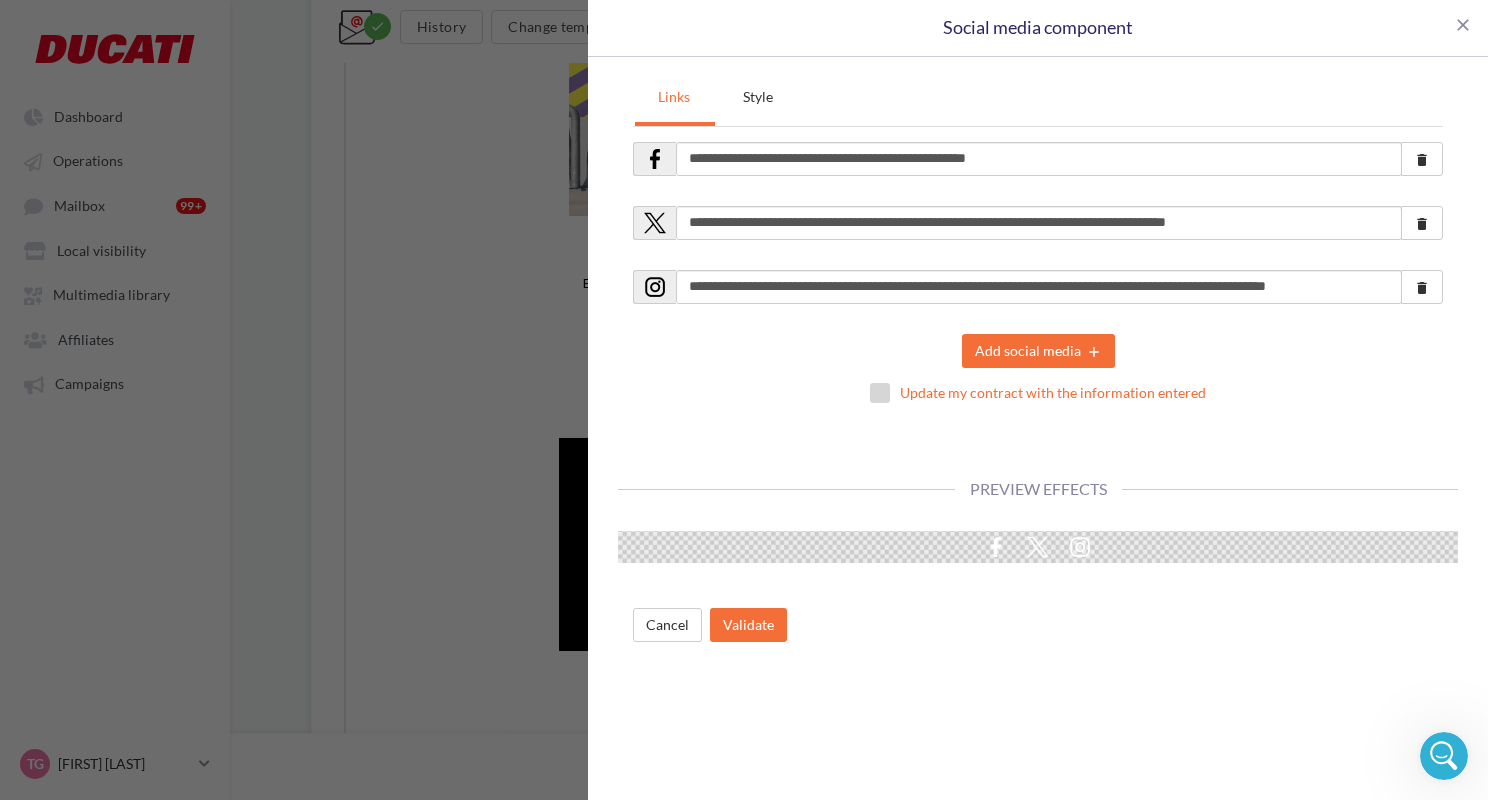 click on "Update my contract with the information entered" at bounding box center [1038, 393] 